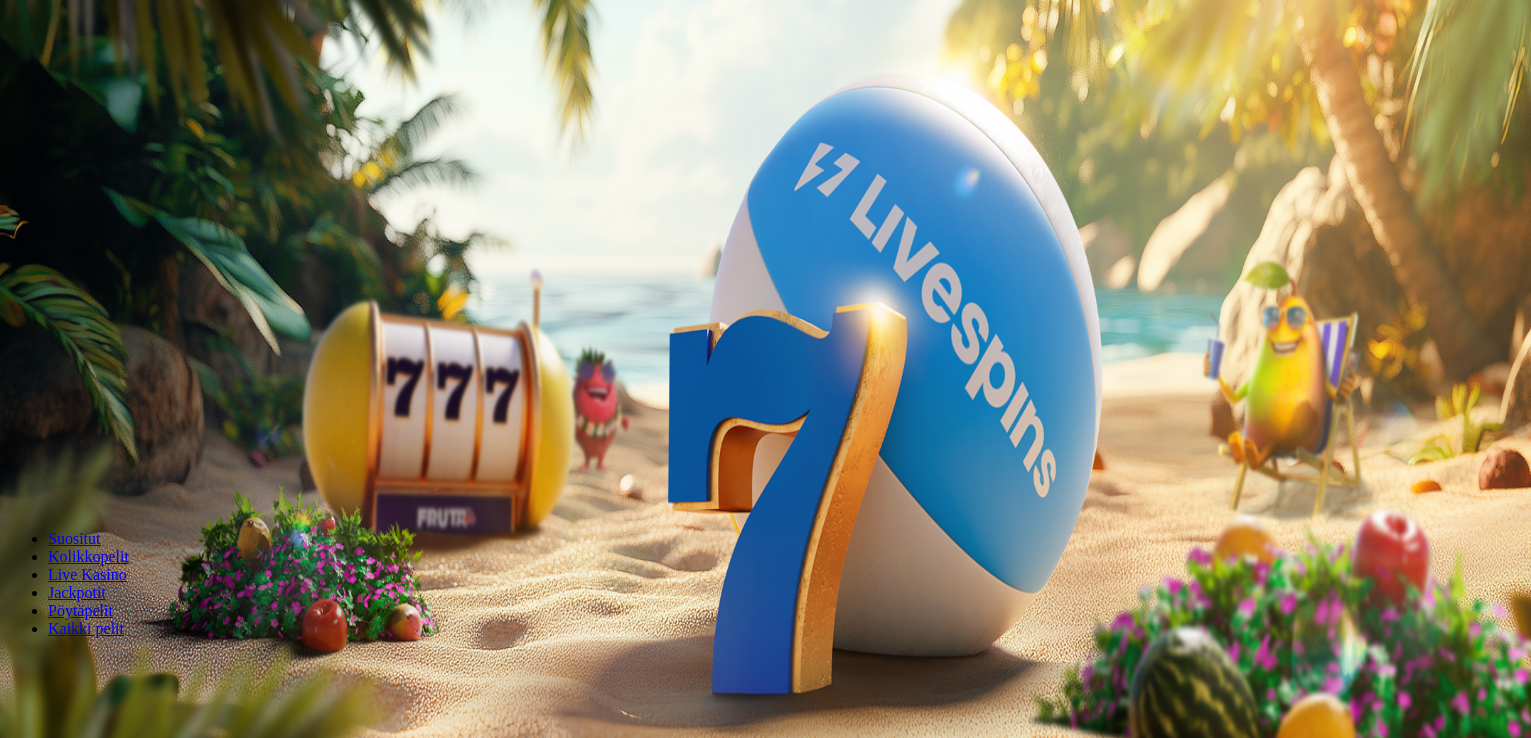 scroll, scrollTop: 0, scrollLeft: 0, axis: both 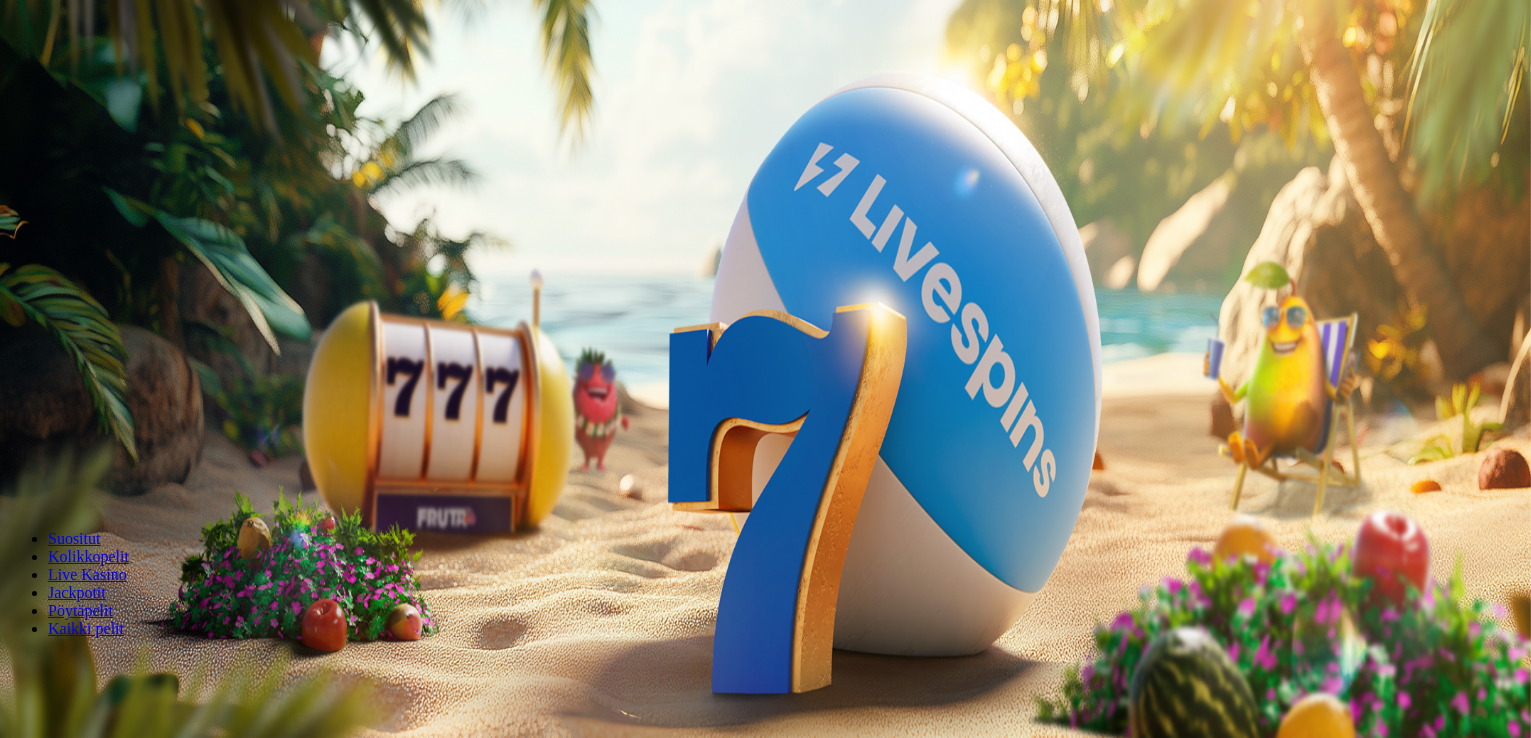 click on "Kirjaudu" at bounding box center (138, 72) 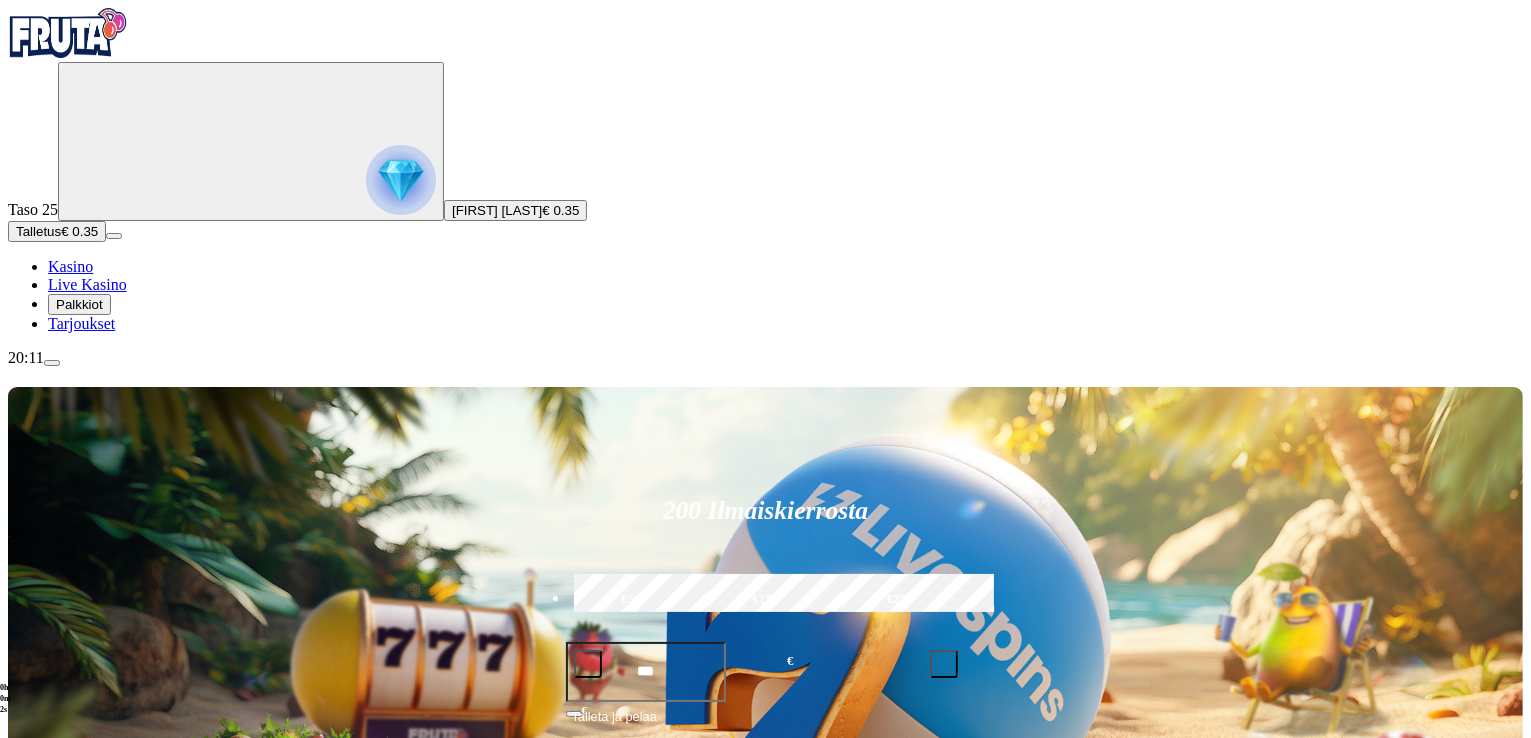 click on "Talletus" at bounding box center (38, 231) 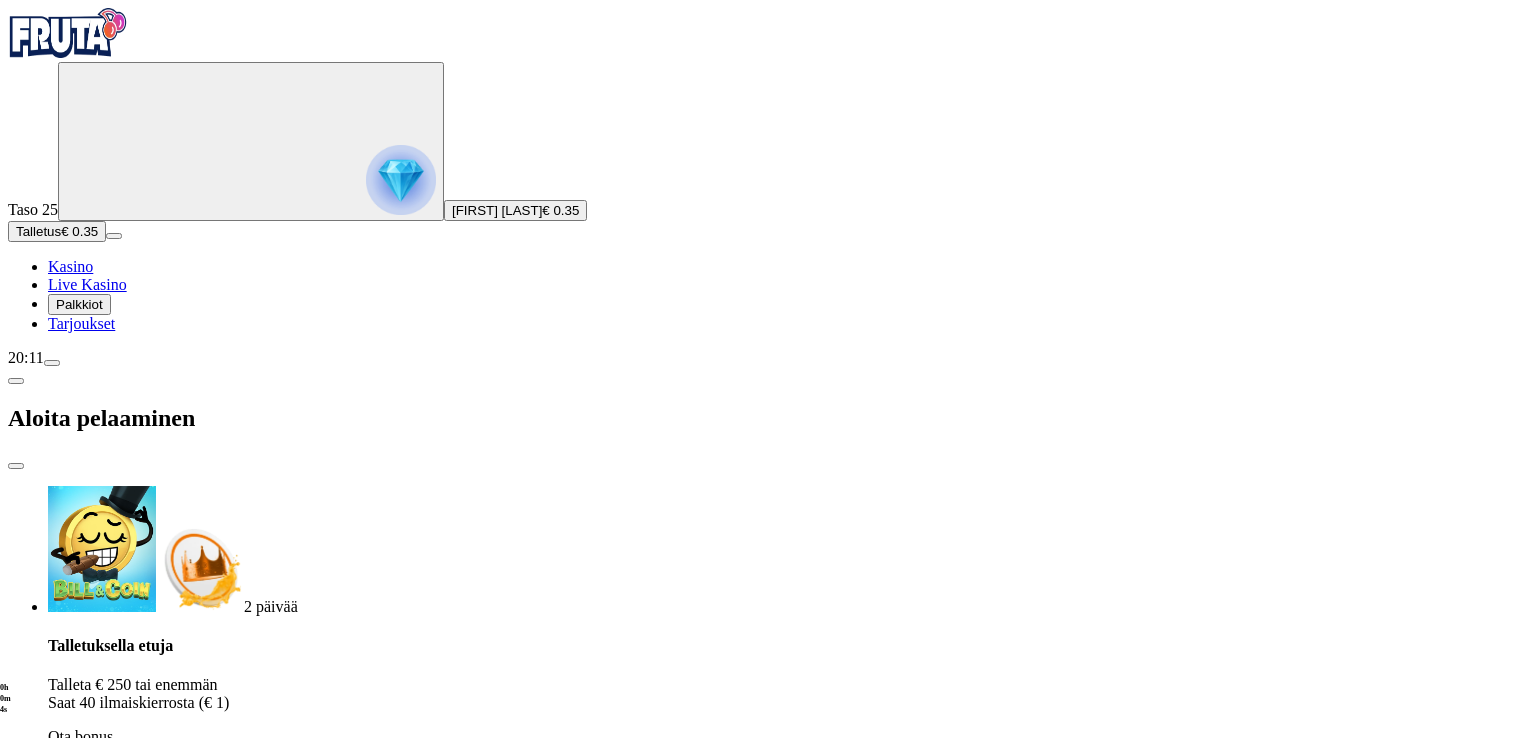 click on "TALLETA JA PELAA" at bounding box center [71, 1914] 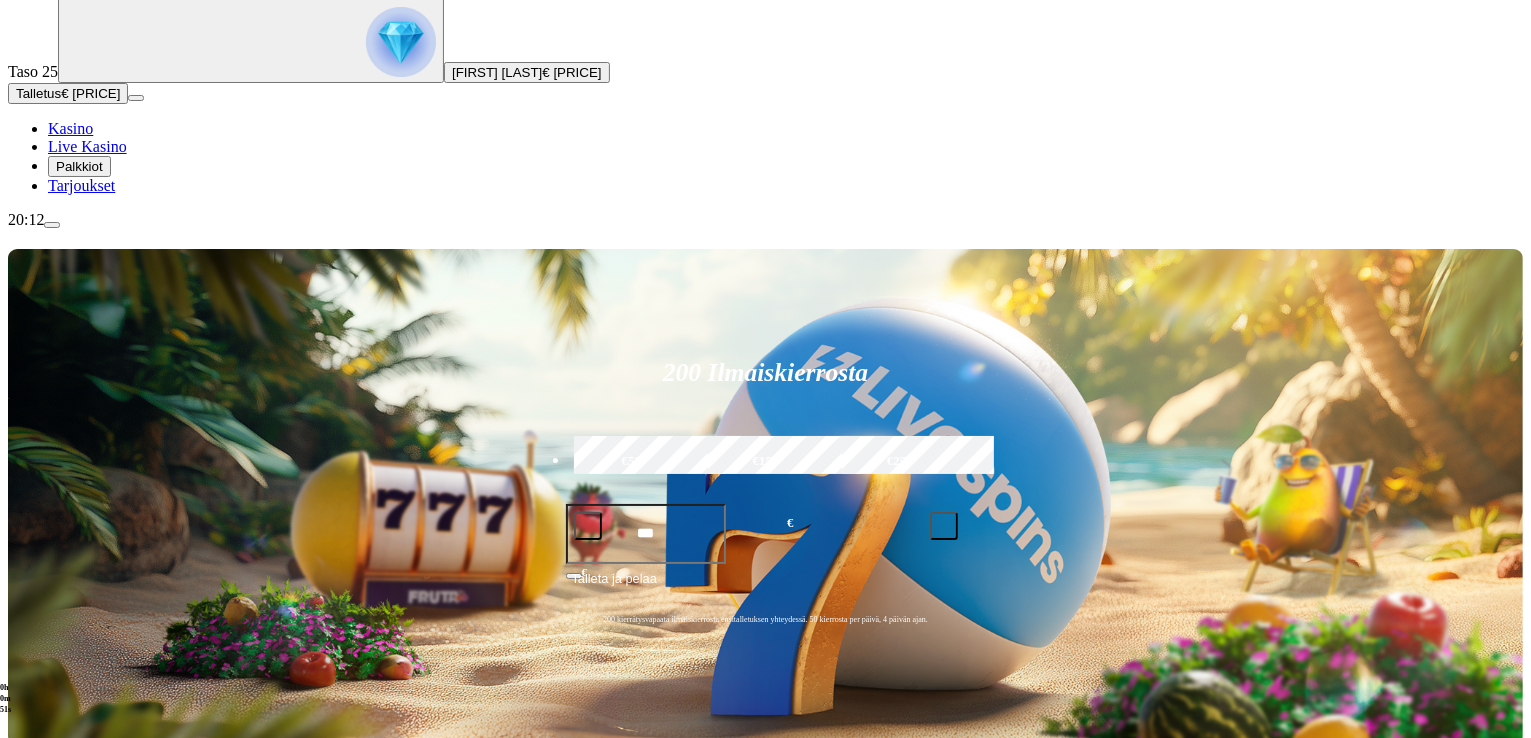 scroll, scrollTop: 300, scrollLeft: 0, axis: vertical 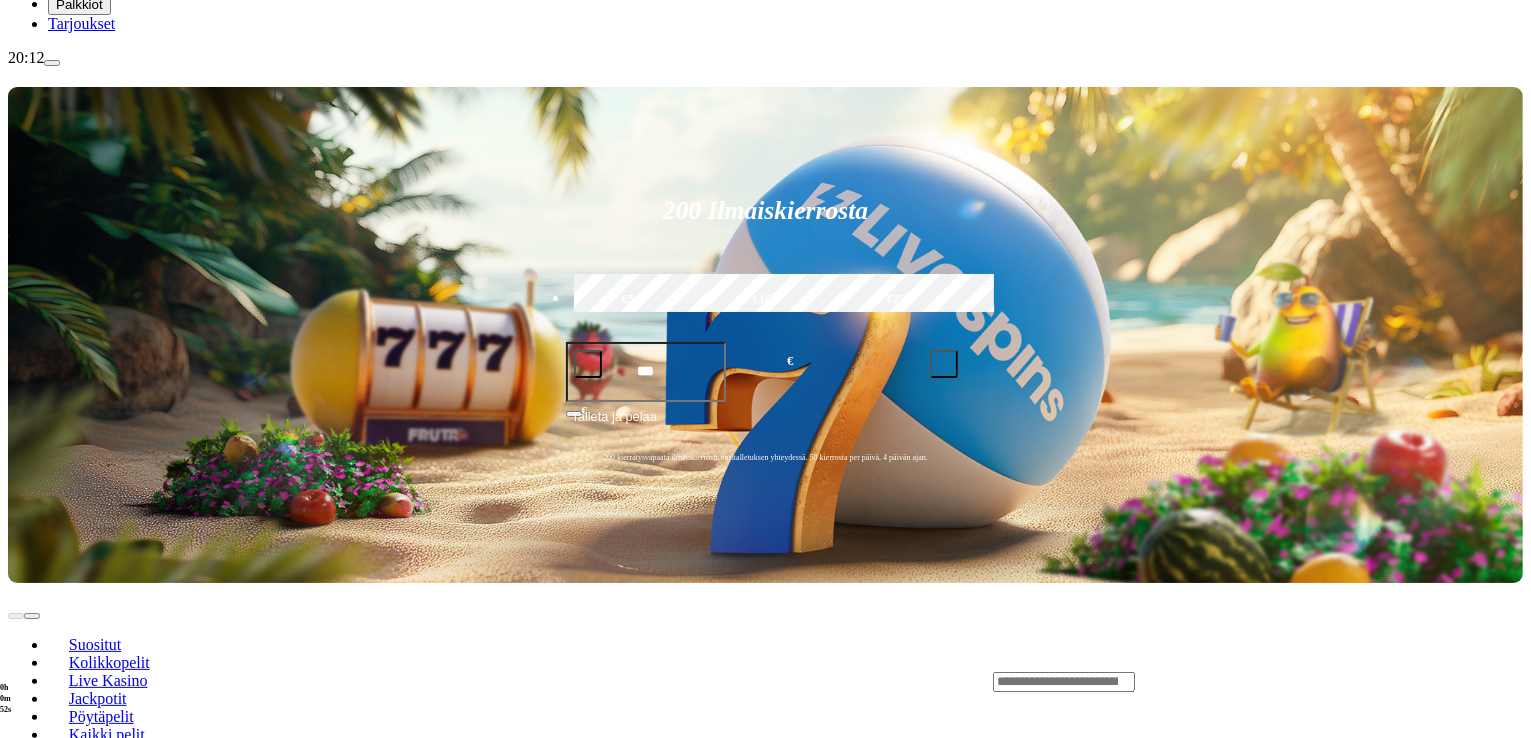 click on "Pelaa nyt" at bounding box center (77, 995) 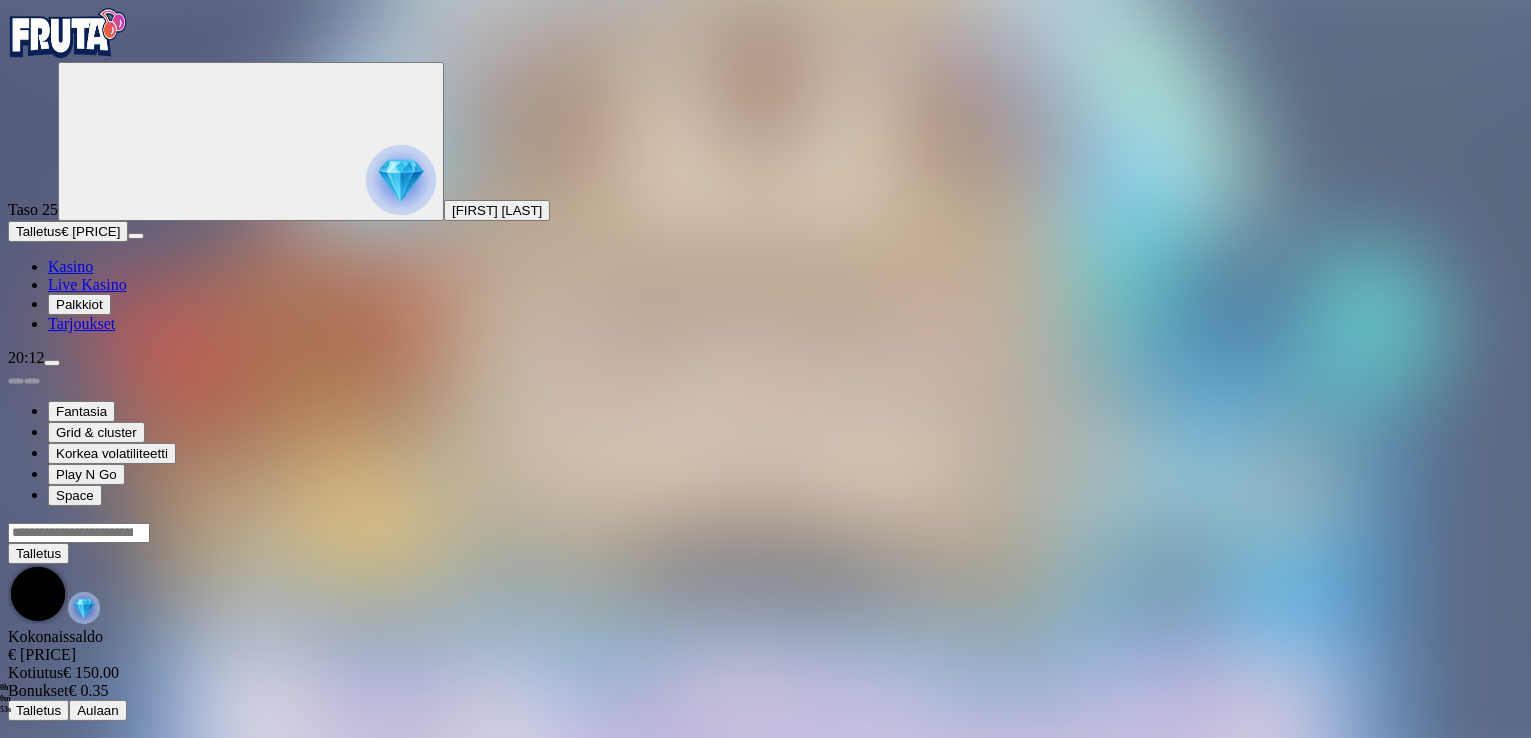 scroll, scrollTop: 0, scrollLeft: 0, axis: both 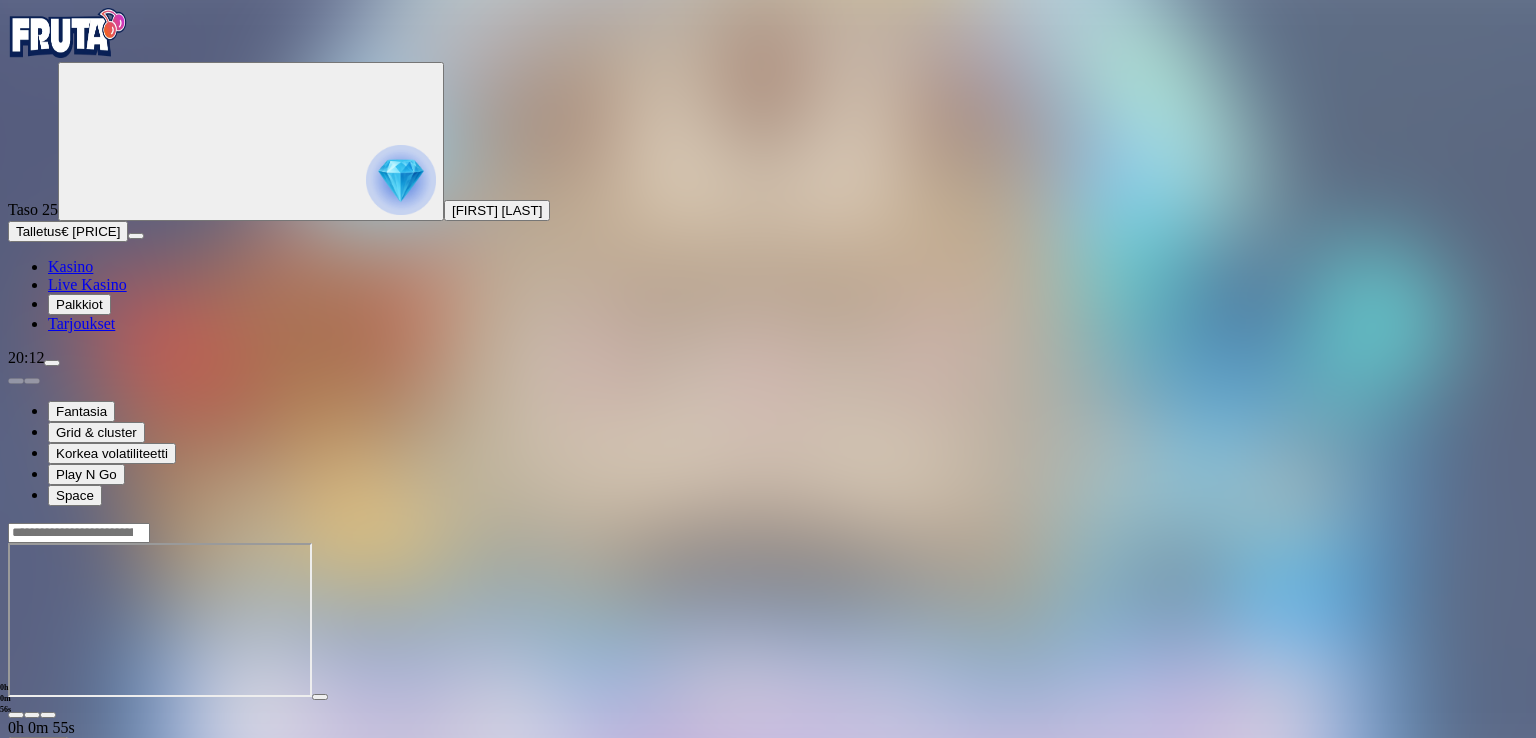 click at bounding box center [48, 715] 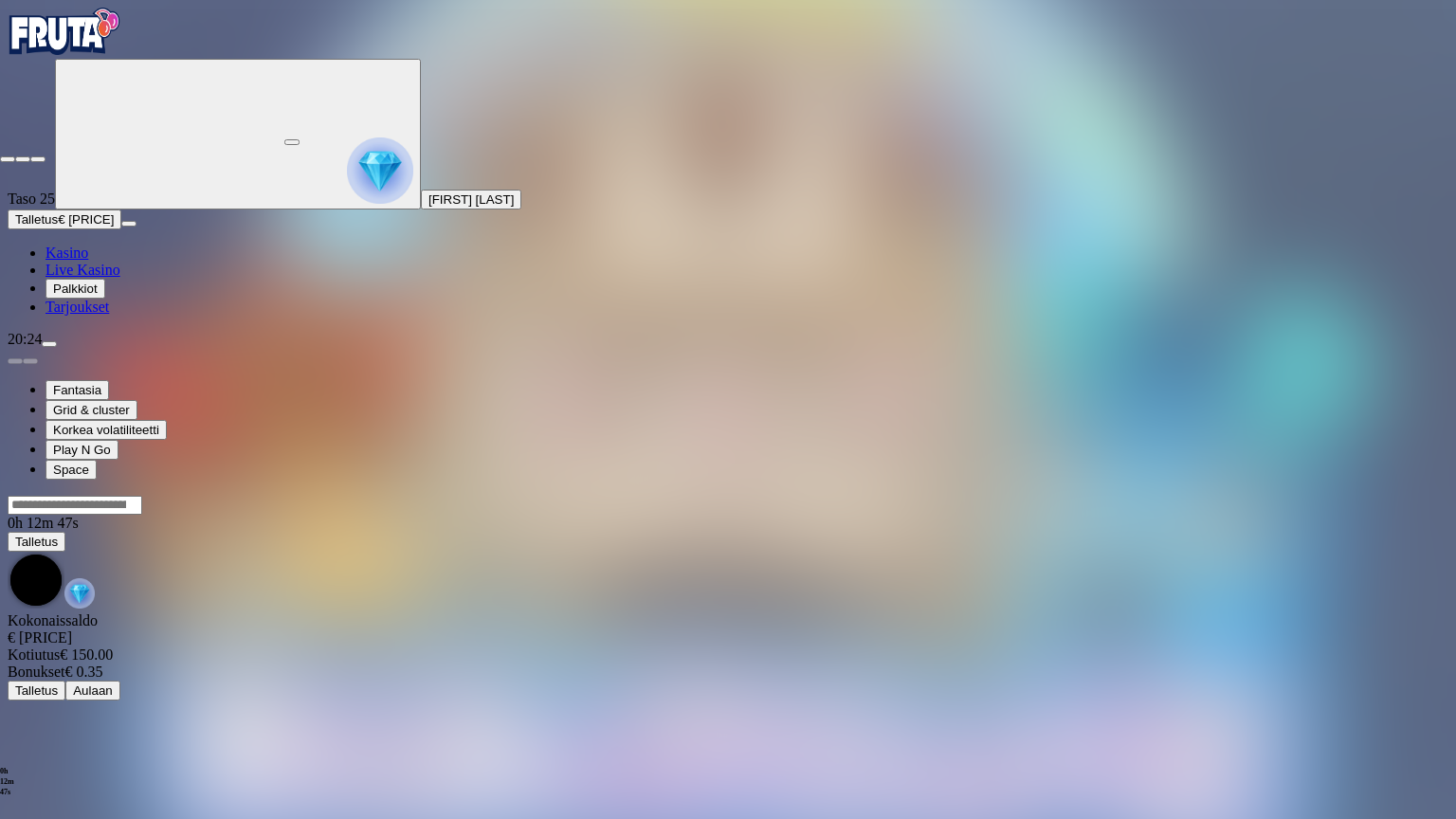 click at bounding box center [38, 159] 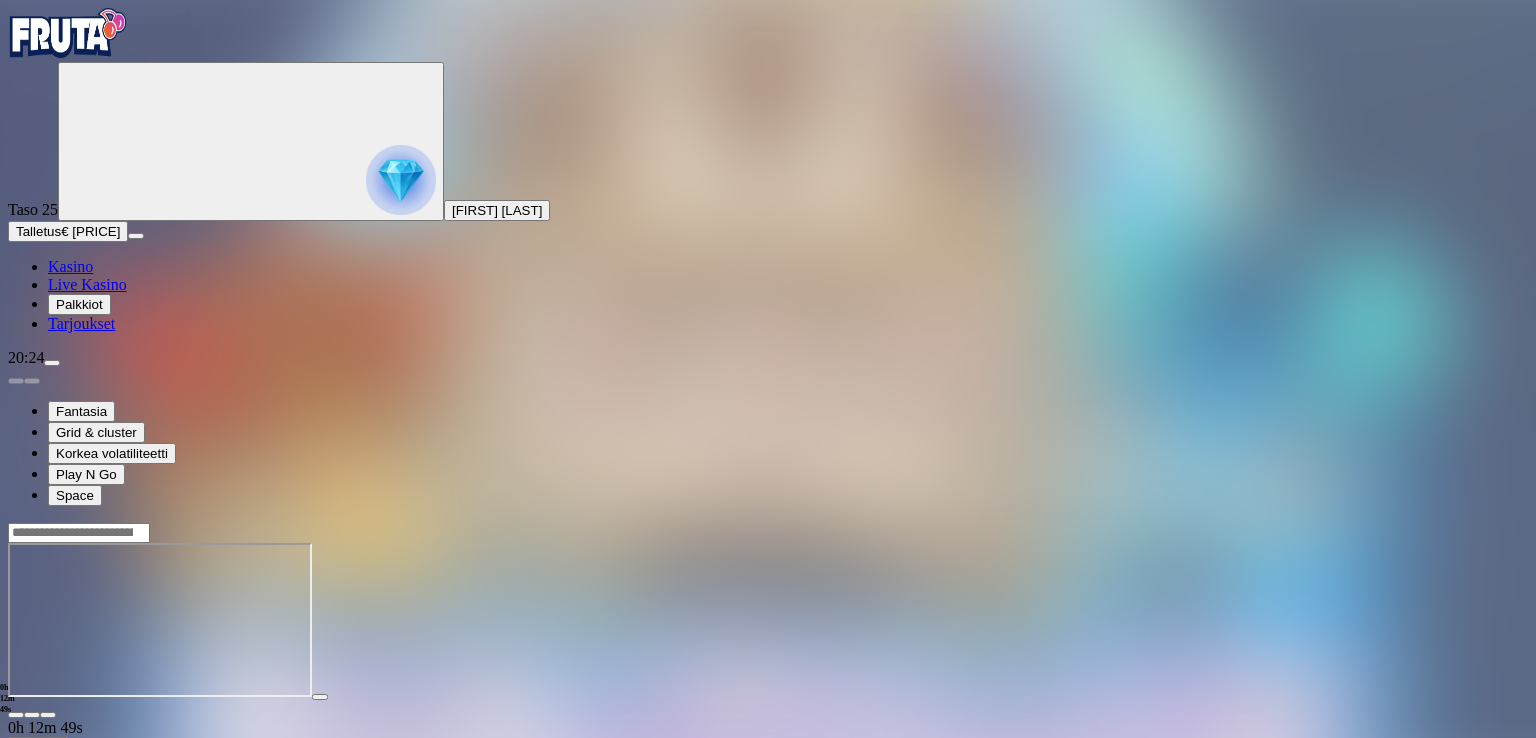 click on "Talletus € [PRICE]" at bounding box center [68, 231] 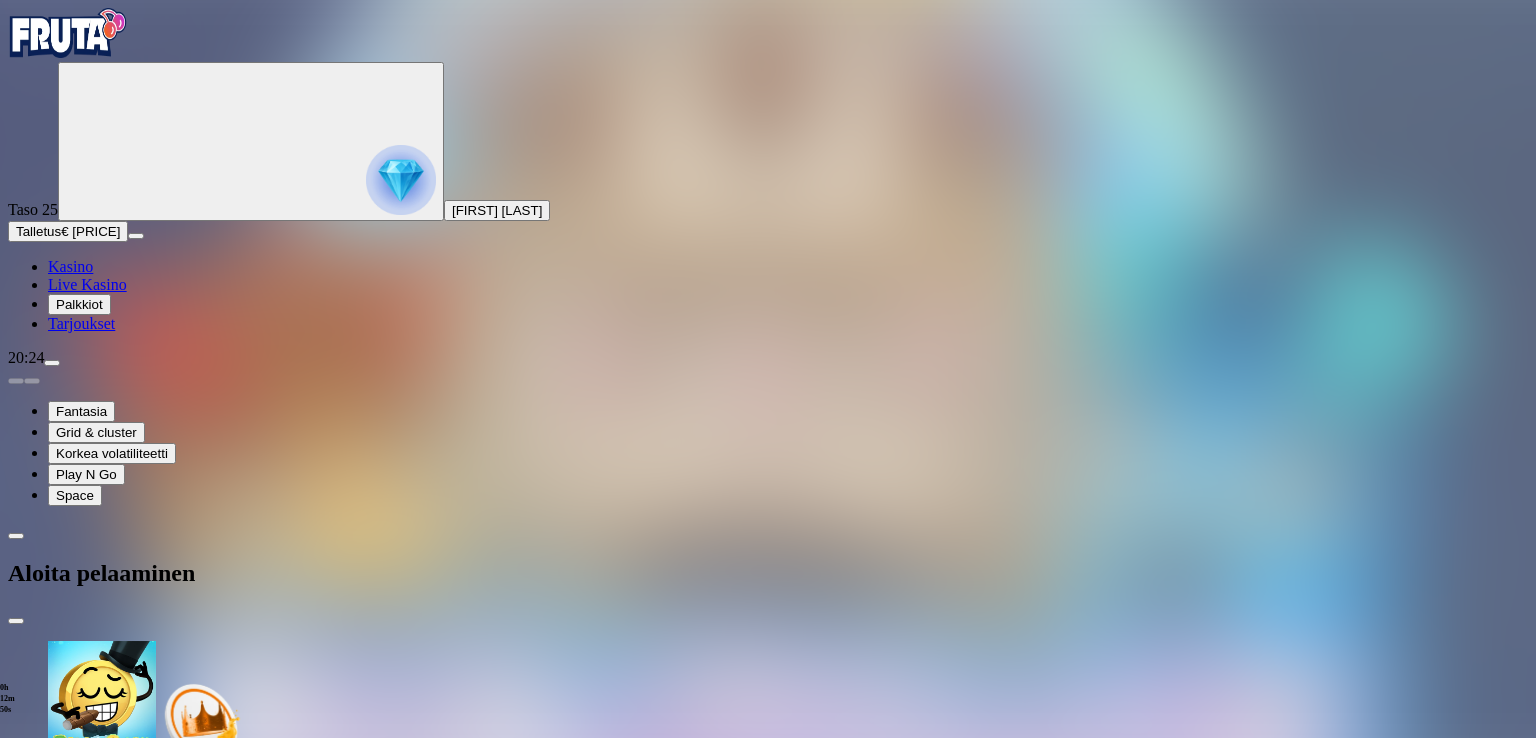 click on "TALLETA JA PELAA" at bounding box center (76, 2071) 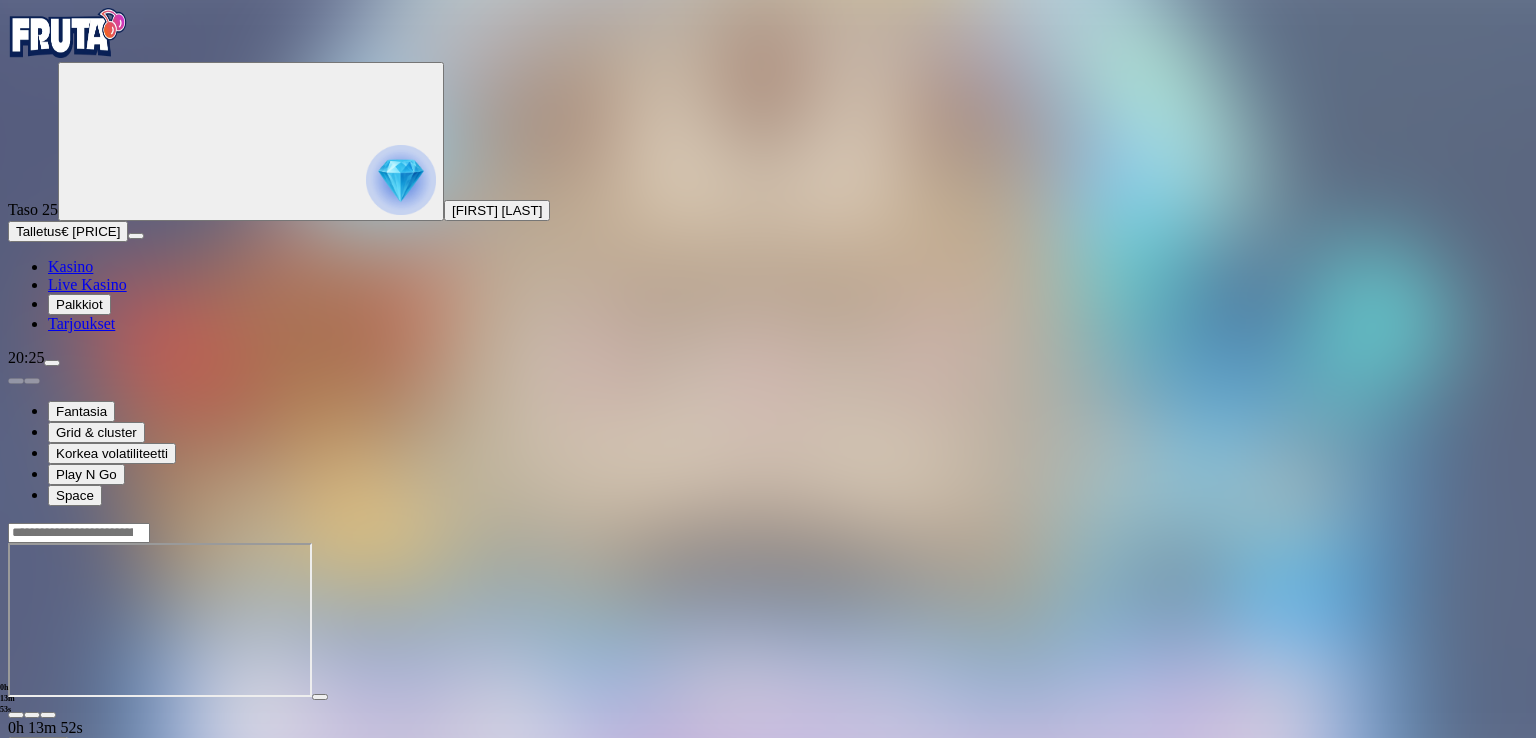 click at bounding box center (48, 715) 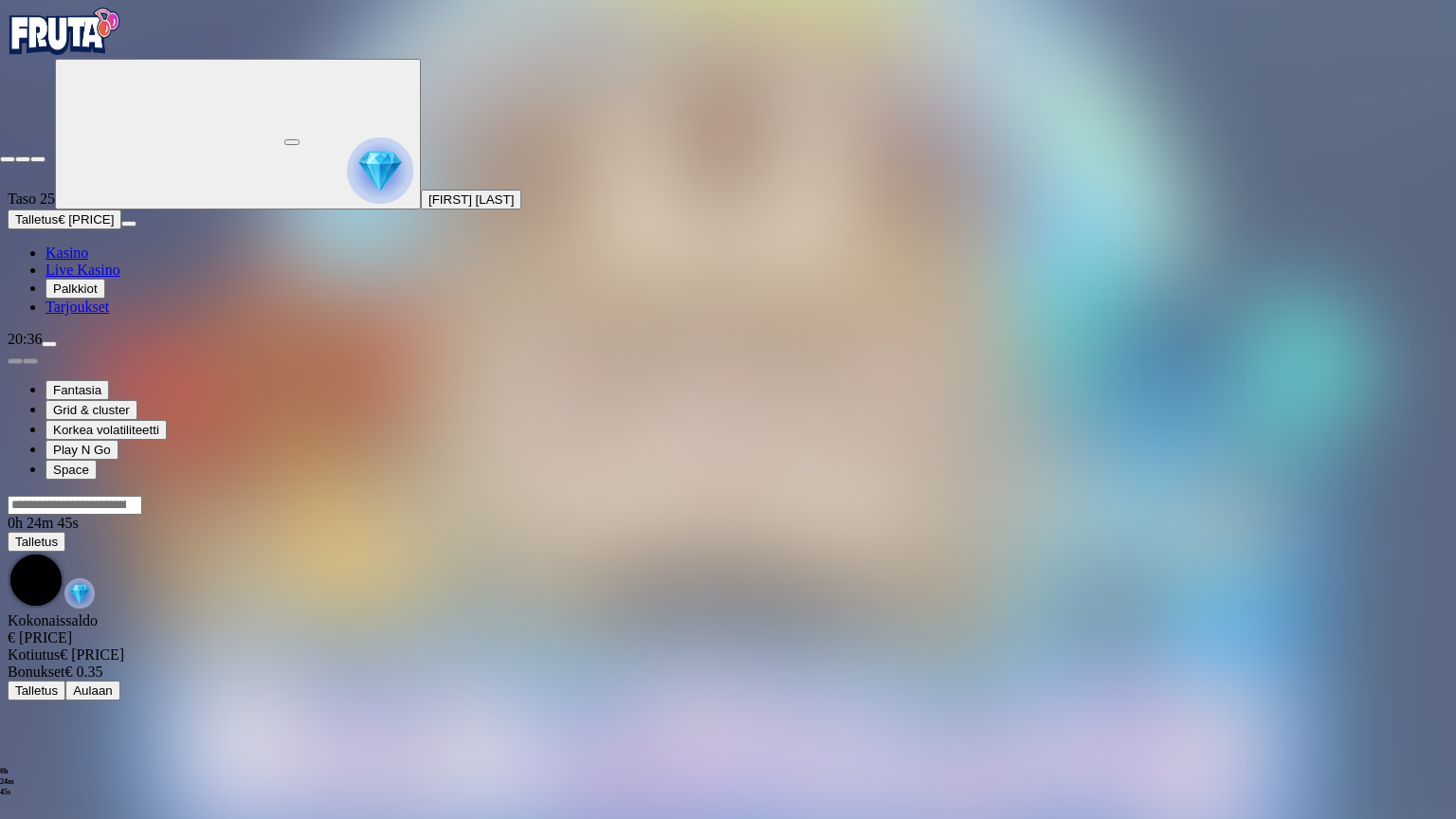 click at bounding box center (38, 159) 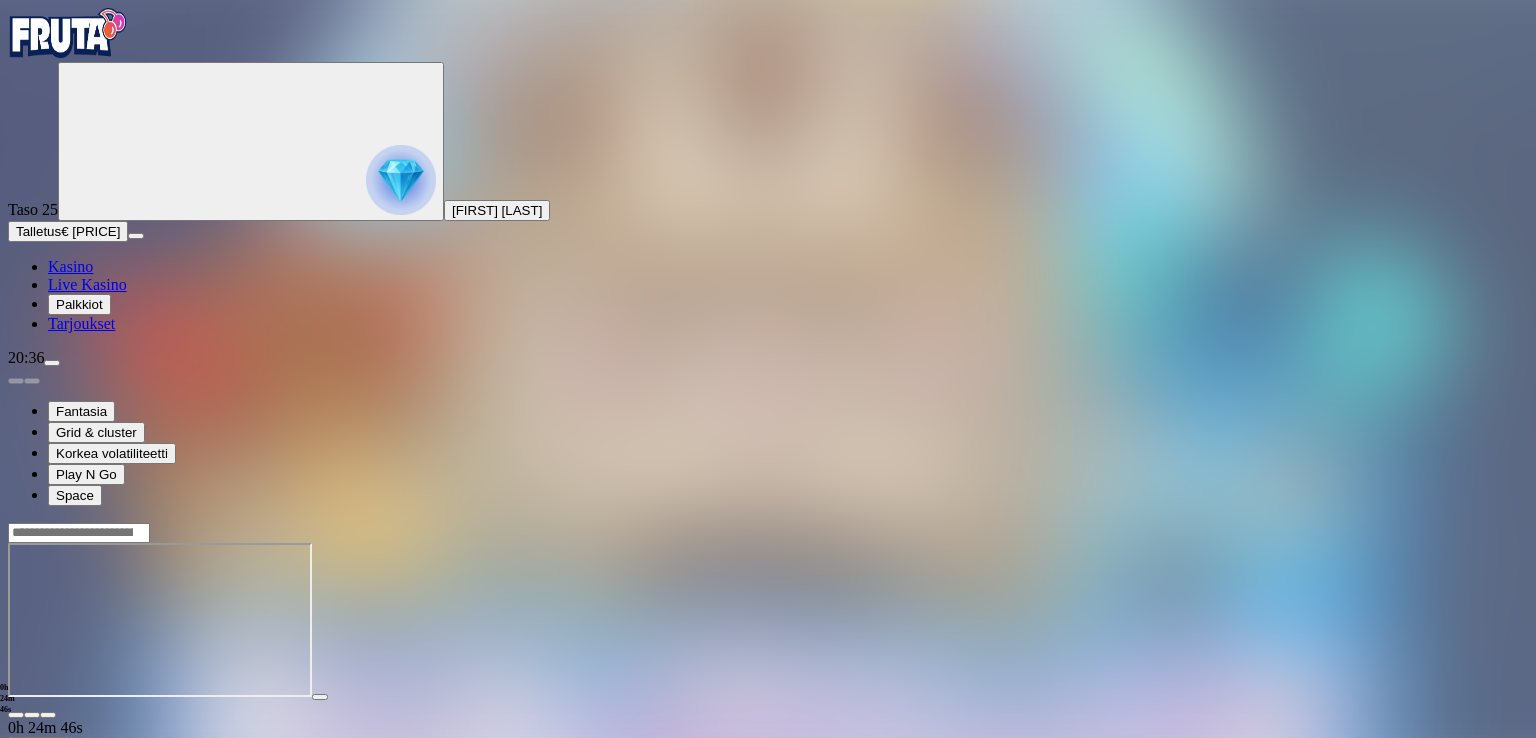 click on "Talletus" at bounding box center (38, 231) 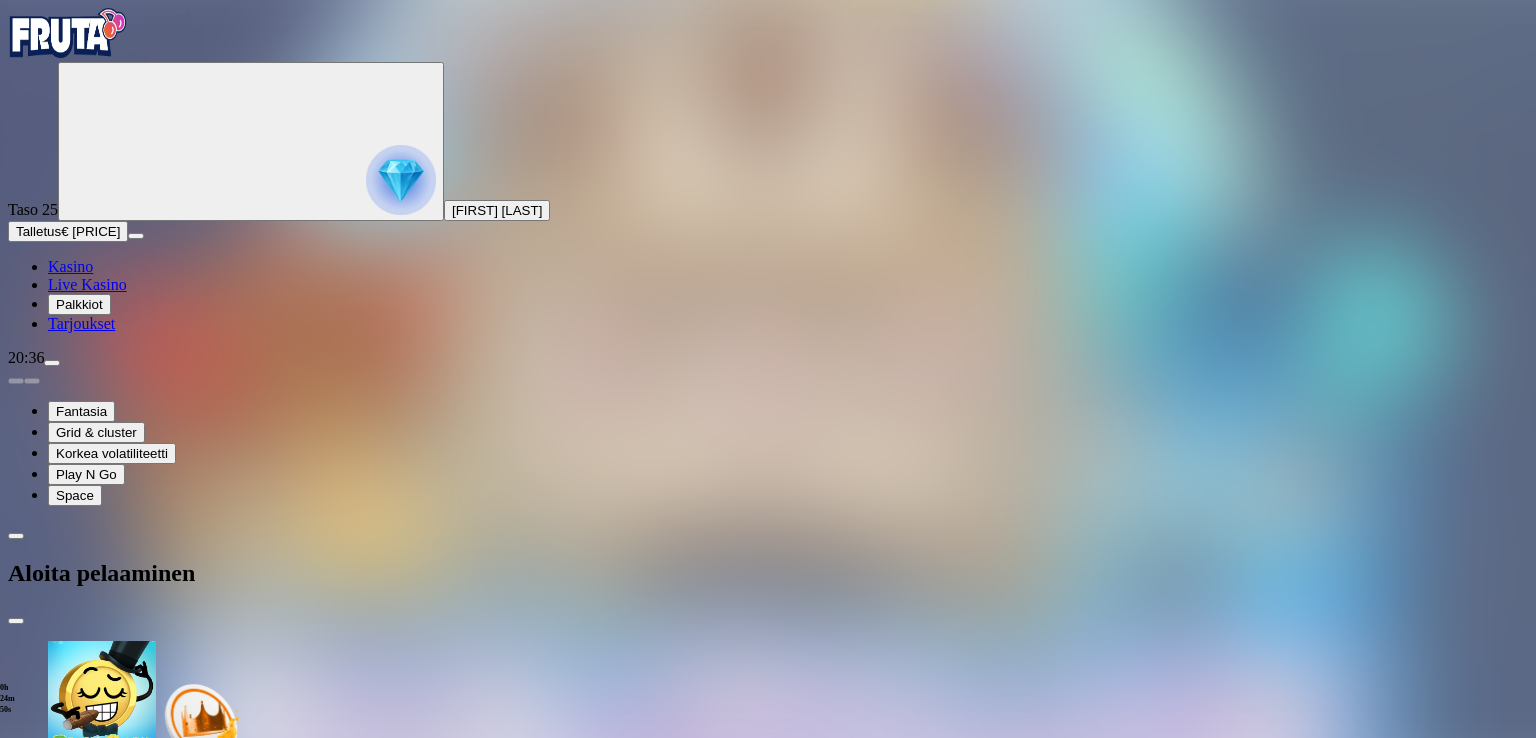 click on "***" at bounding box center [79, 2033] 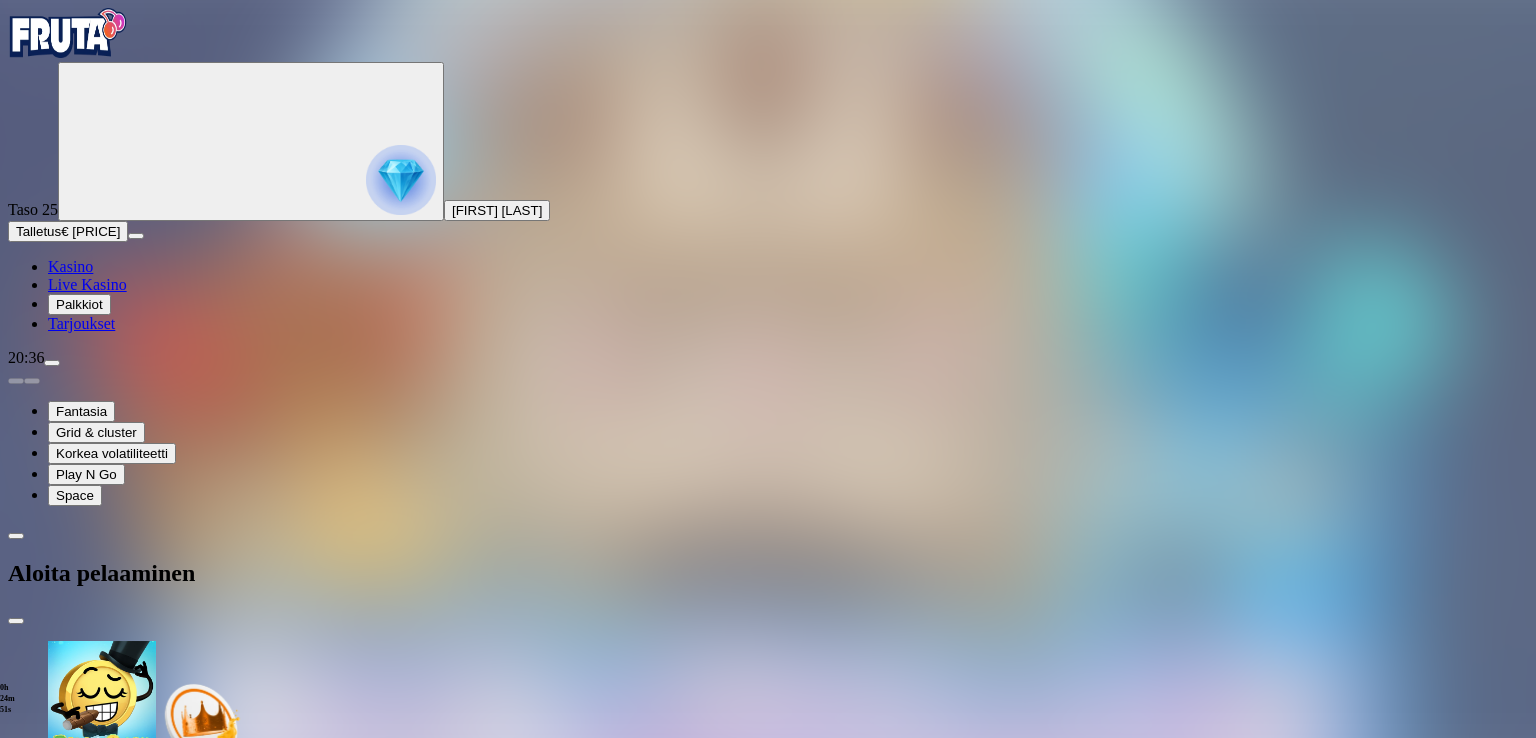 click on "TALLETA JA PELAA" at bounding box center (76, 2071) 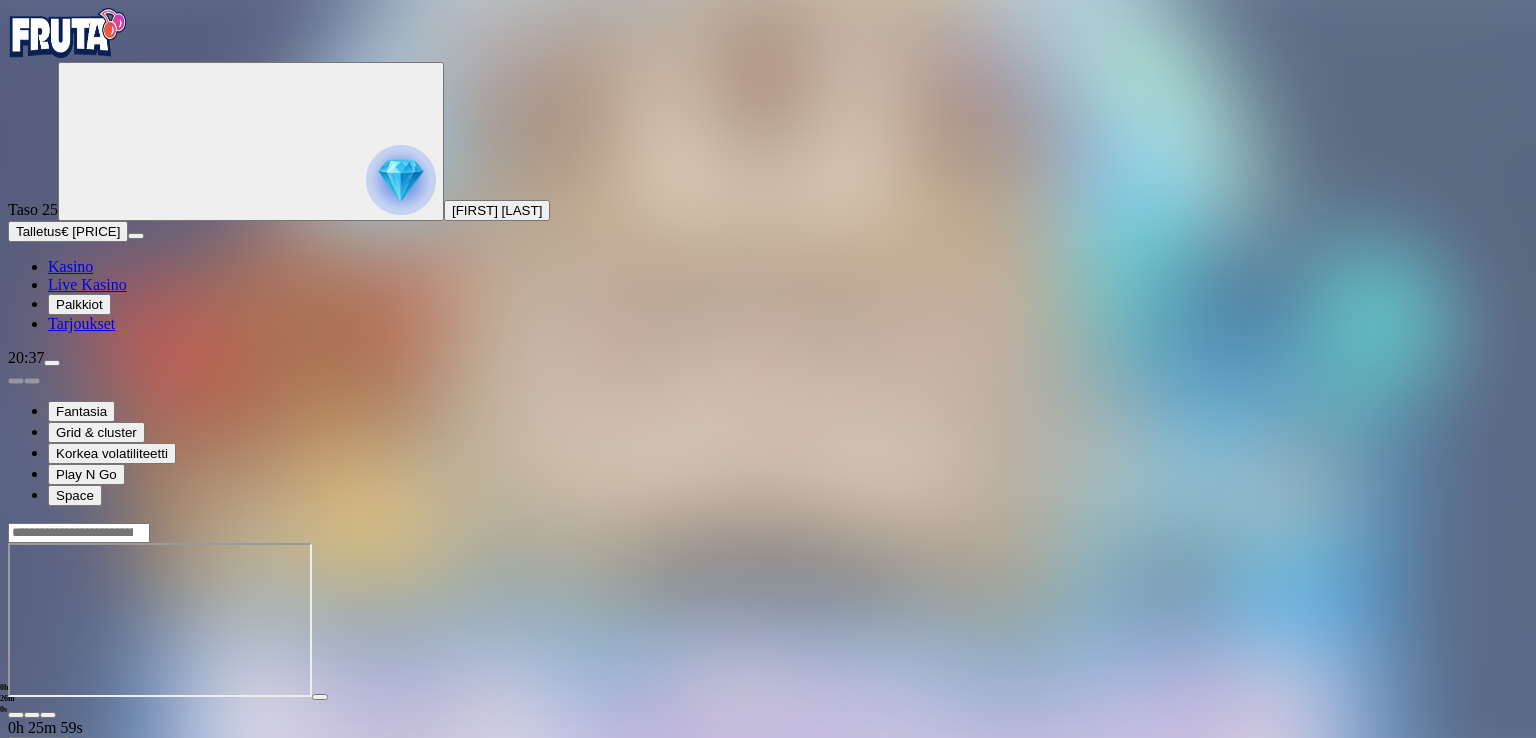 click at bounding box center [48, 715] 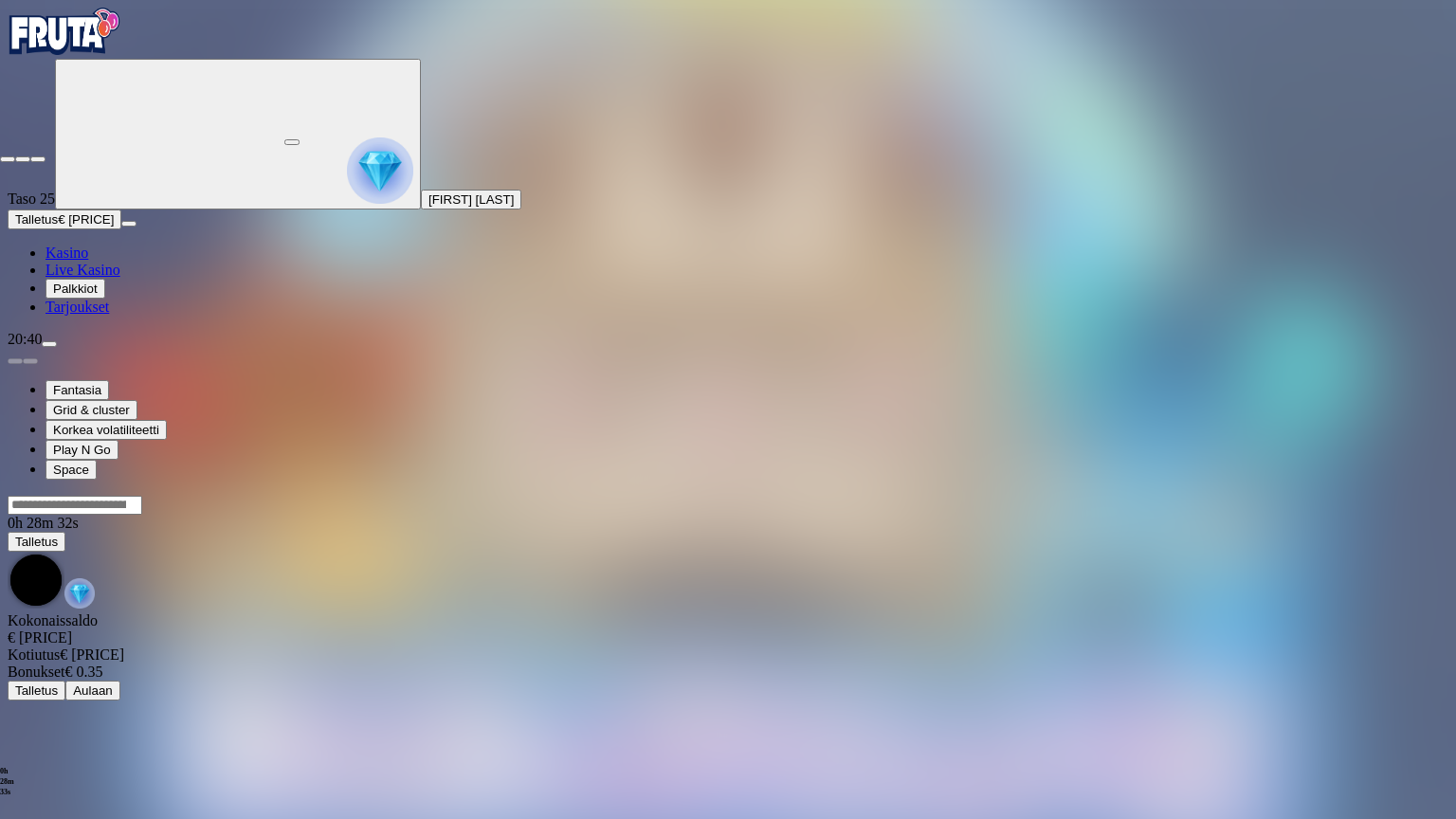 click at bounding box center (38, 159) 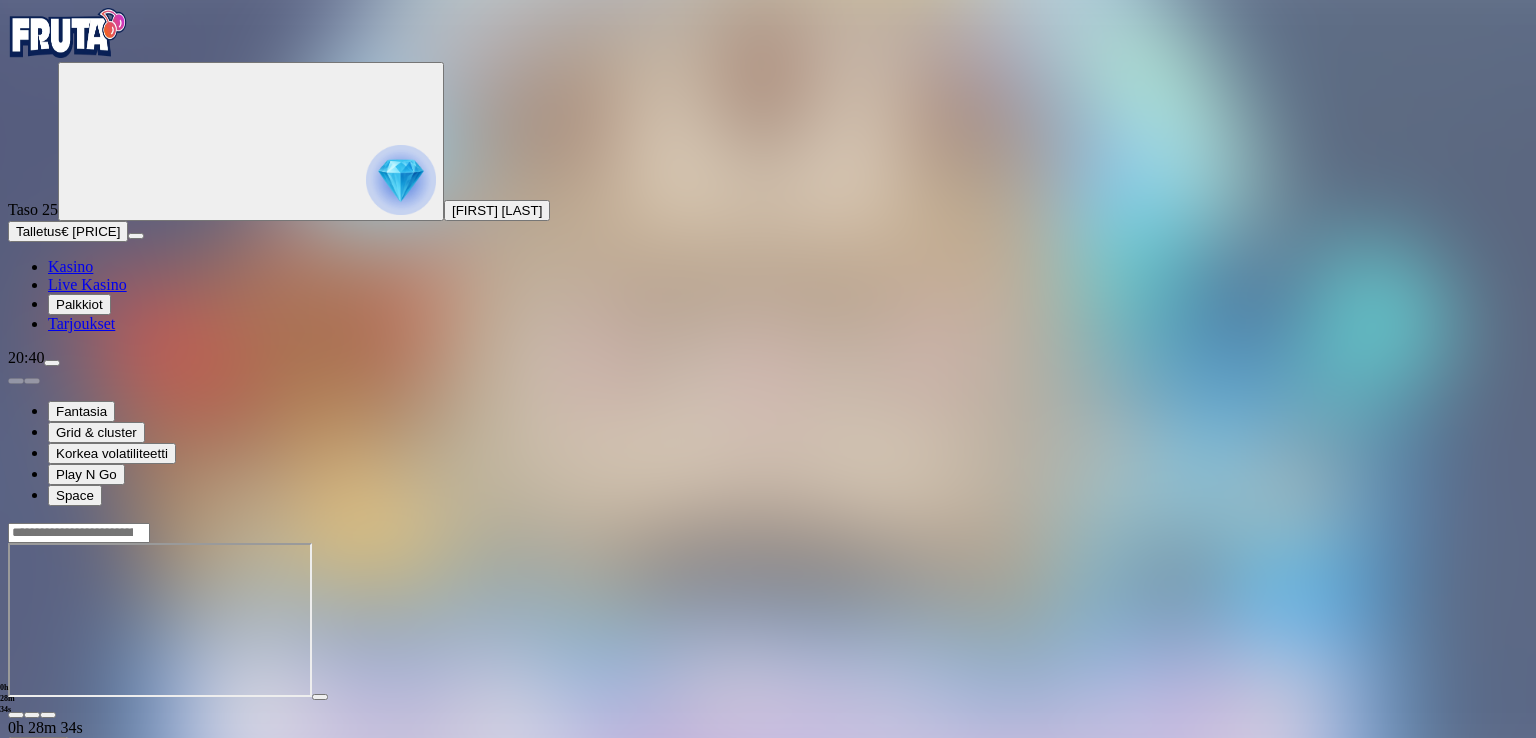click at bounding box center [16, 715] 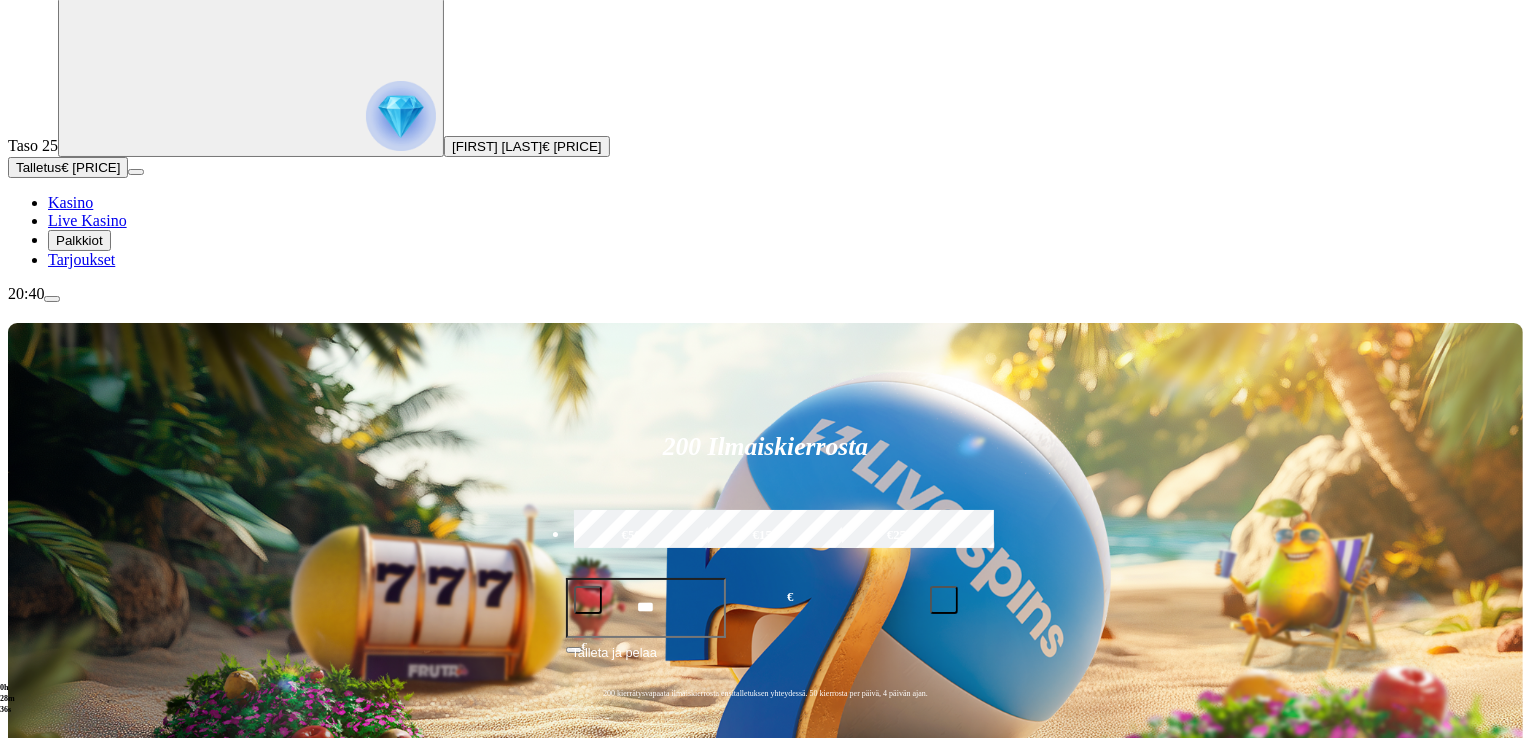 scroll, scrollTop: 100, scrollLeft: 0, axis: vertical 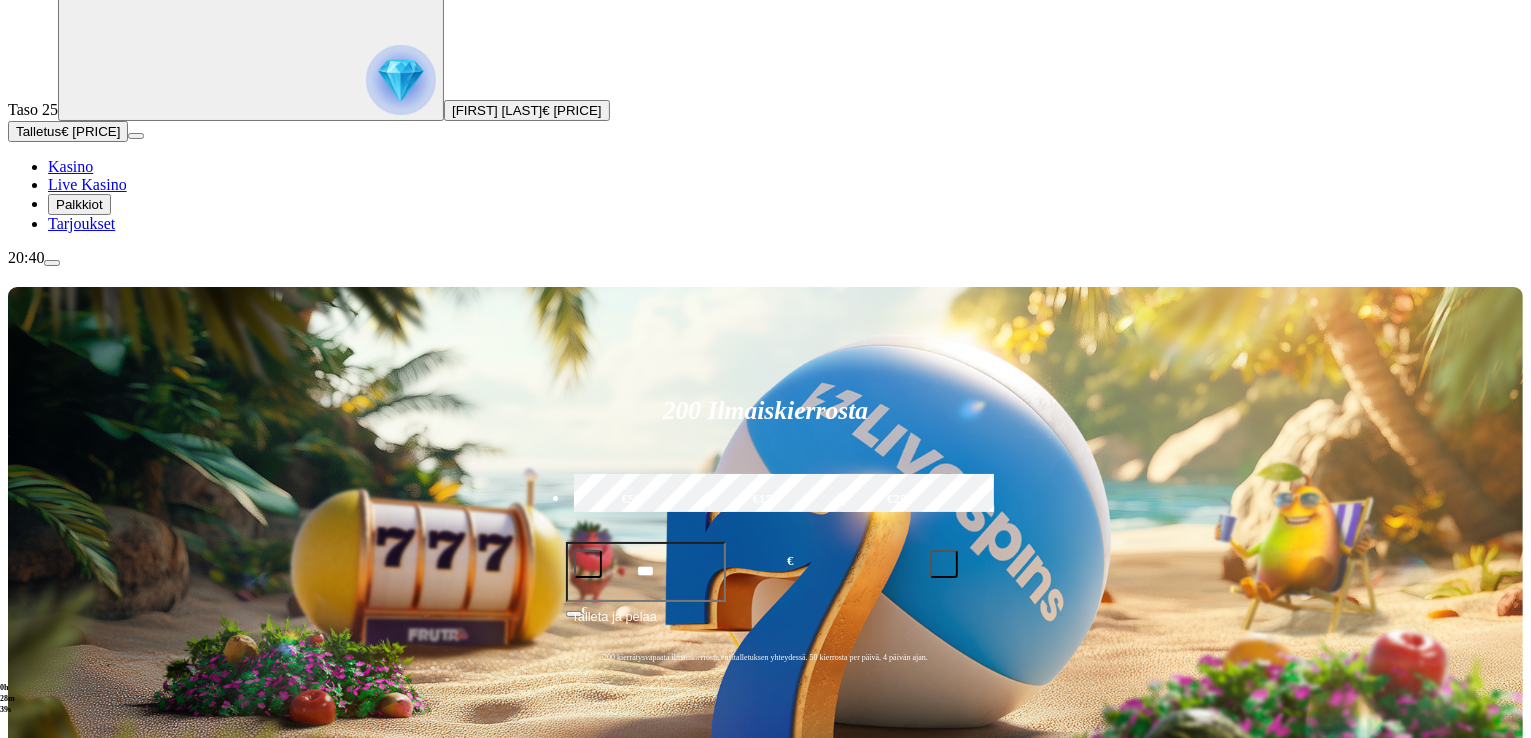 click on "Pelaa nyt" at bounding box center [77, 1290] 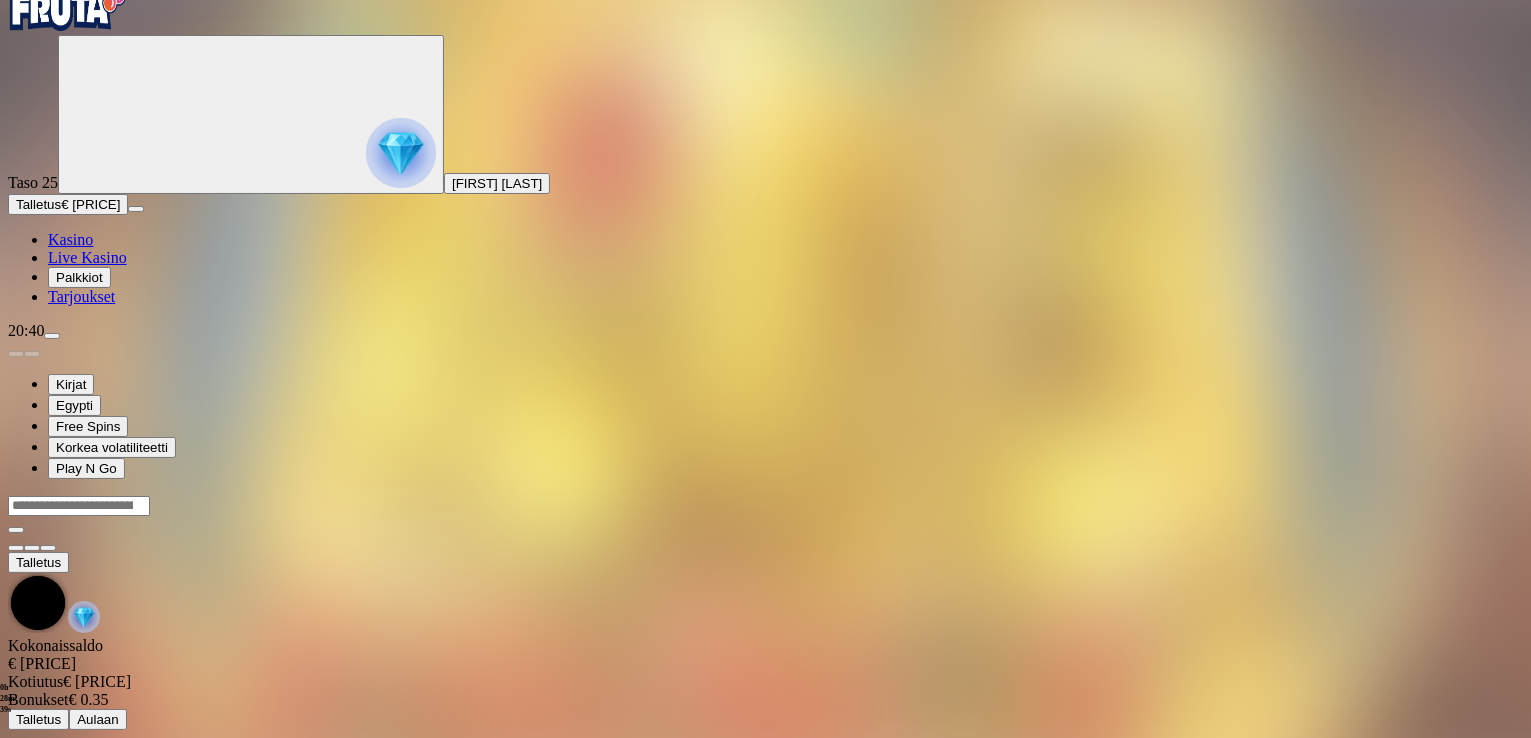 scroll, scrollTop: 0, scrollLeft: 0, axis: both 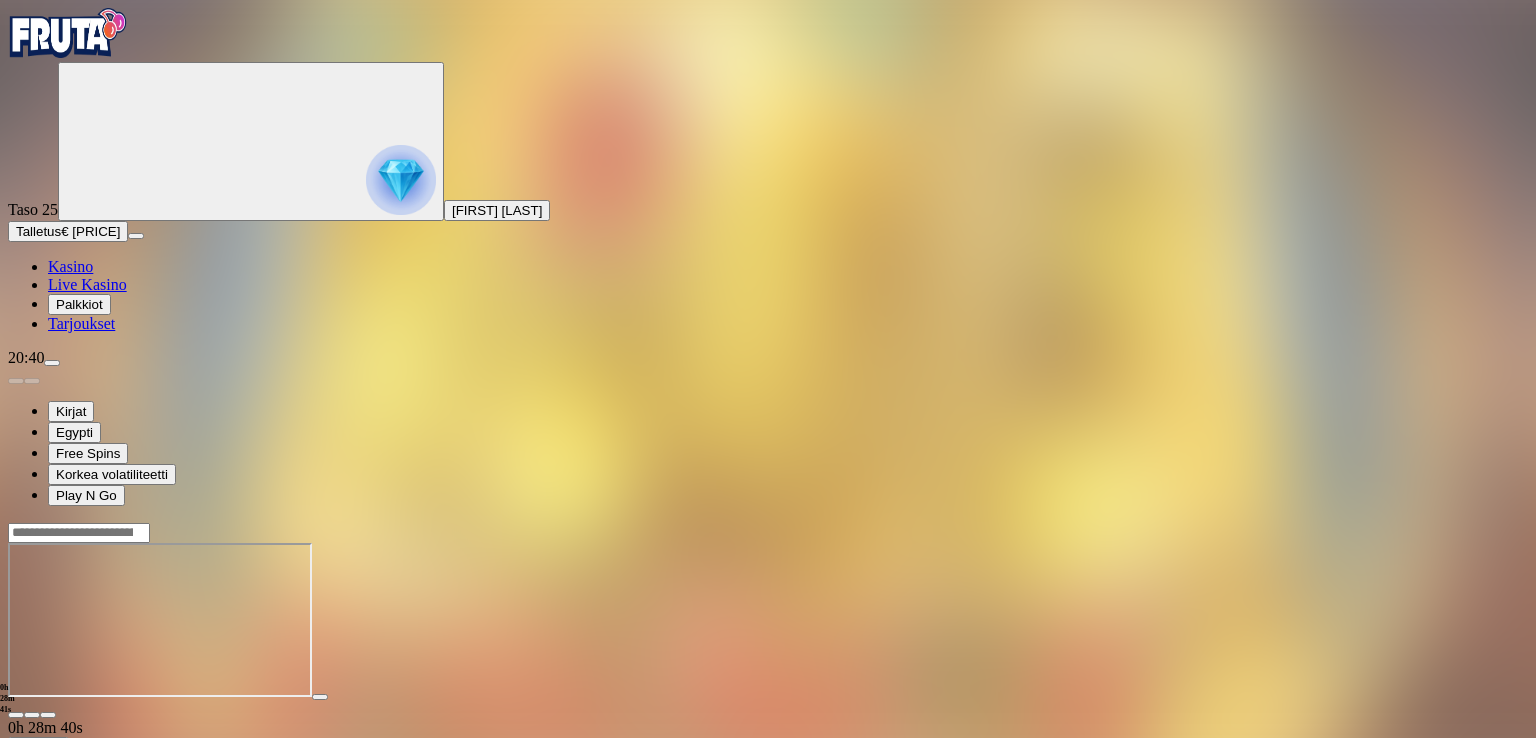 click at bounding box center (48, 715) 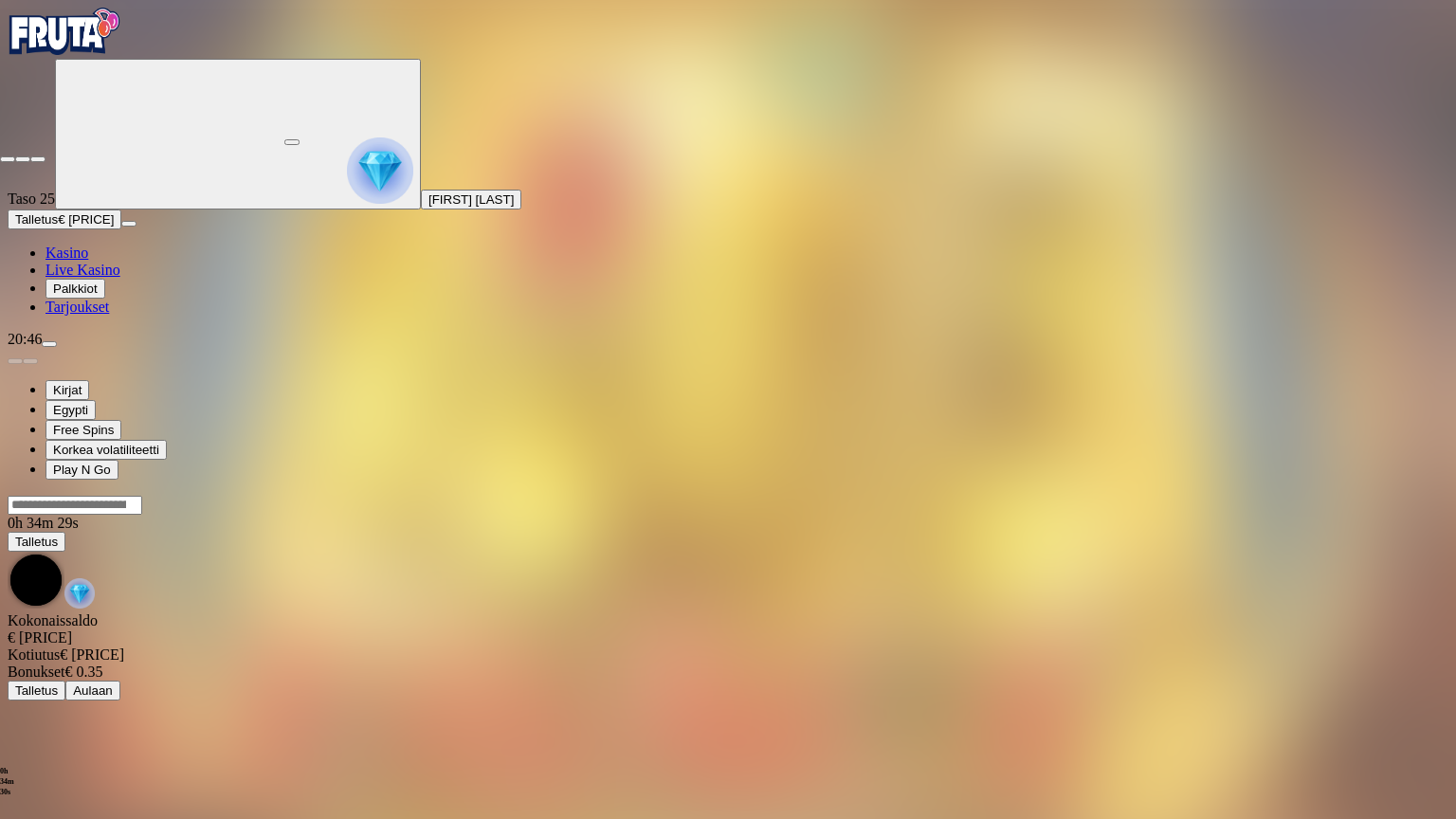 click at bounding box center [38, 159] 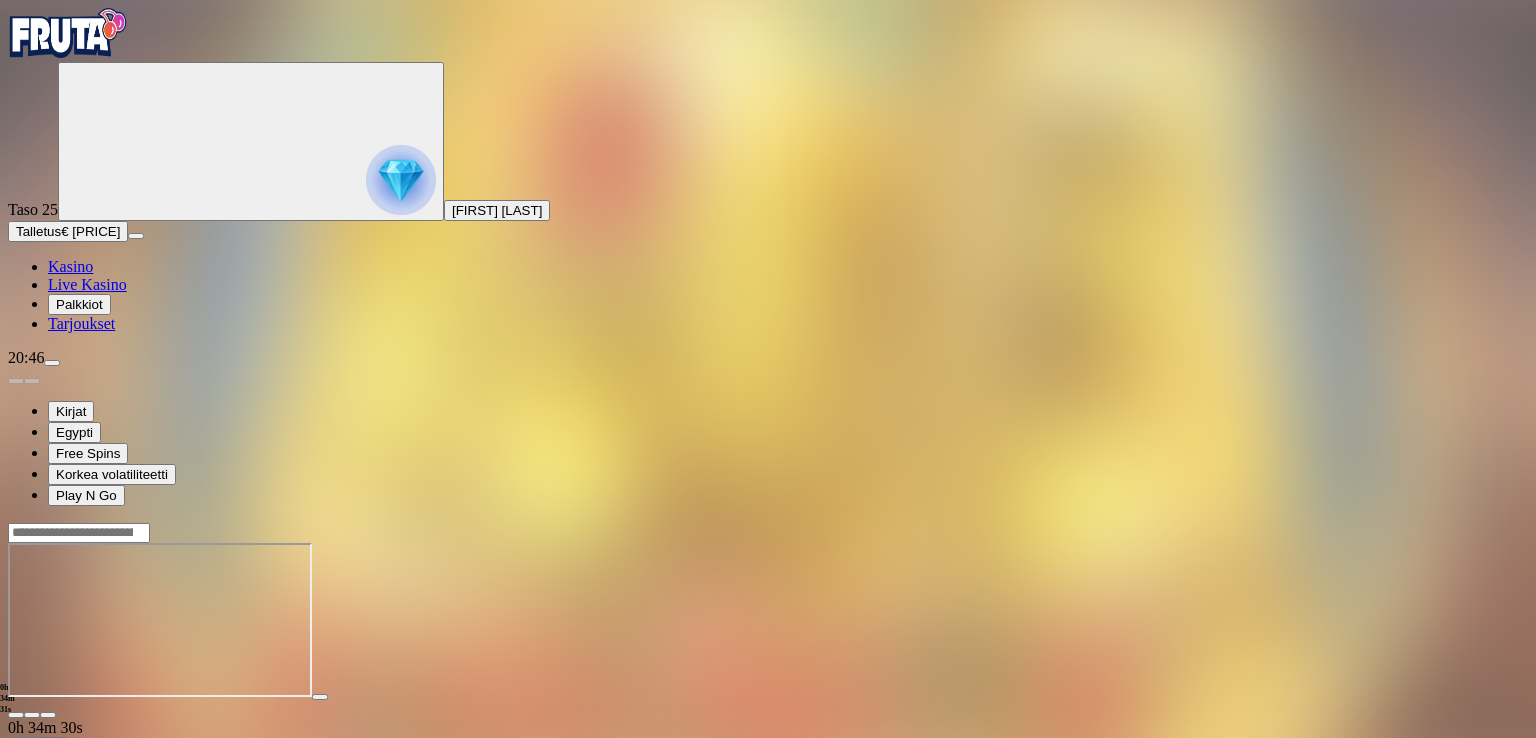 click at bounding box center (16, 715) 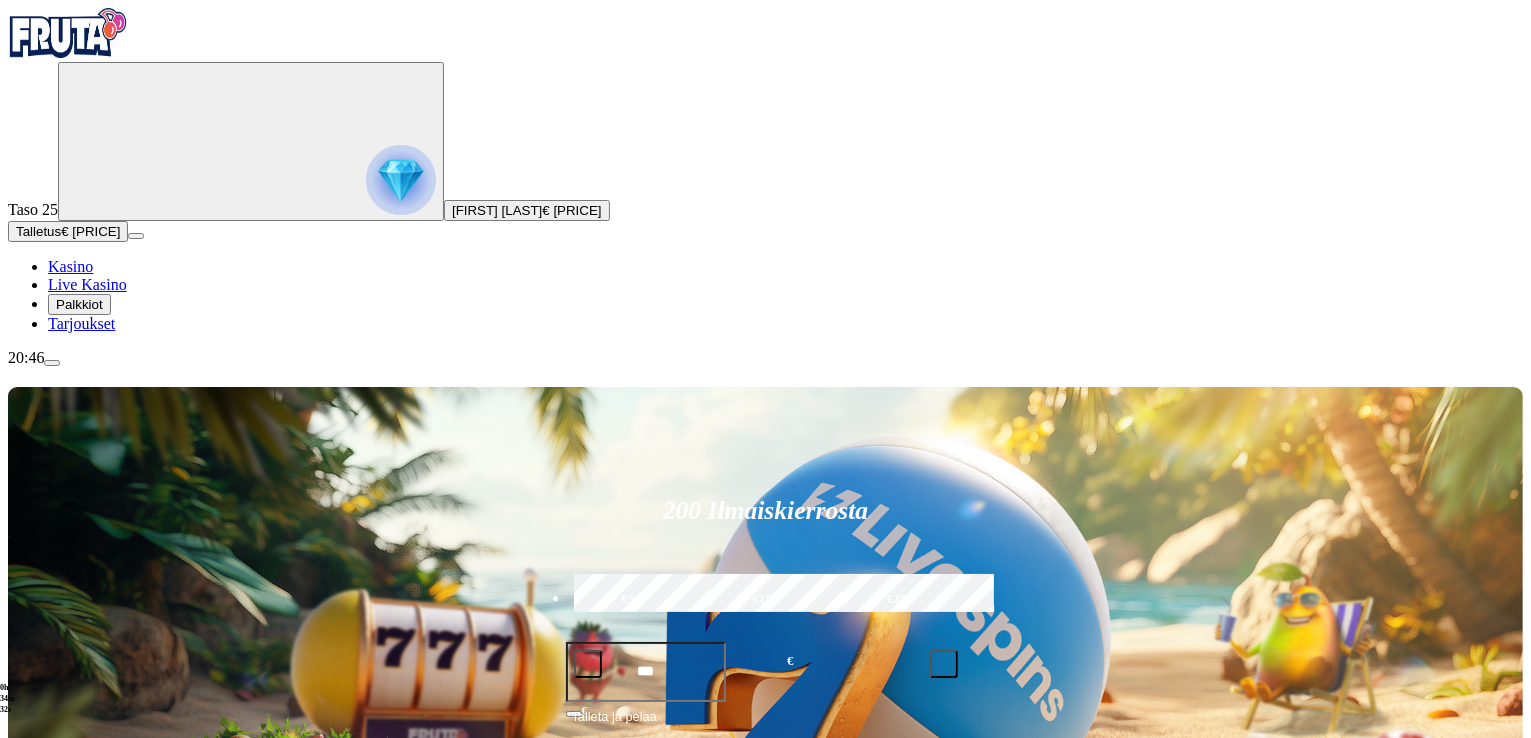 scroll, scrollTop: 200, scrollLeft: 0, axis: vertical 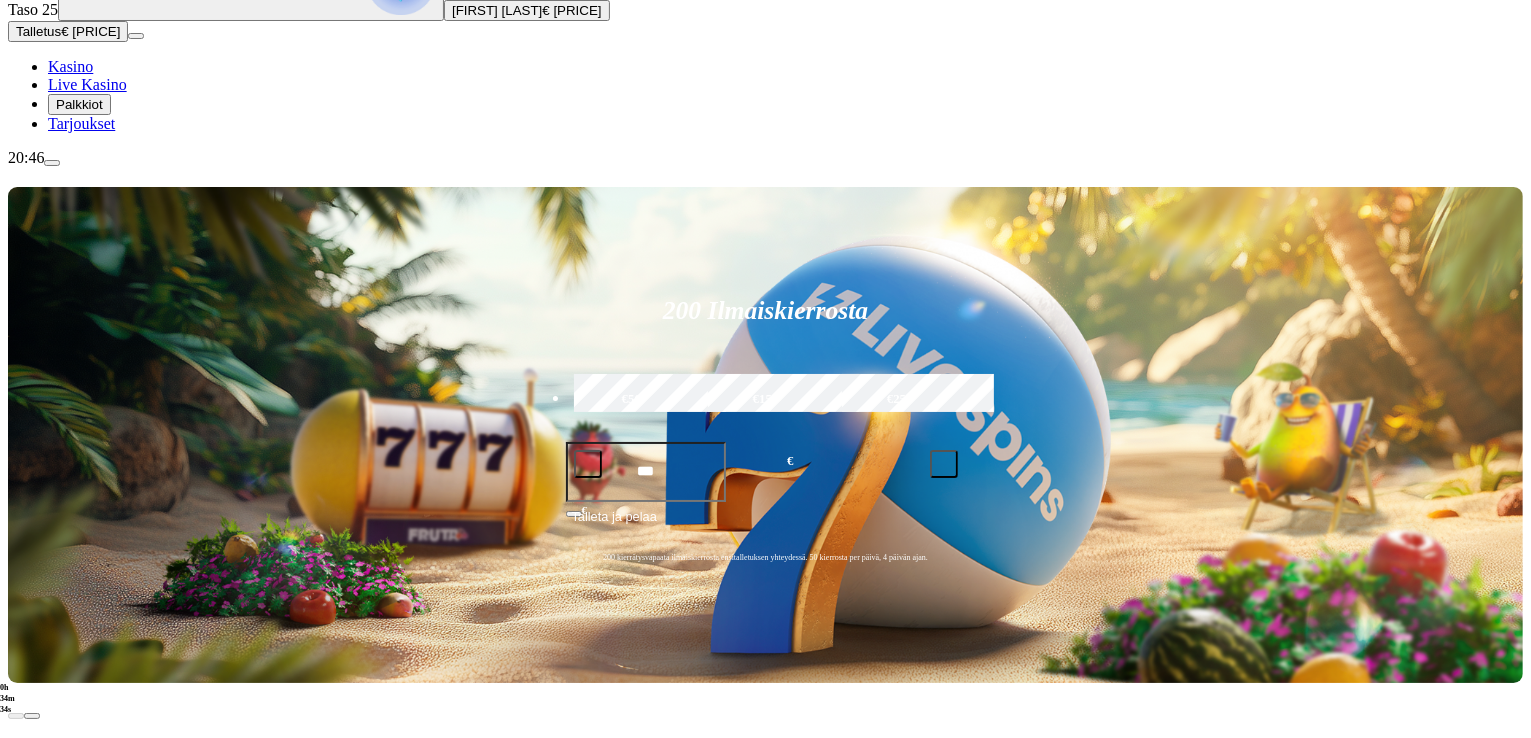 click on "Pelaa nyt" at bounding box center [77, 1095] 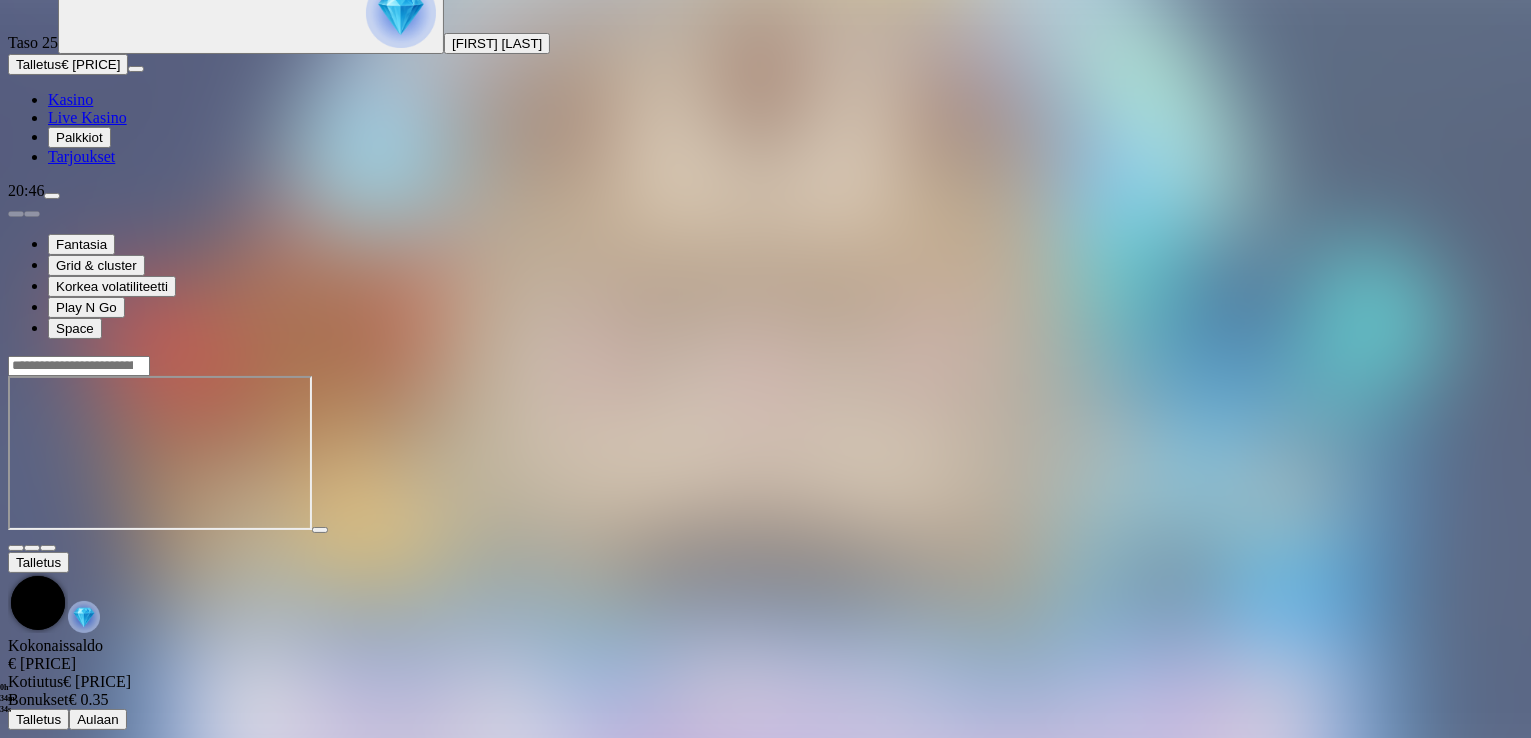 scroll, scrollTop: 0, scrollLeft: 0, axis: both 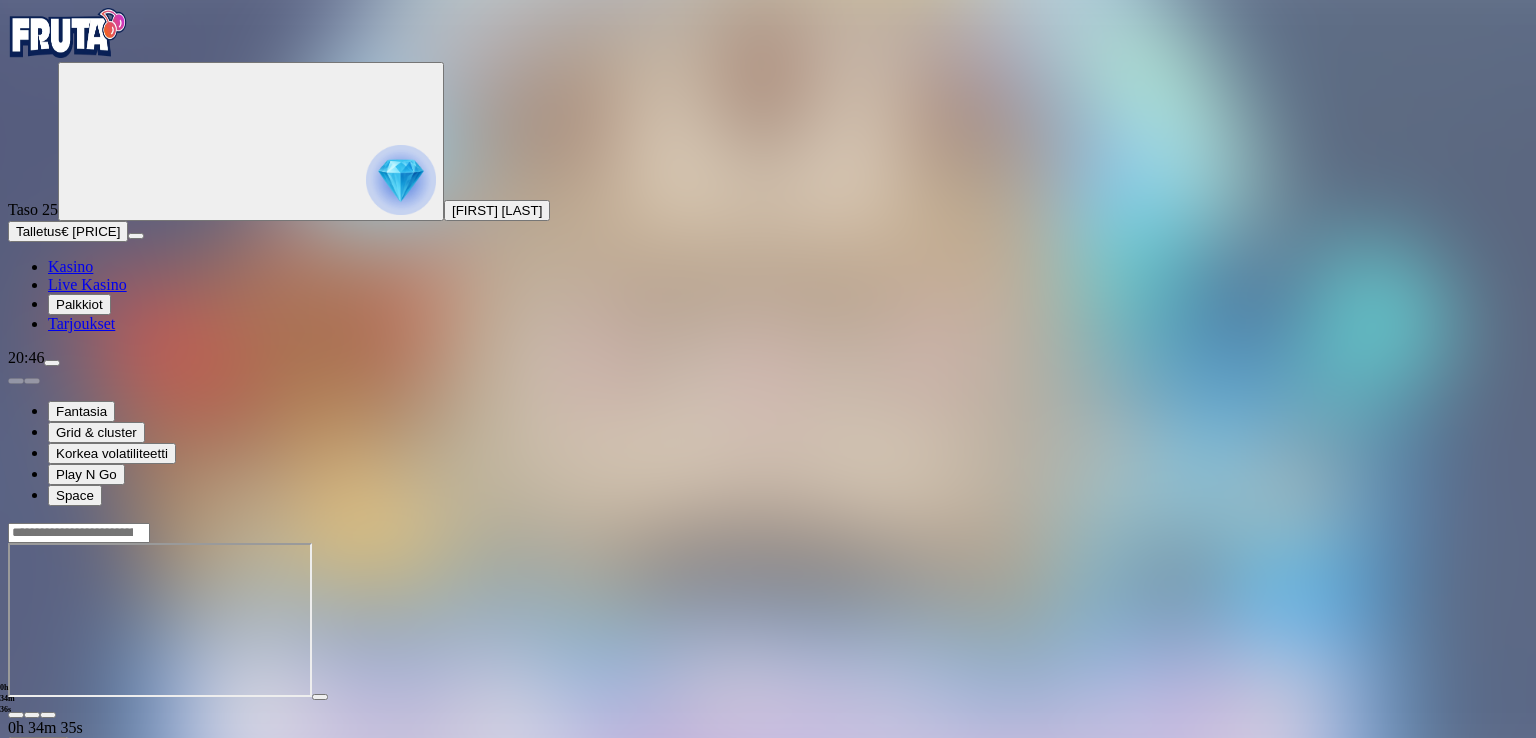 click at bounding box center [48, 715] 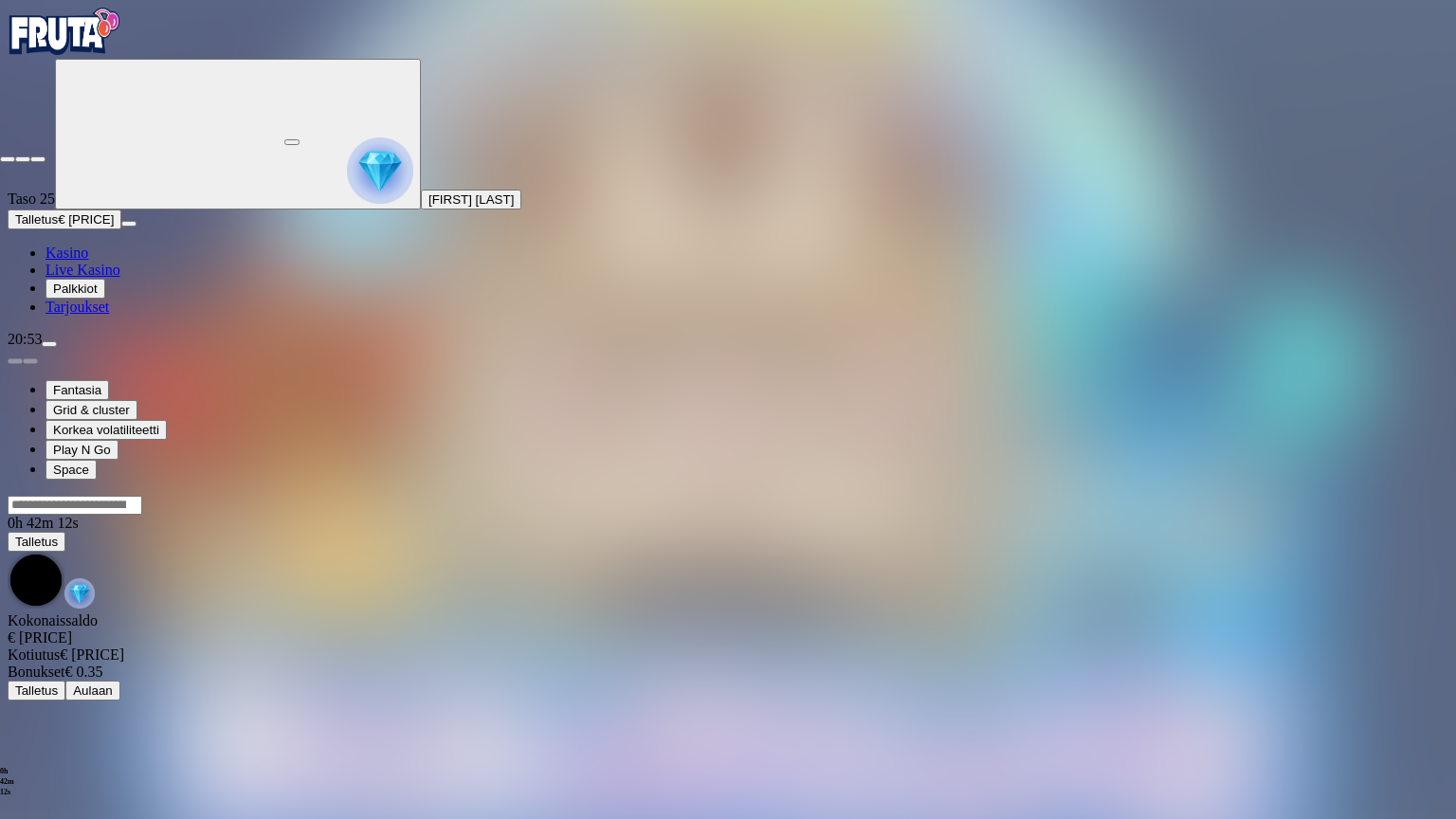 click at bounding box center (38, 159) 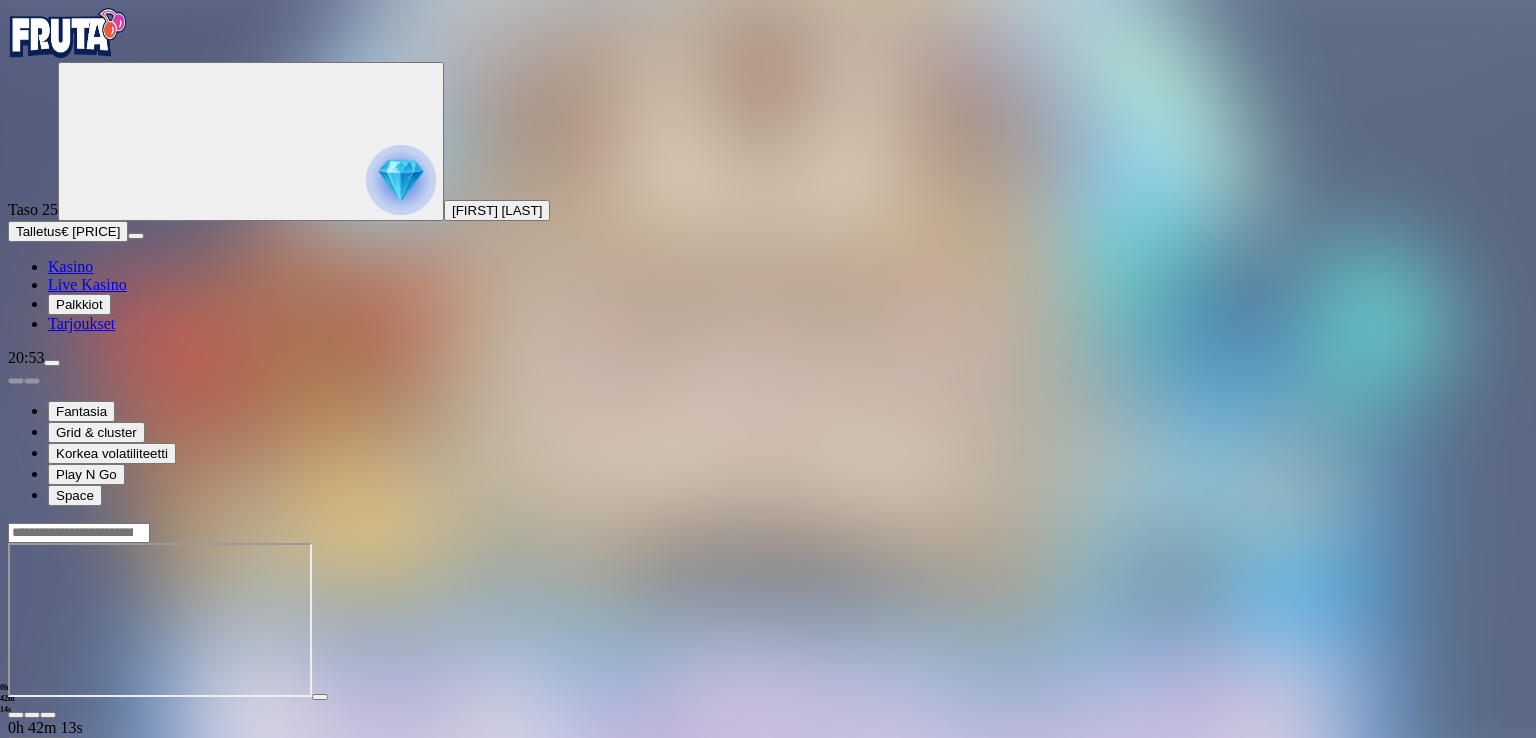 click at bounding box center (16, 715) 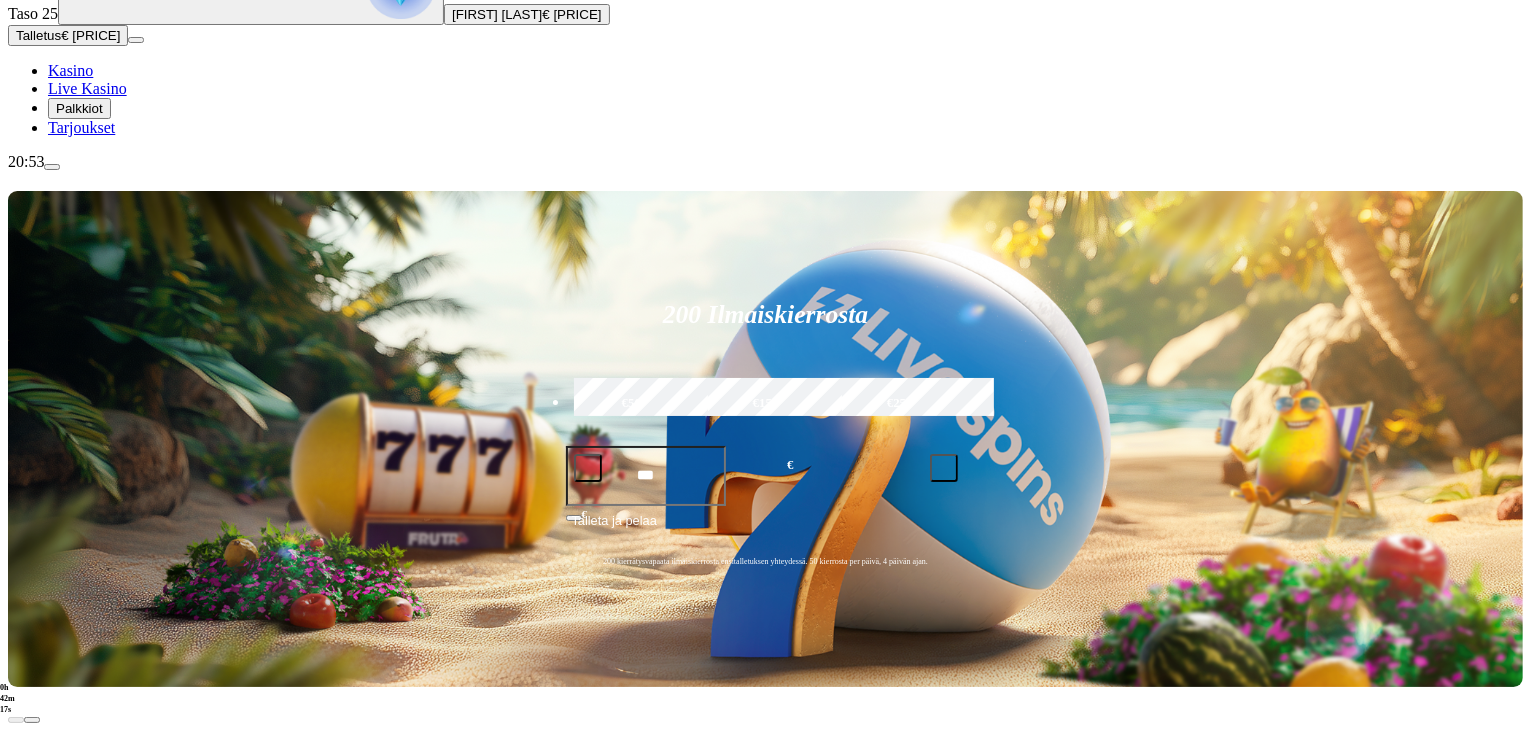 scroll, scrollTop: 200, scrollLeft: 0, axis: vertical 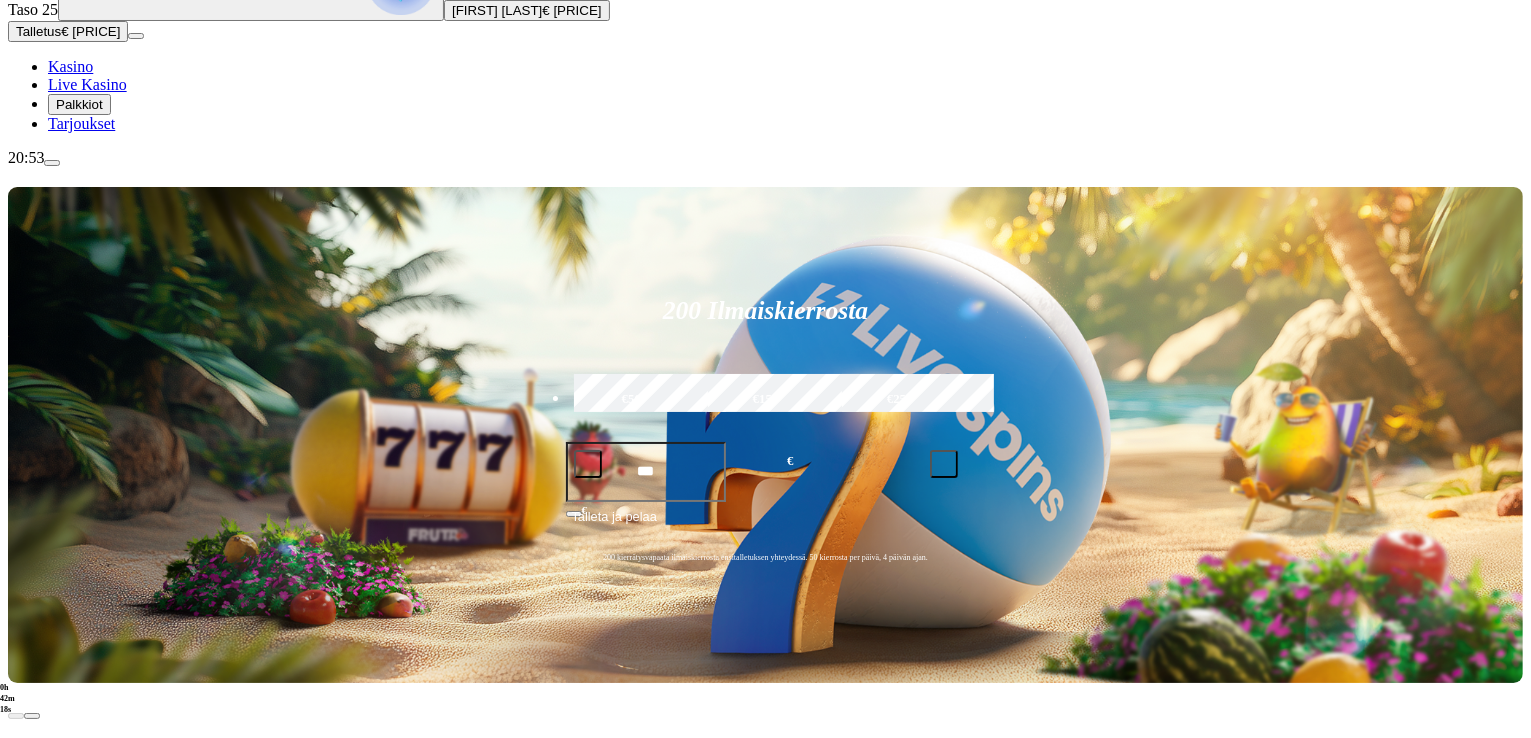 click on "Pelaa nyt" at bounding box center (77, 999) 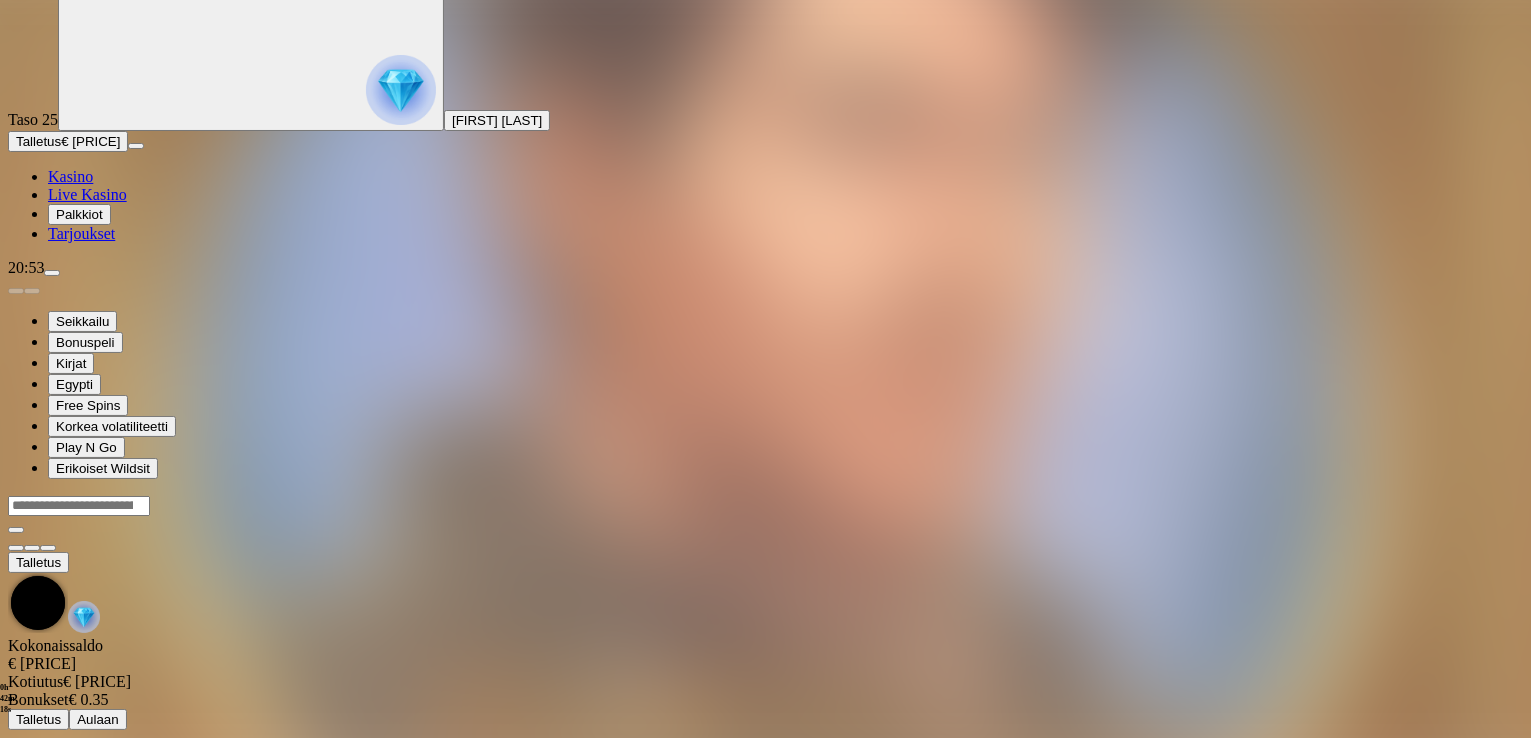 scroll, scrollTop: 0, scrollLeft: 0, axis: both 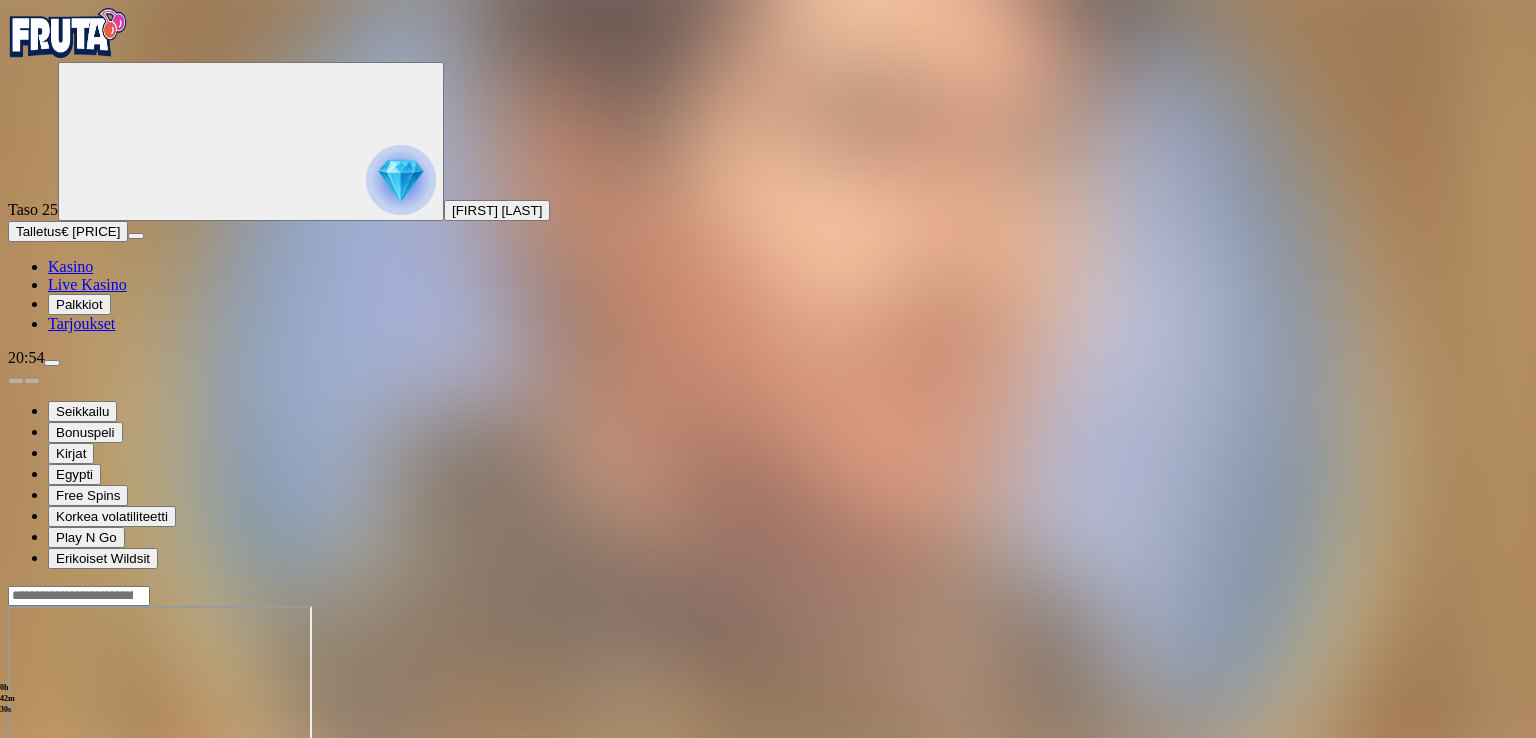 click at bounding box center (48, 778) 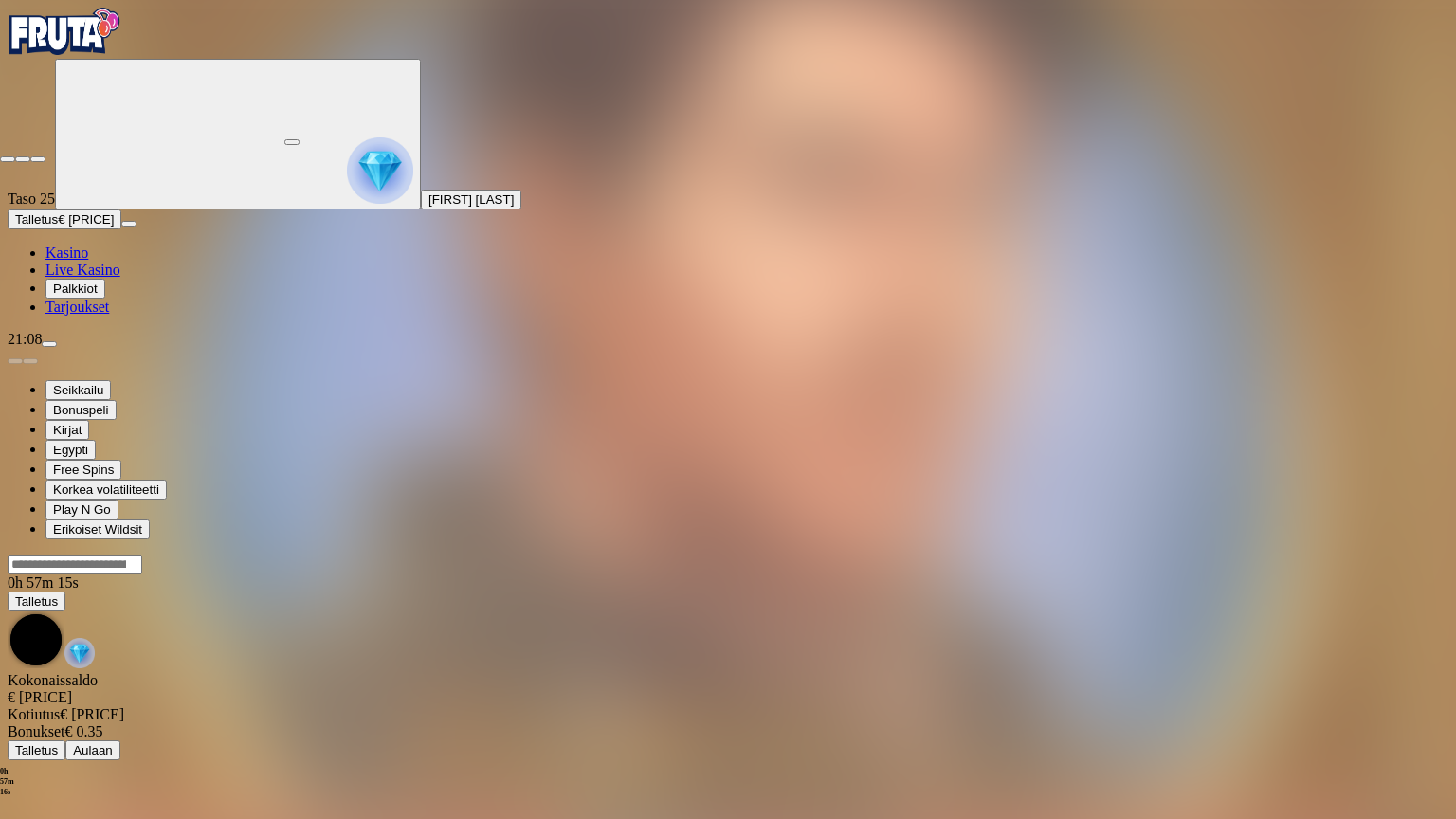 click at bounding box center (38, 159) 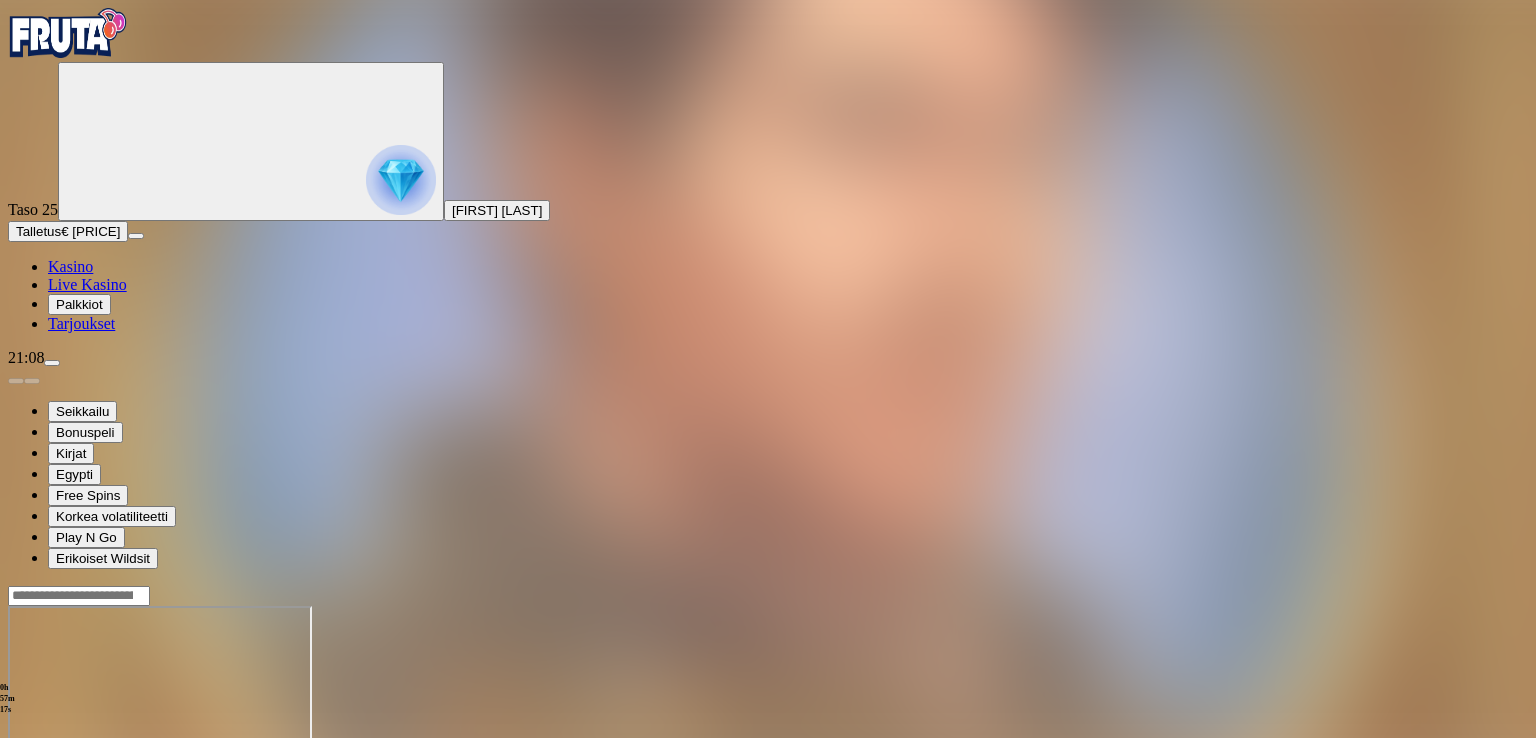 click at bounding box center [16, 778] 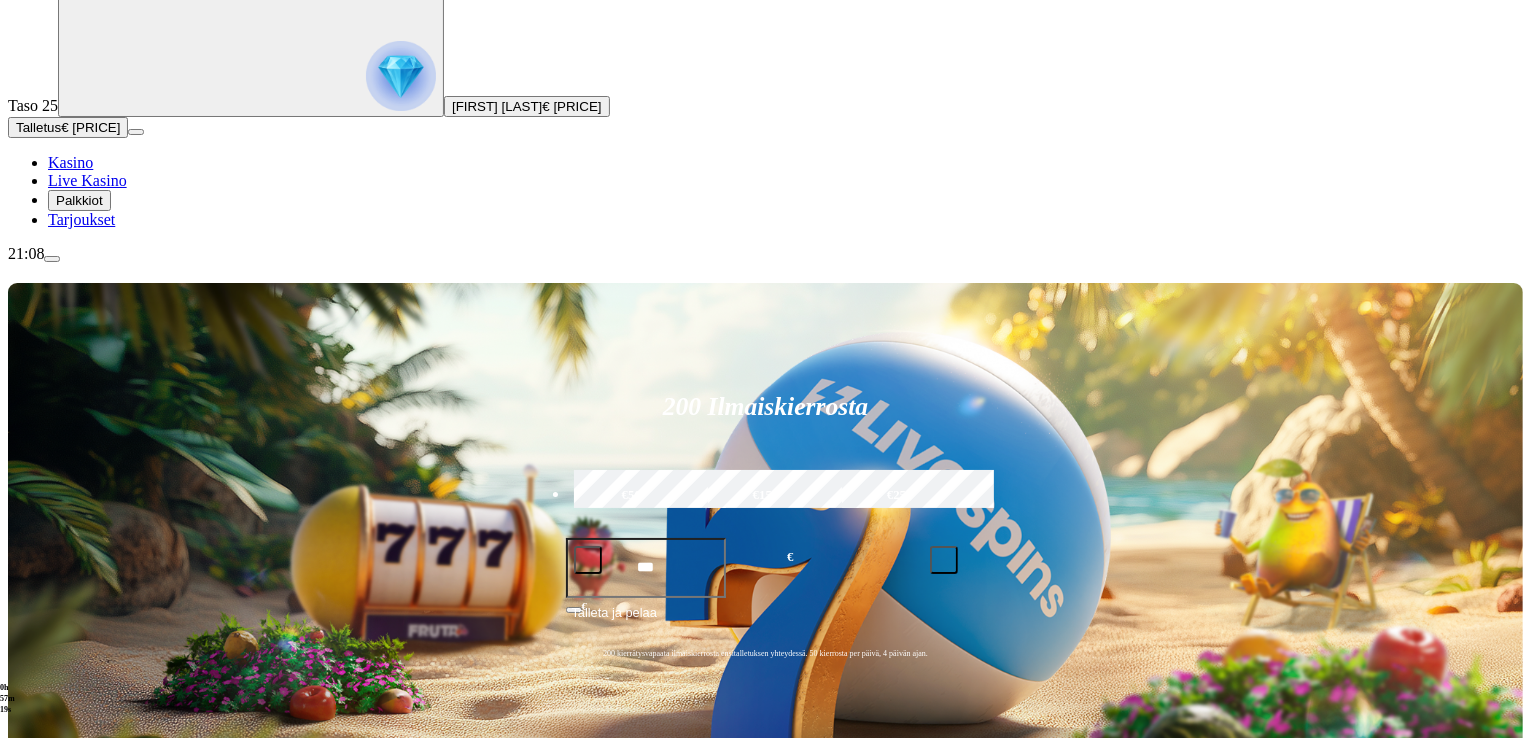 scroll, scrollTop: 200, scrollLeft: 0, axis: vertical 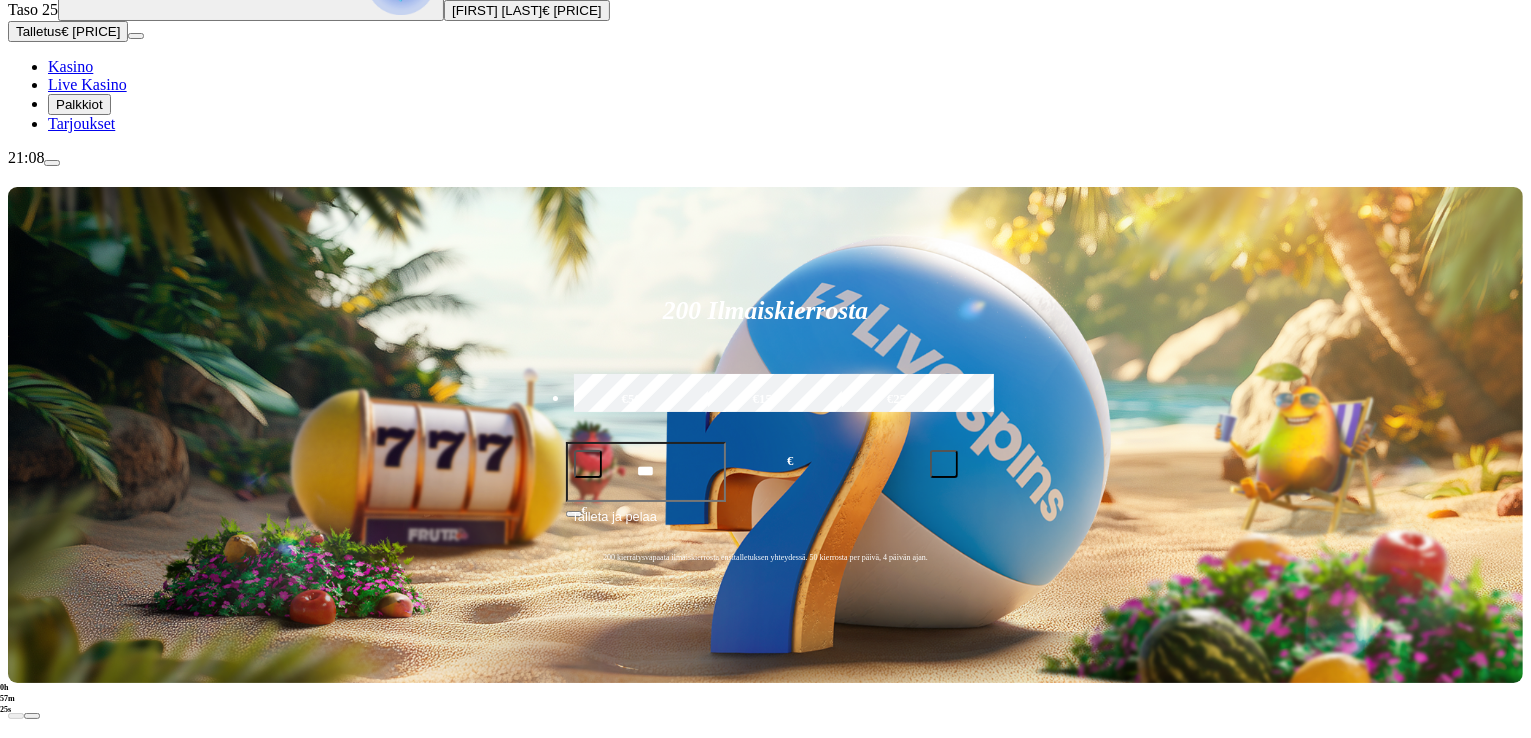 click on "Pelaa nyt" at bounding box center [77, 1095] 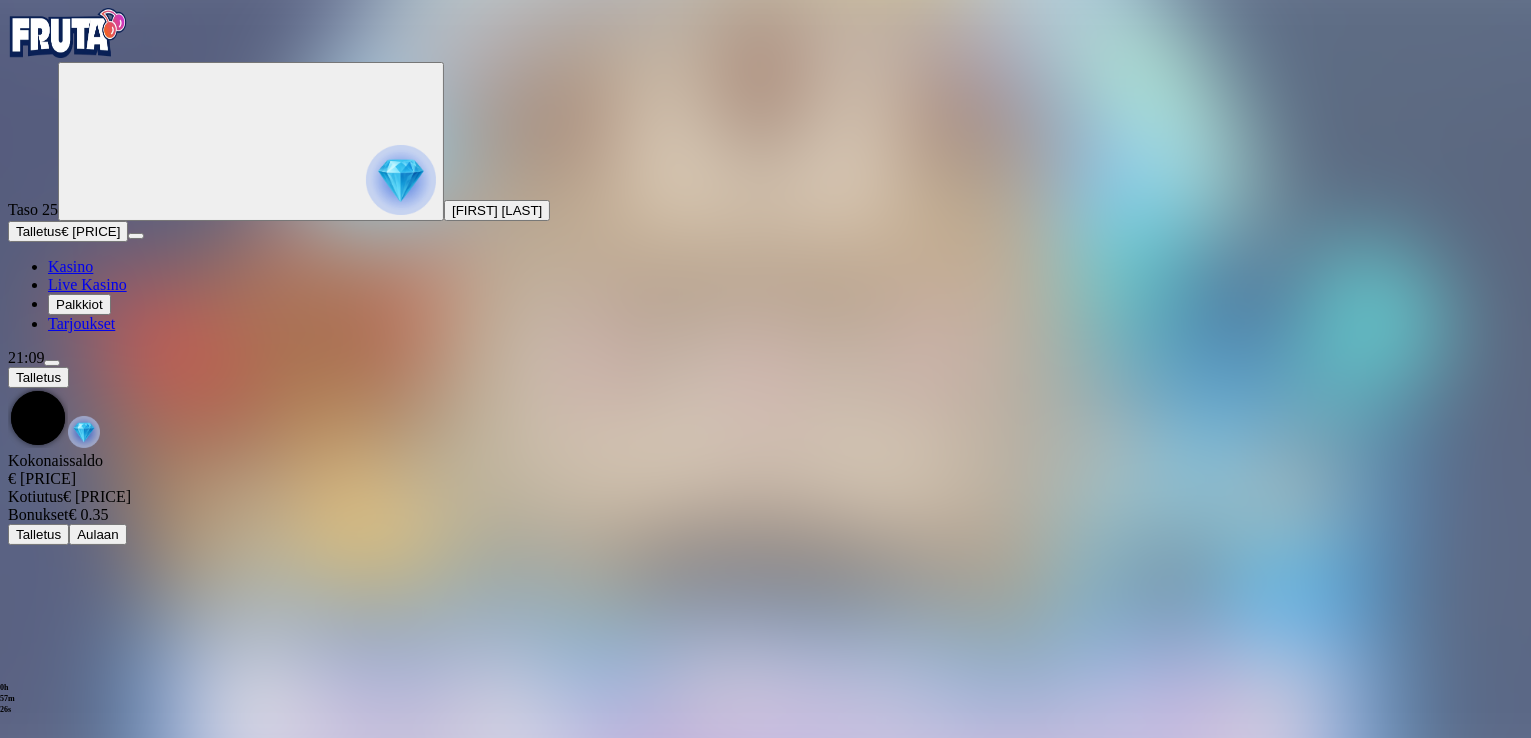 scroll, scrollTop: 0, scrollLeft: 0, axis: both 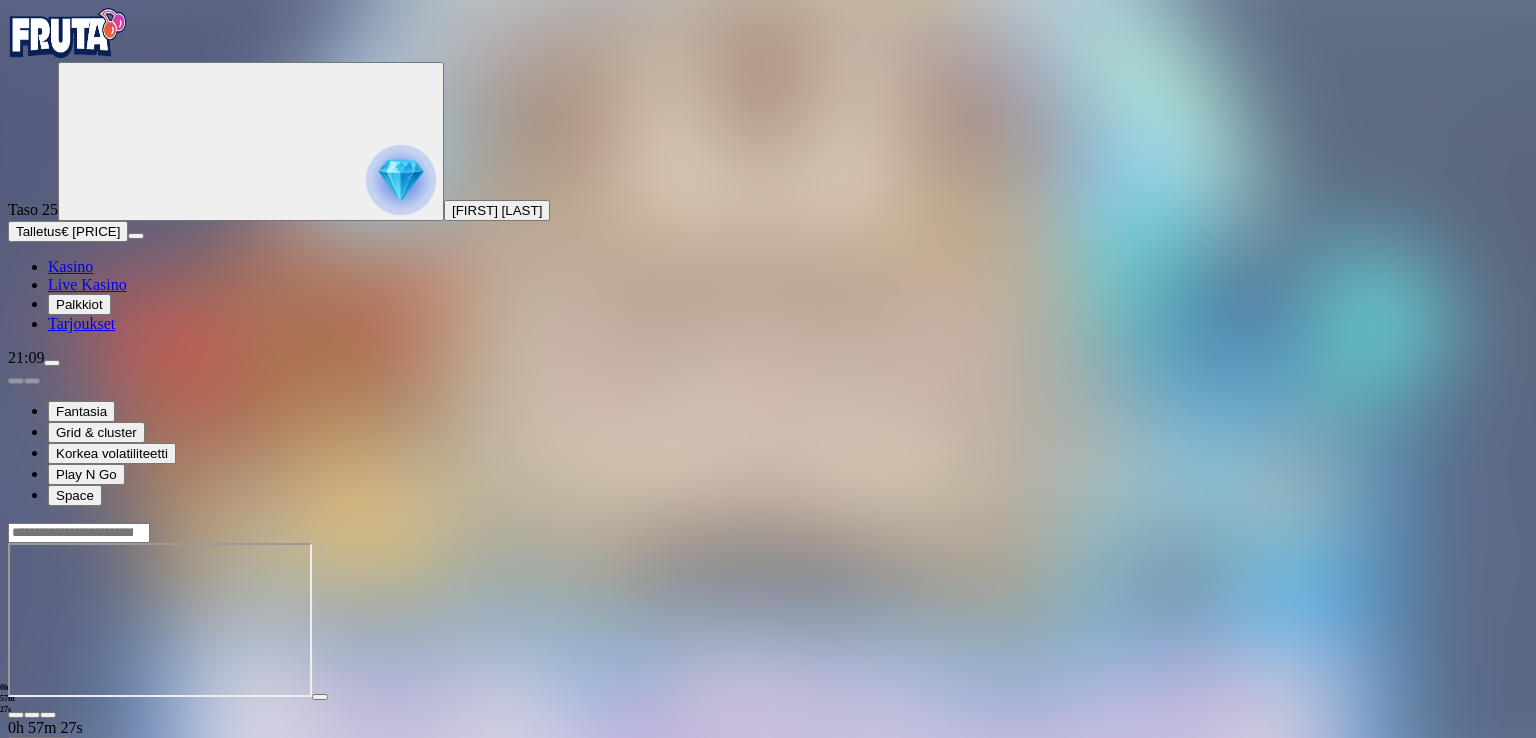click at bounding box center (48, 715) 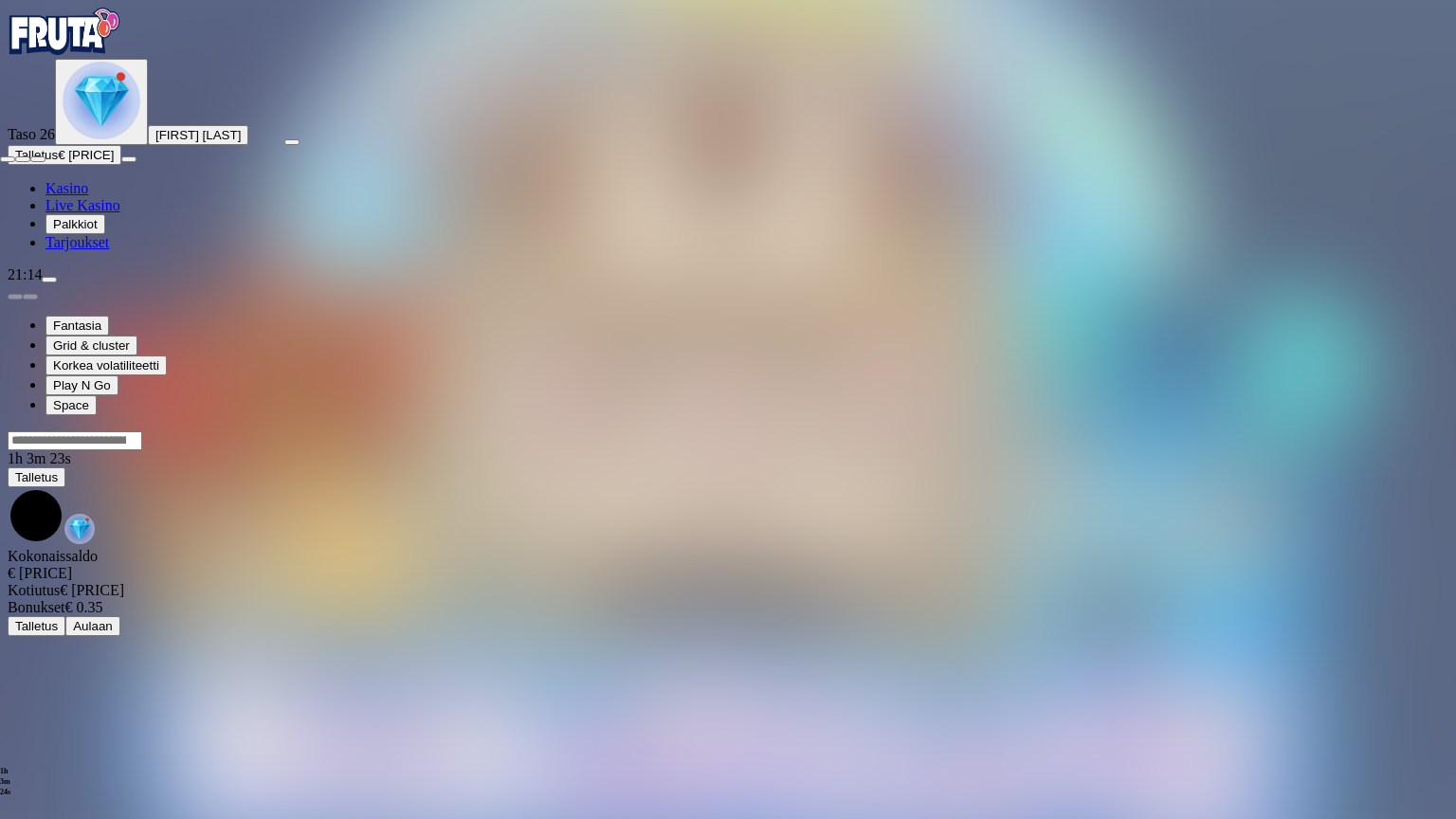 click at bounding box center [38, 159] 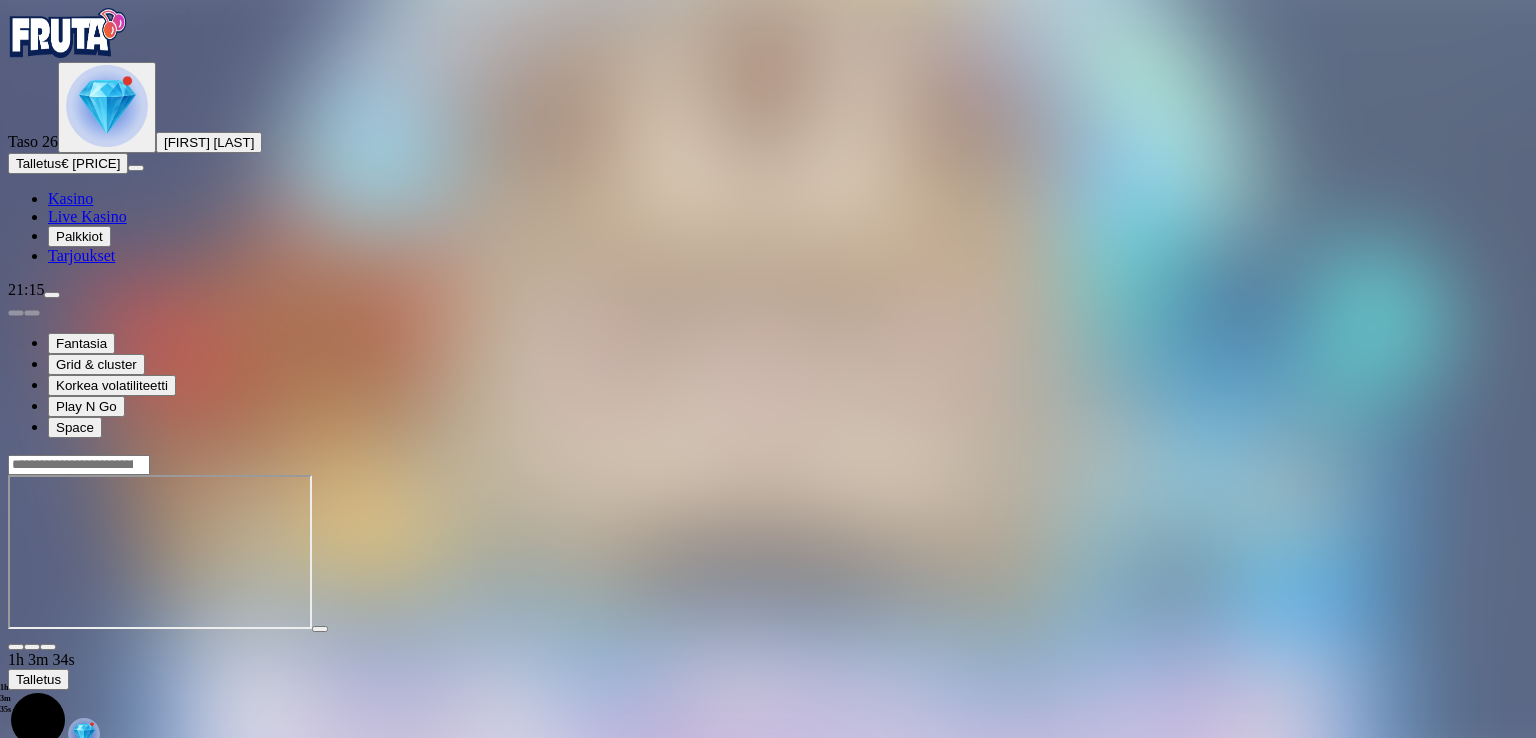 click at bounding box center (48, 647) 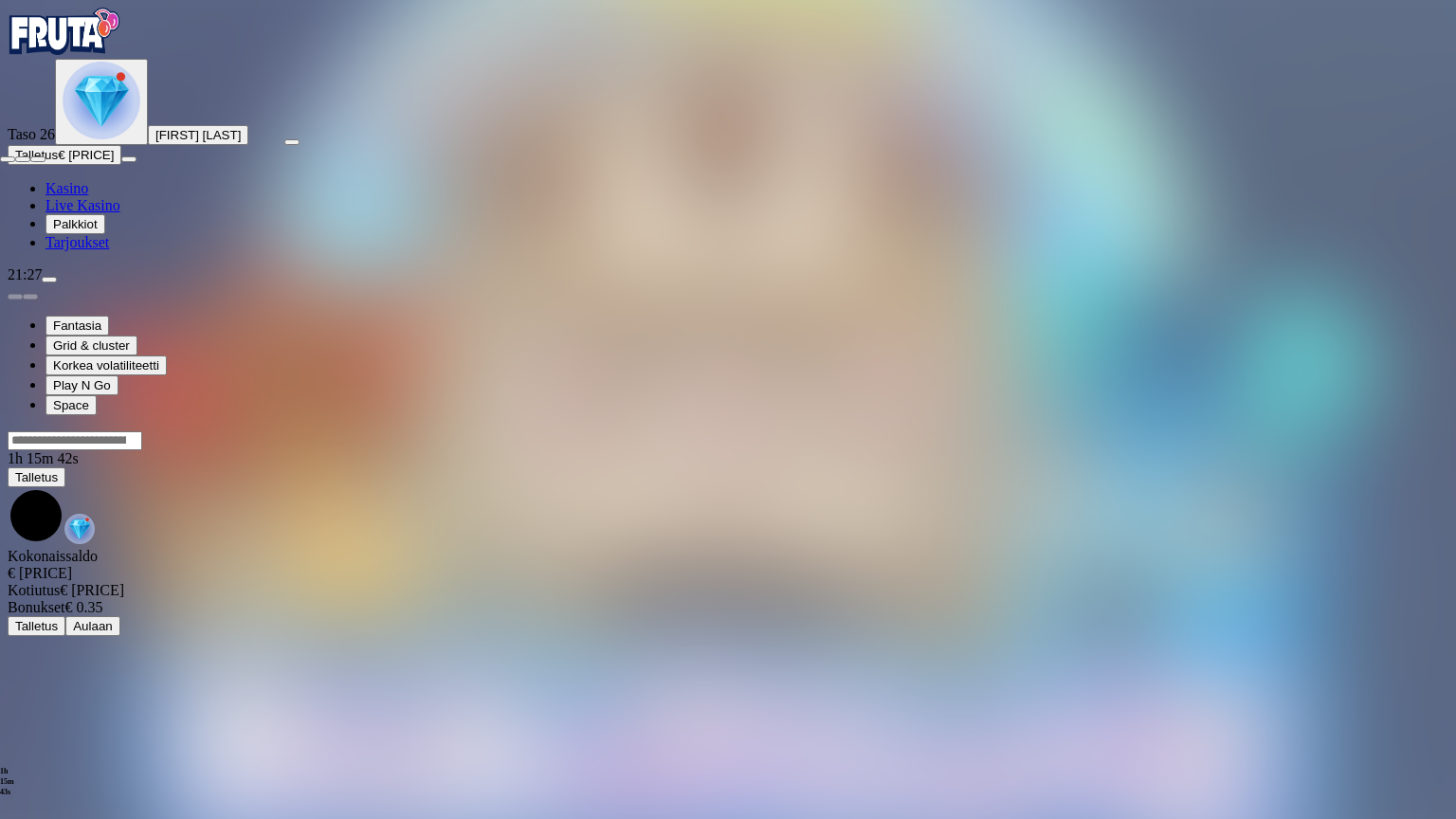 click at bounding box center [38, 159] 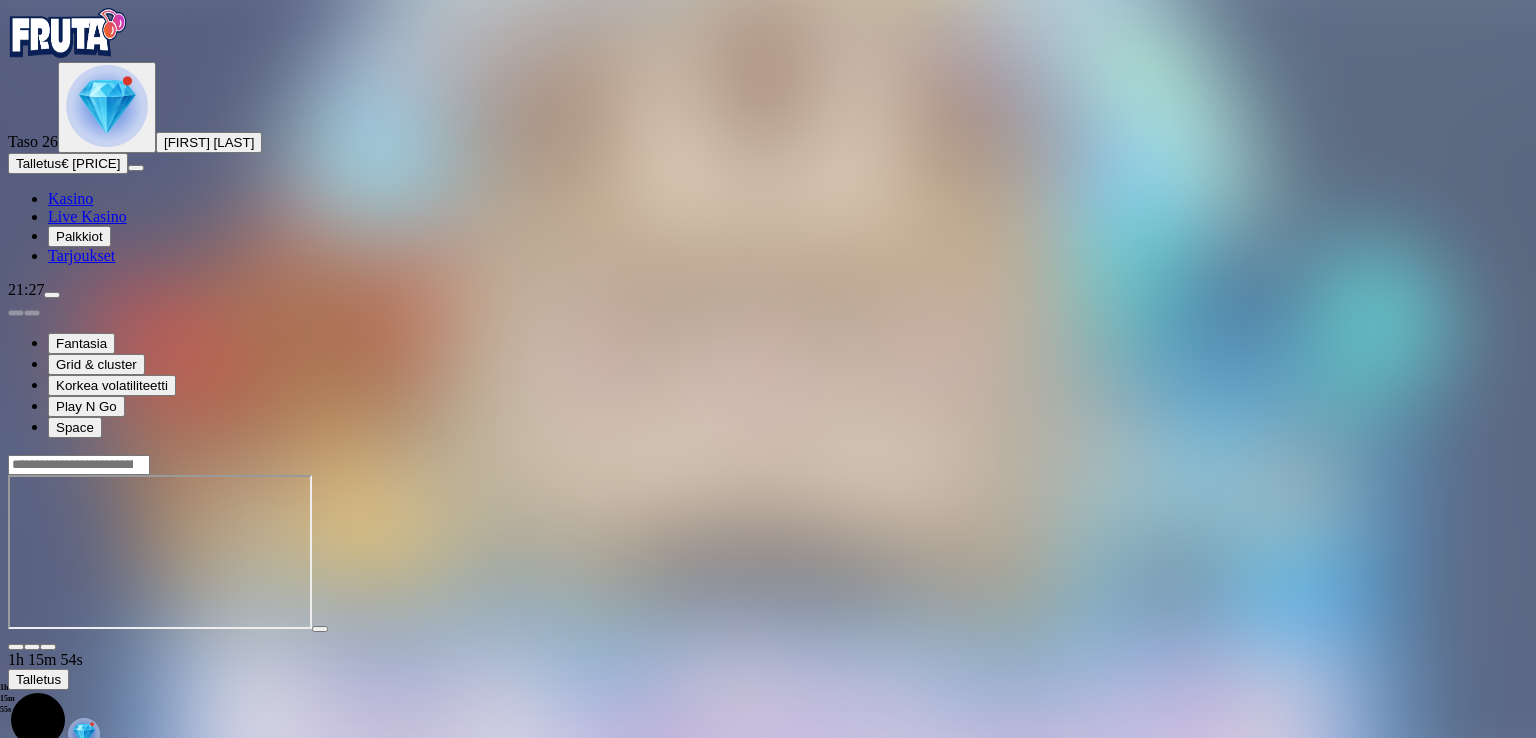 click on "Talletus" at bounding box center (38, 163) 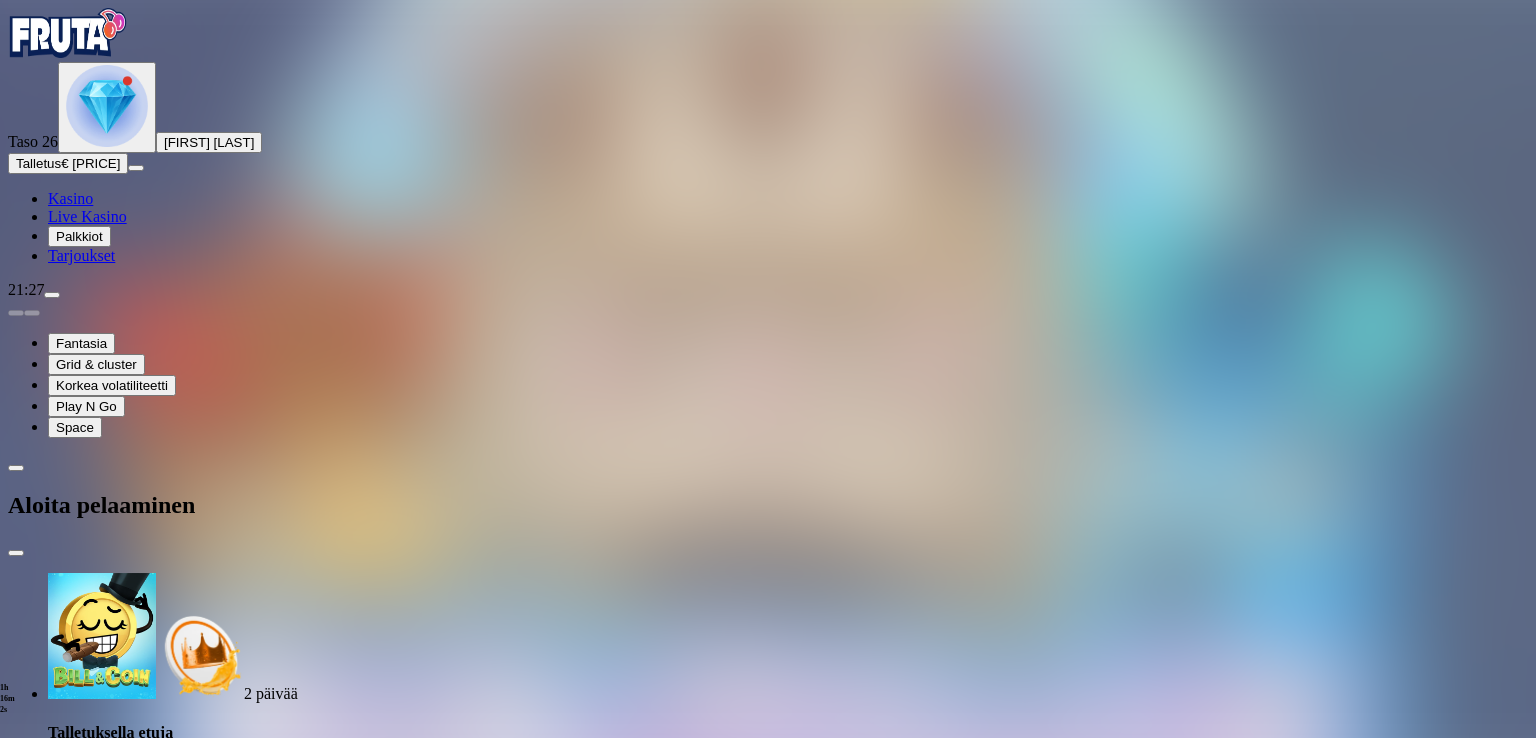 drag, startPoint x: 390, startPoint y: 421, endPoint x: 148, endPoint y: 405, distance: 242.52835 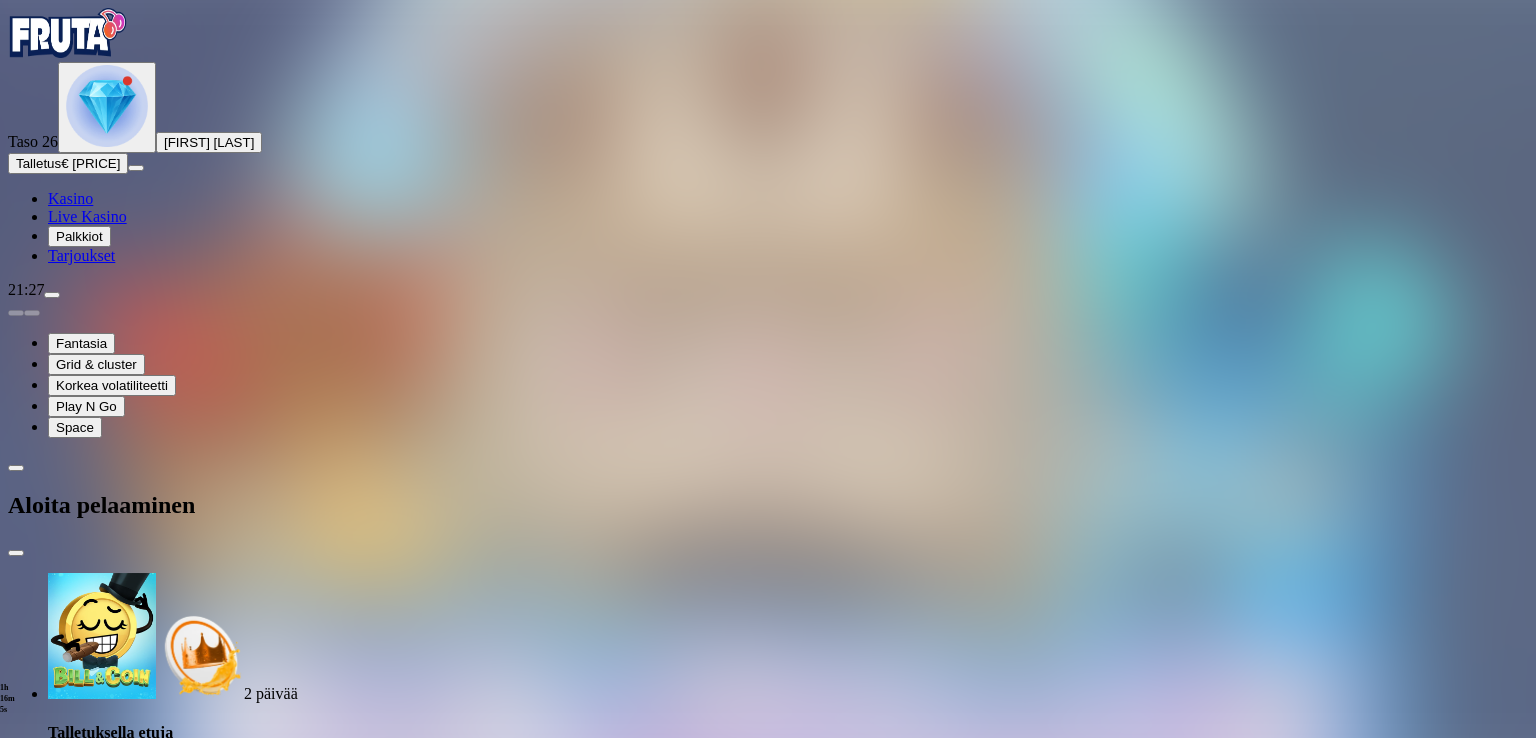 type on "***" 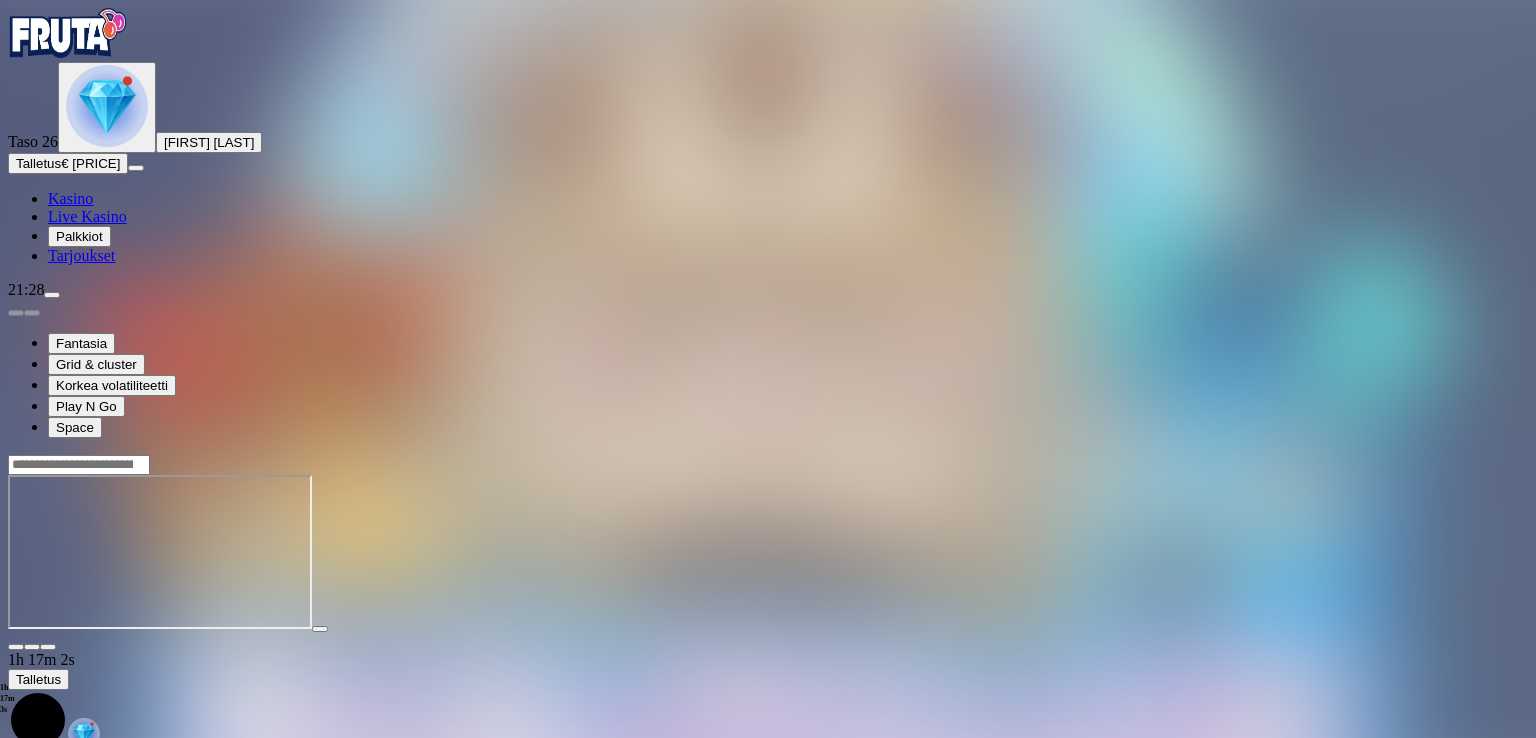 click at bounding box center (48, 647) 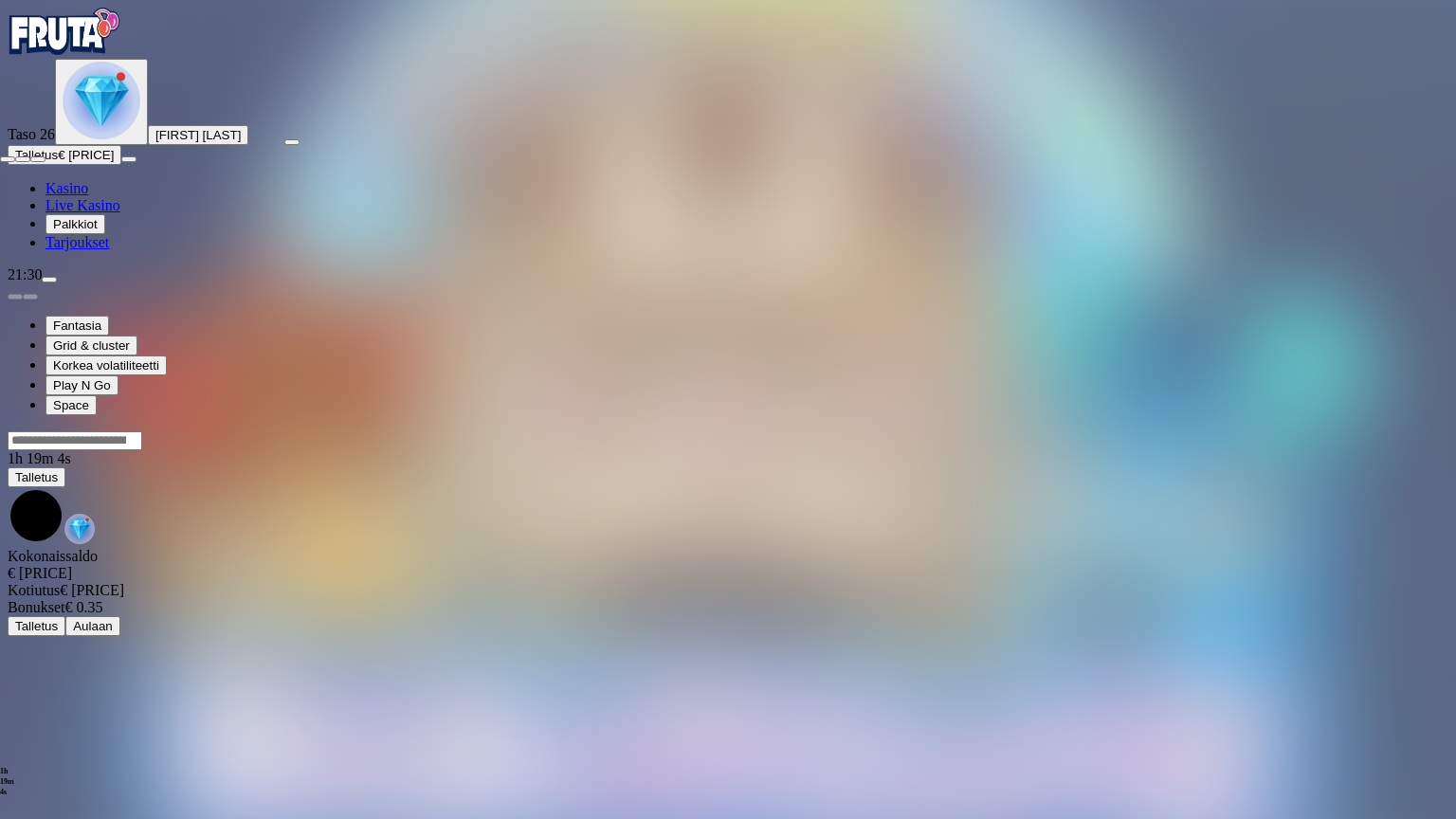 click at bounding box center (38, 159) 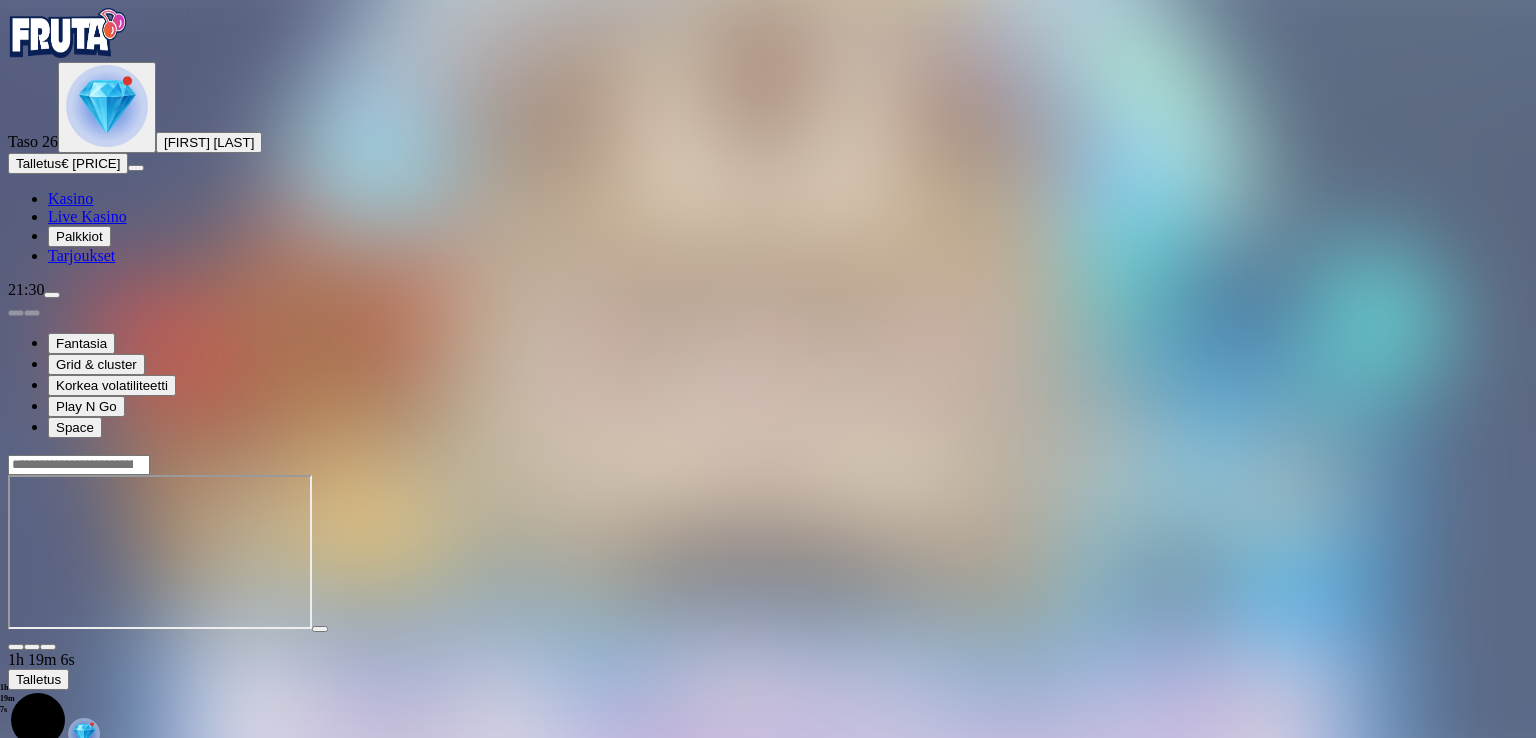 click at bounding box center [16, 647] 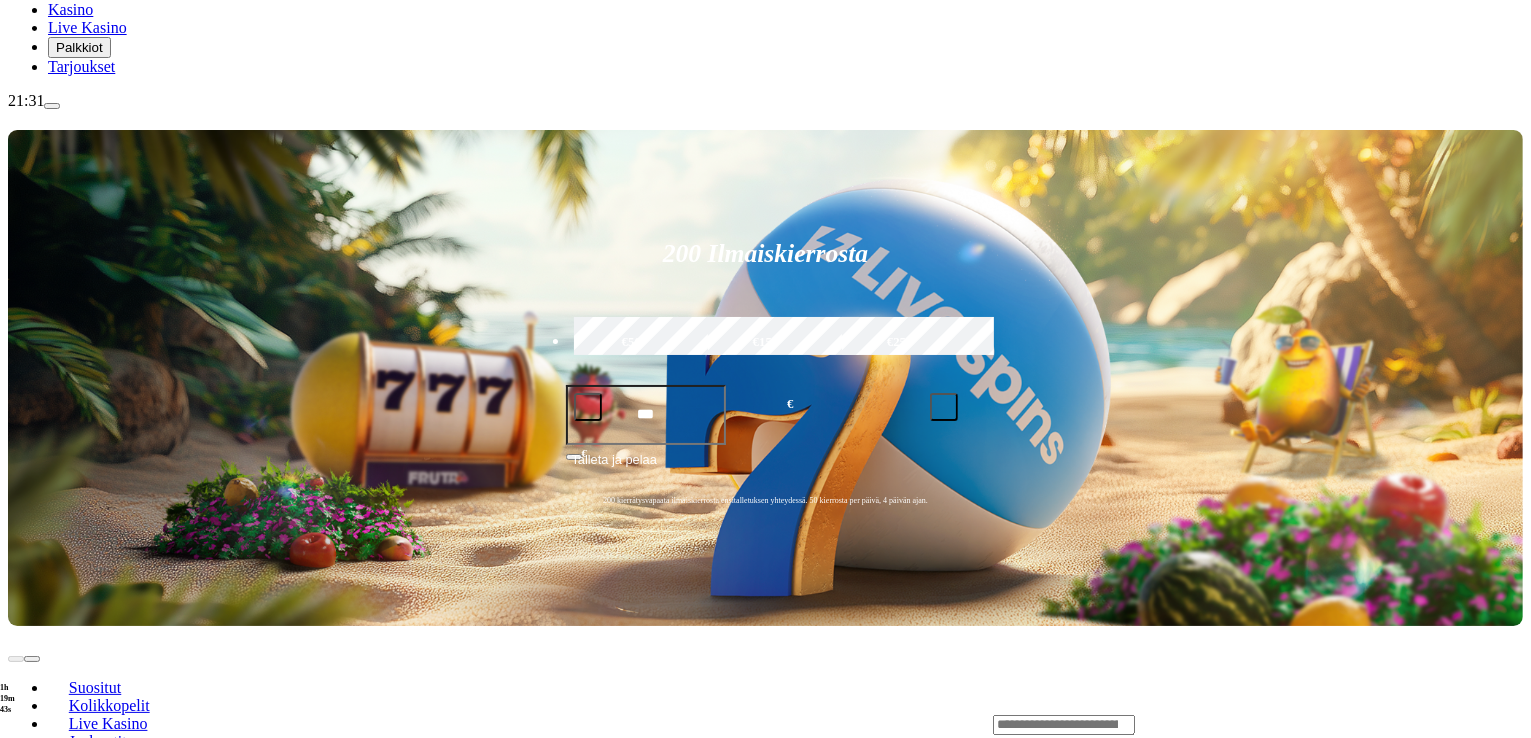 scroll, scrollTop: 200, scrollLeft: 0, axis: vertical 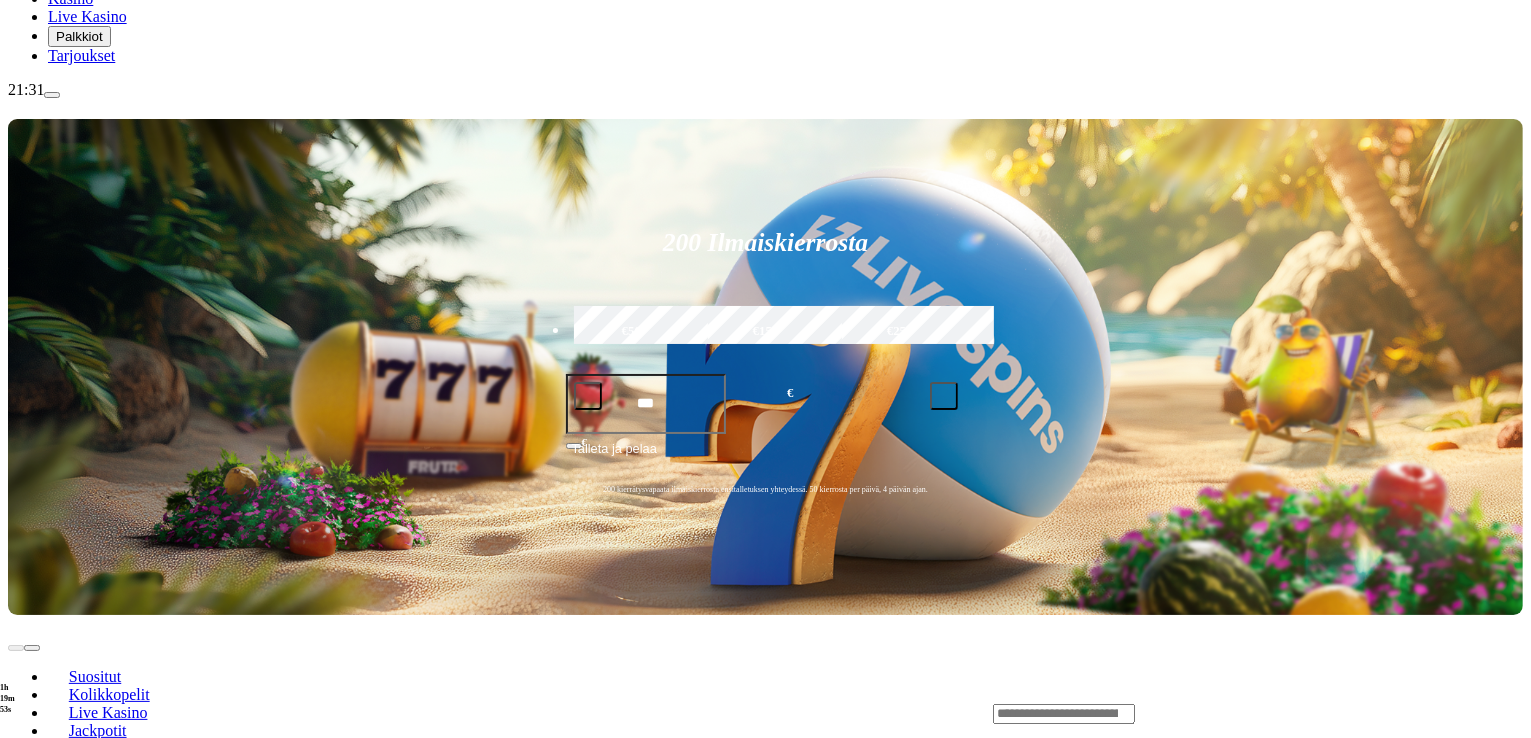 click on "Pelaa nyt" at bounding box center (77, 1122) 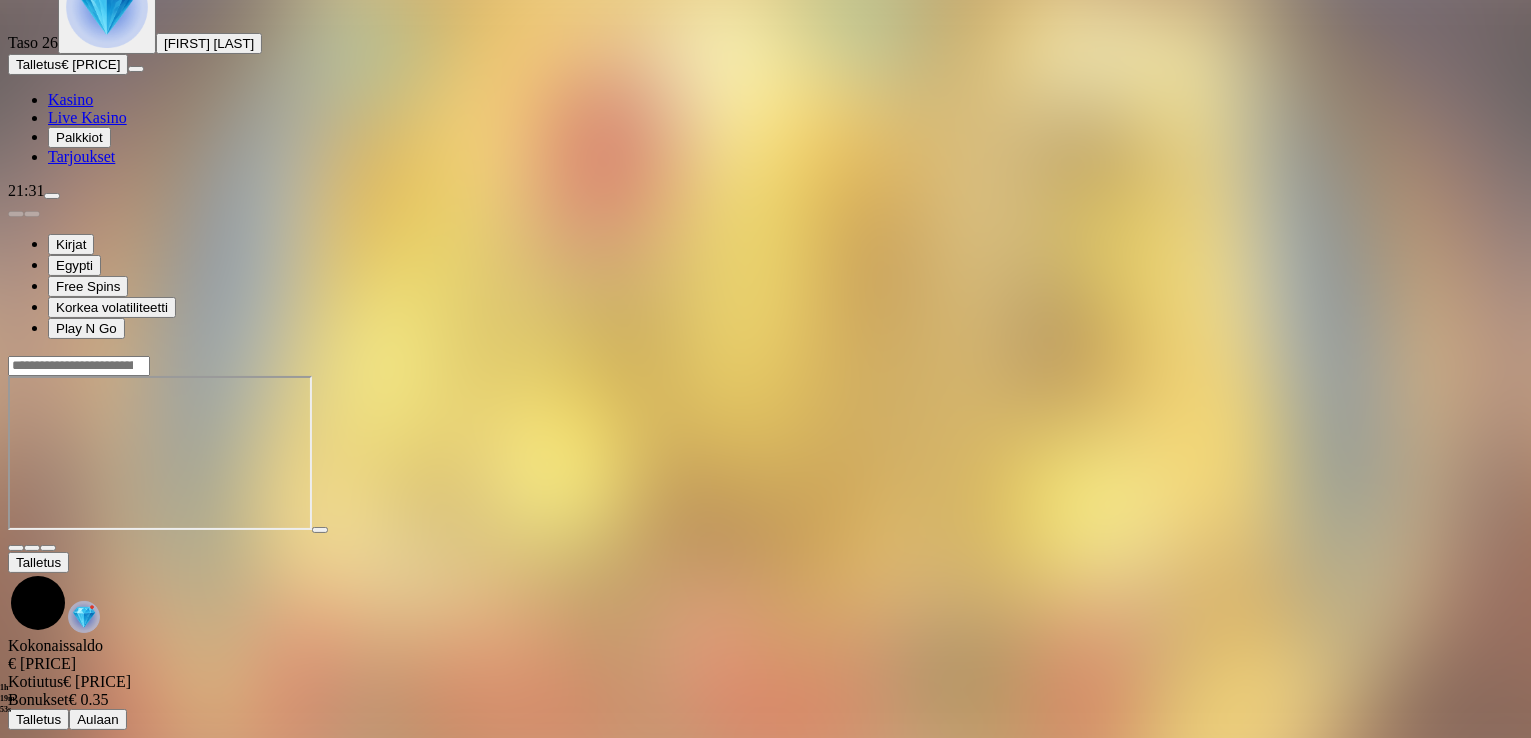 scroll, scrollTop: 0, scrollLeft: 0, axis: both 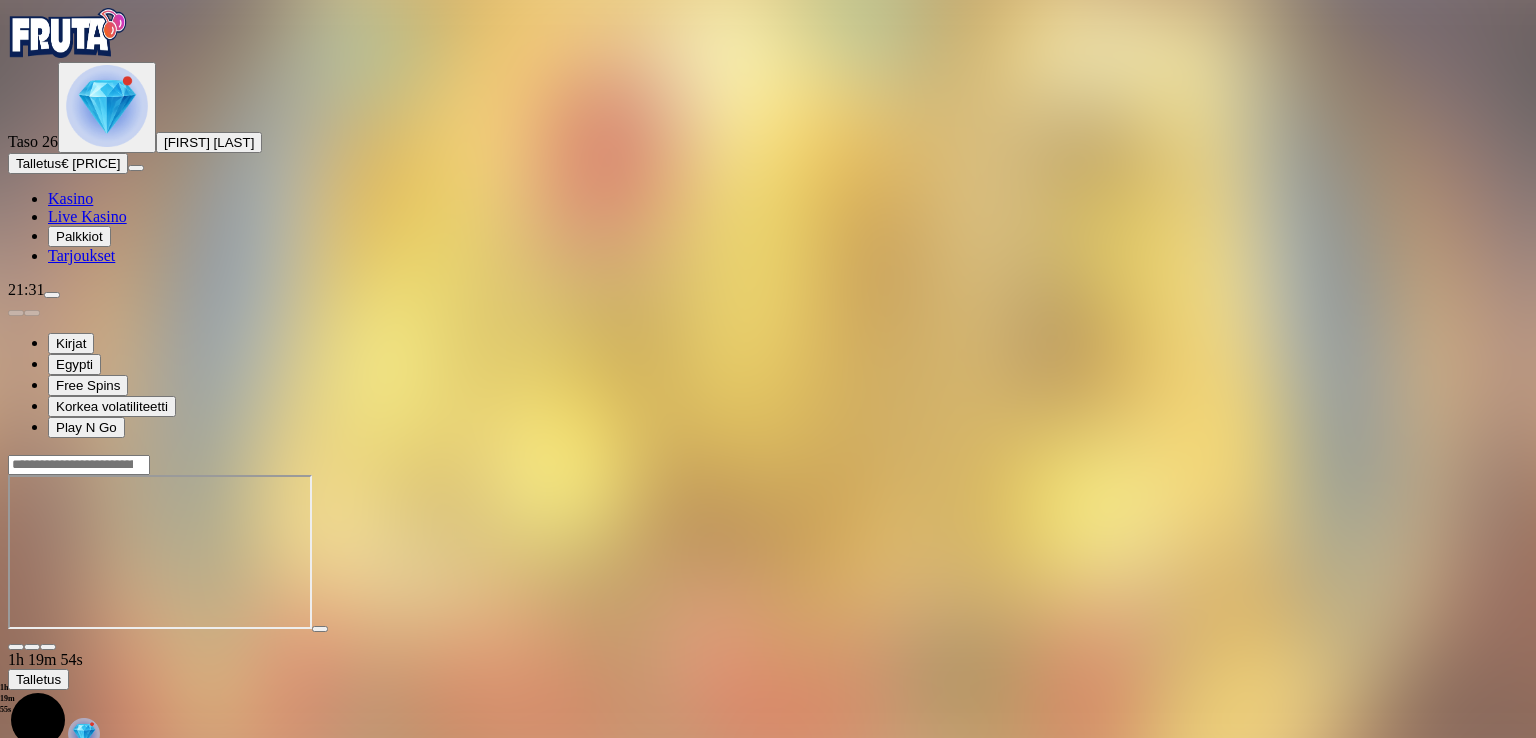click at bounding box center [48, 647] 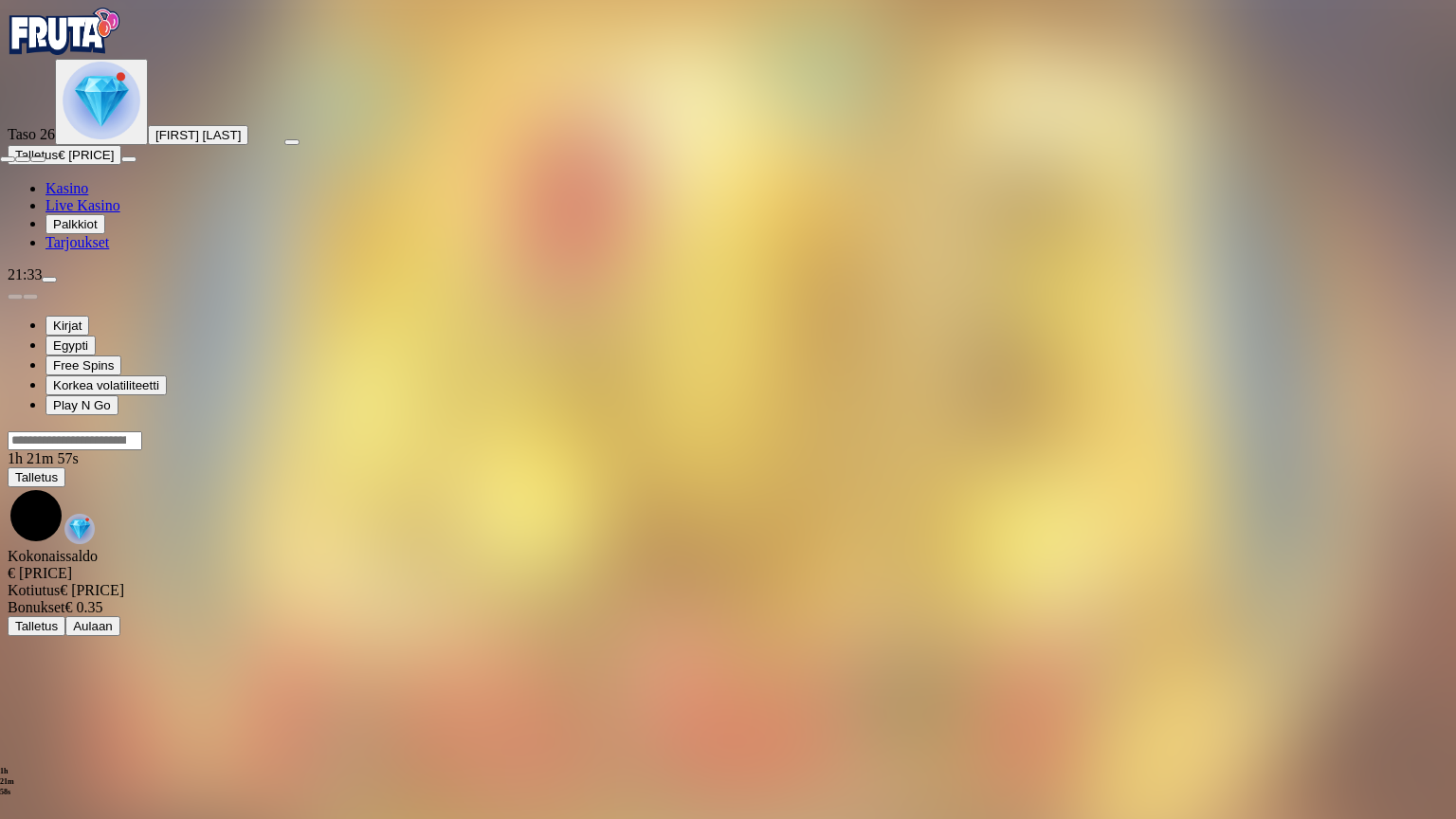 click at bounding box center (38, 159) 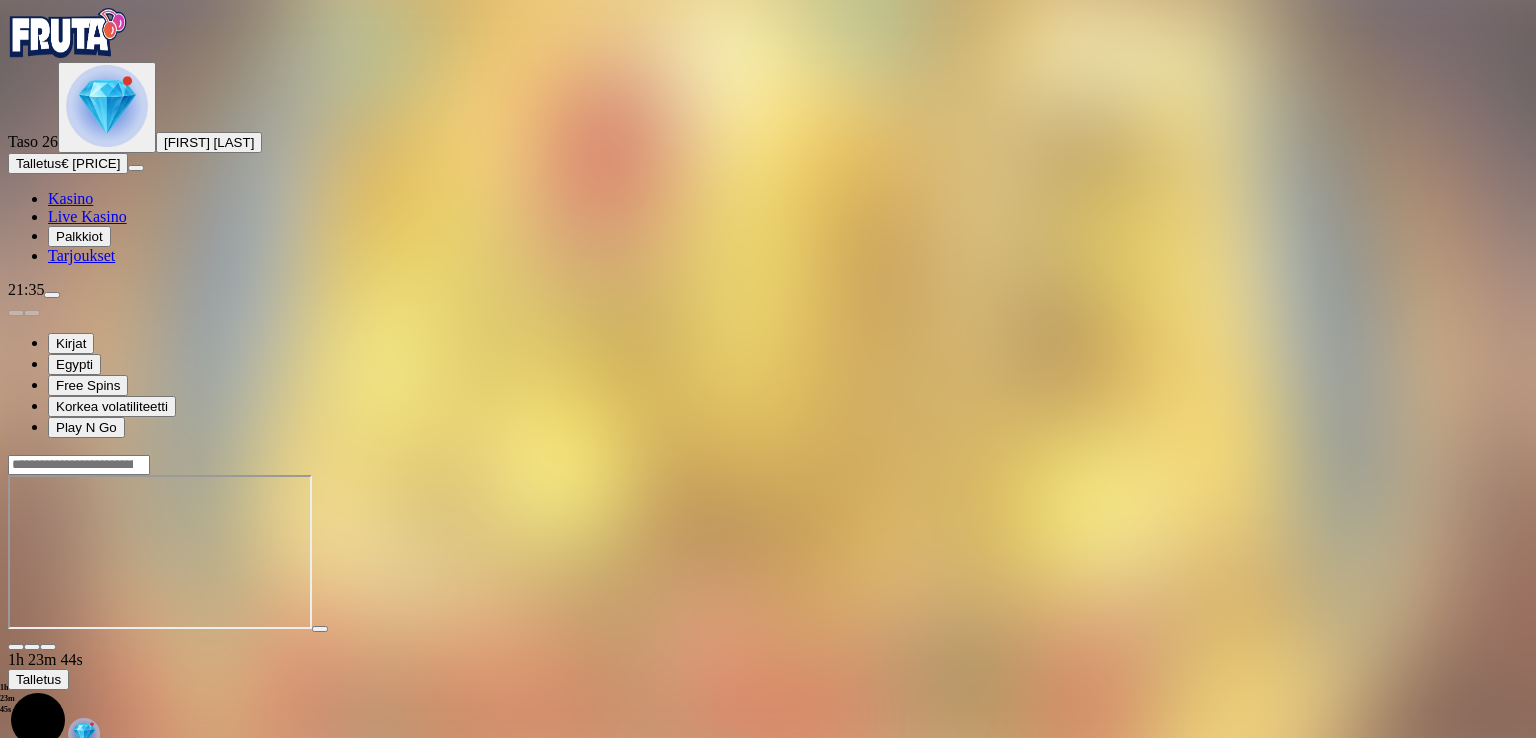 click at bounding box center (48, 647) 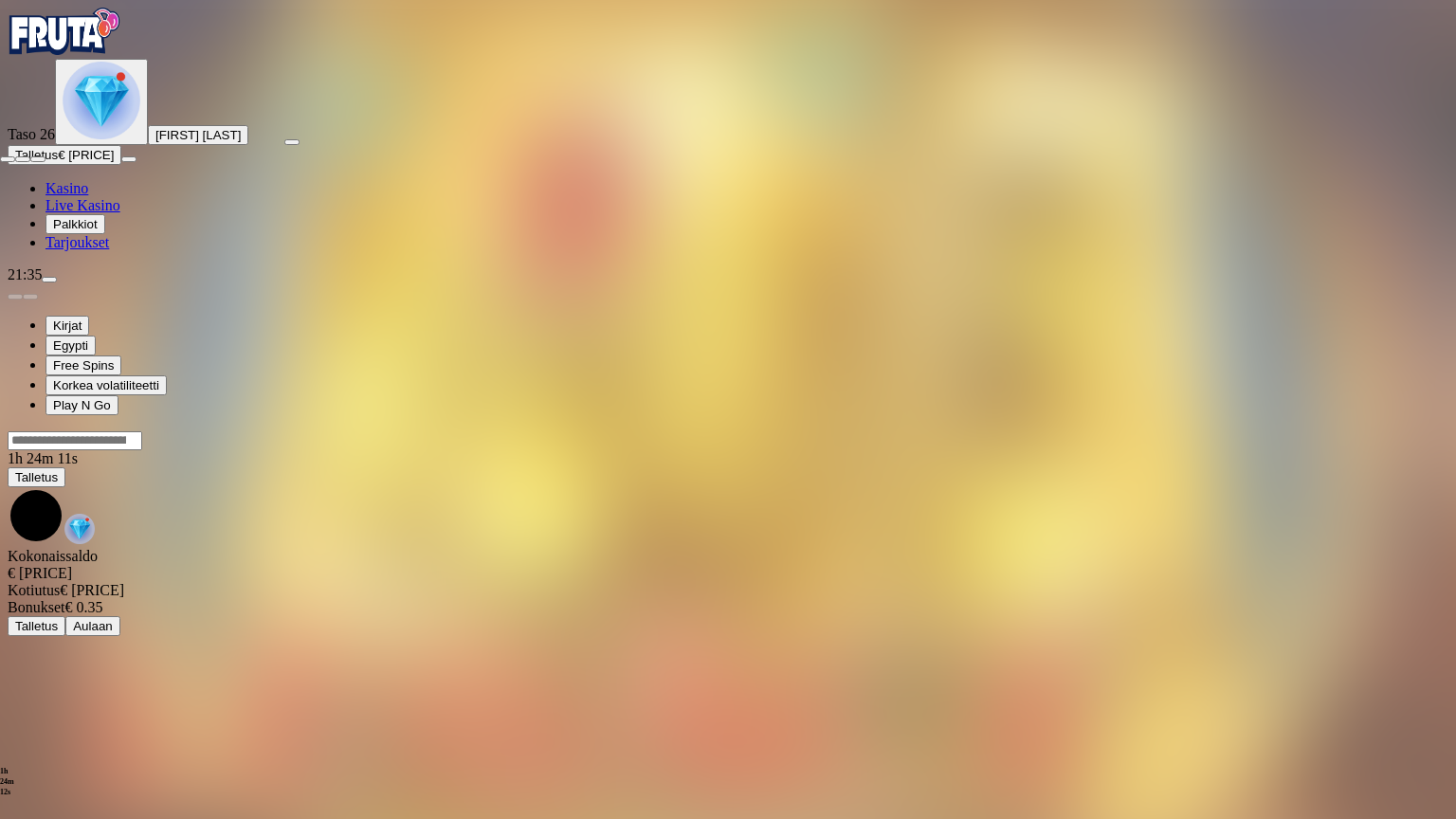 click at bounding box center (728, 155) 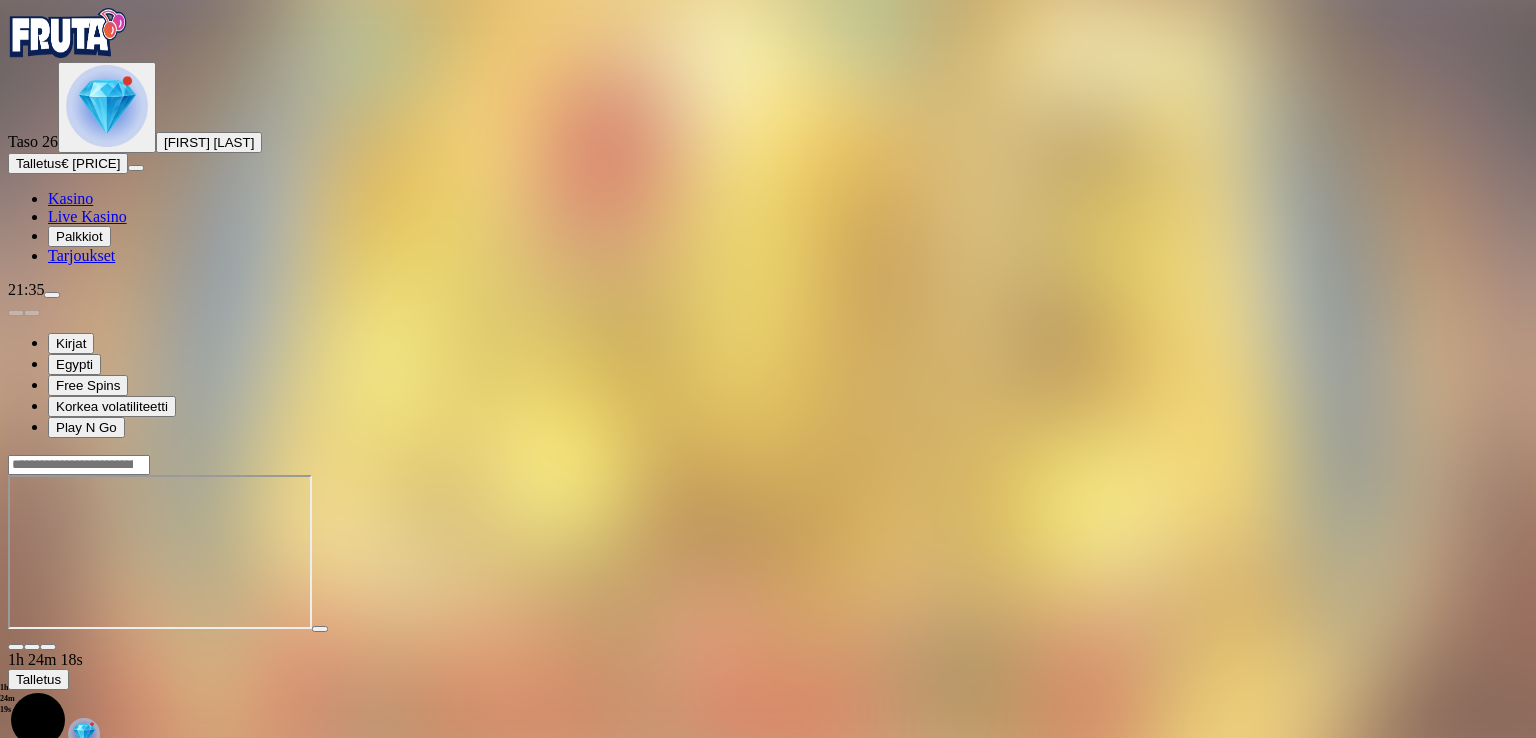 click at bounding box center [48, 647] 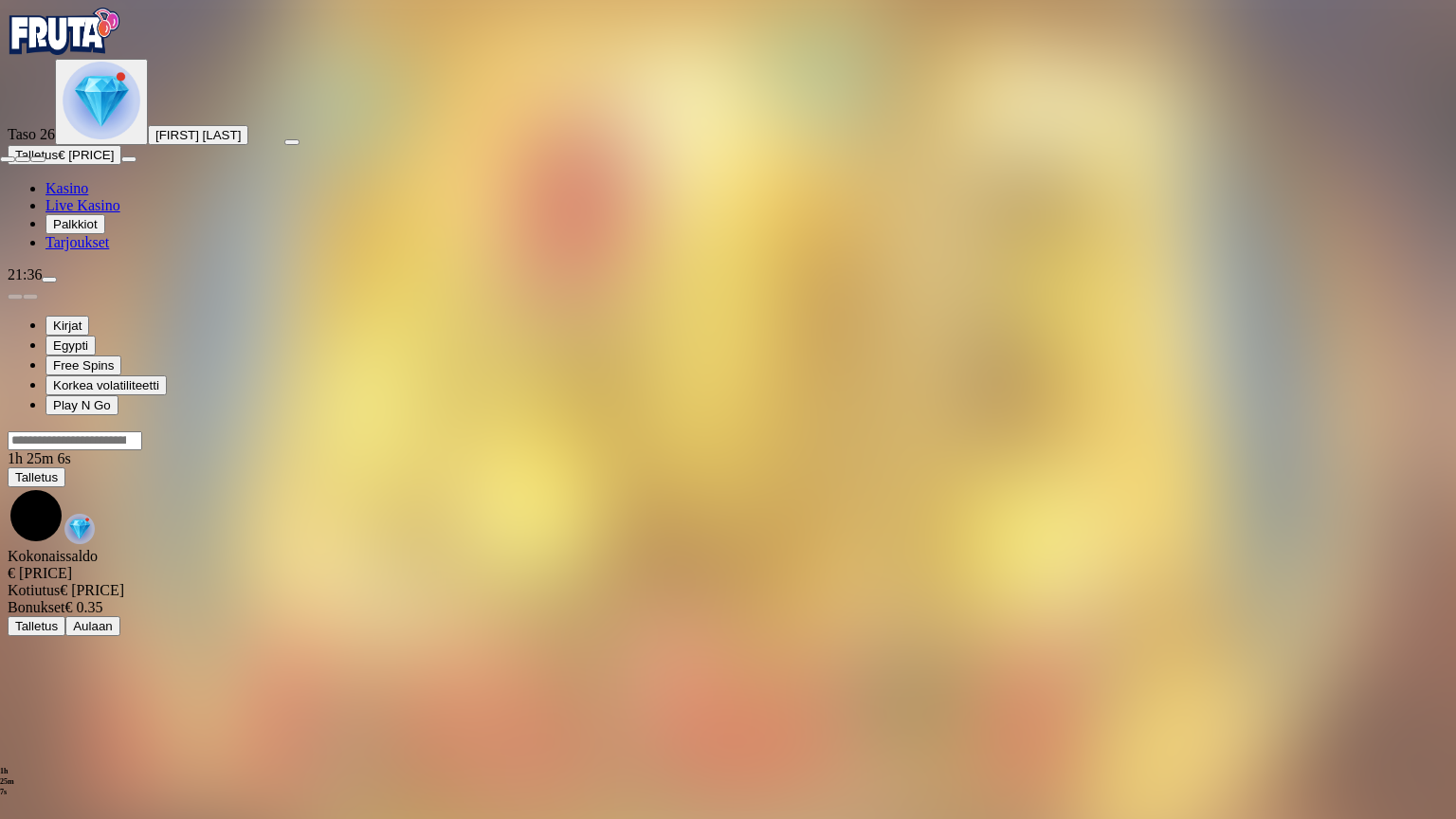 click at bounding box center (38, 159) 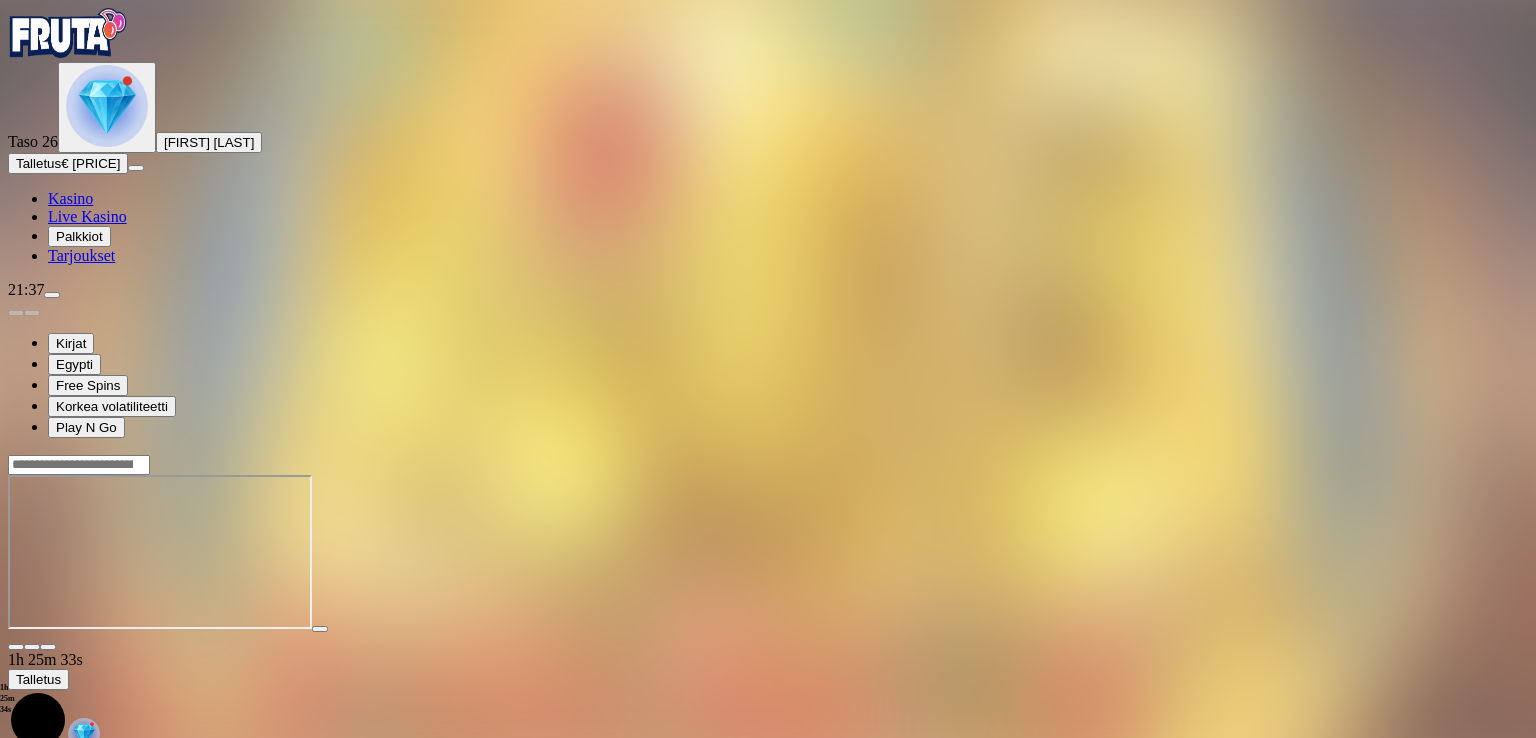 click at bounding box center (16, 647) 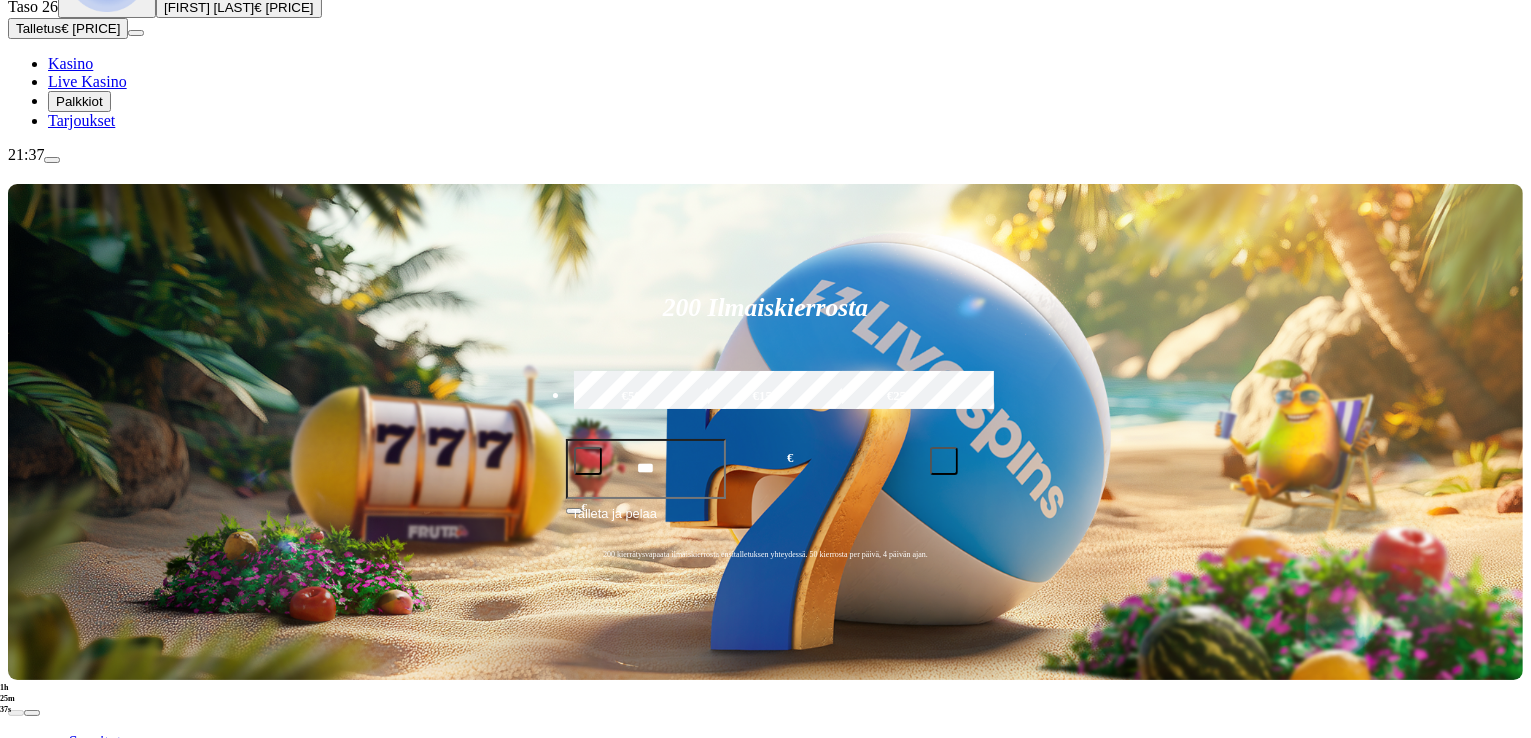 scroll, scrollTop: 300, scrollLeft: 0, axis: vertical 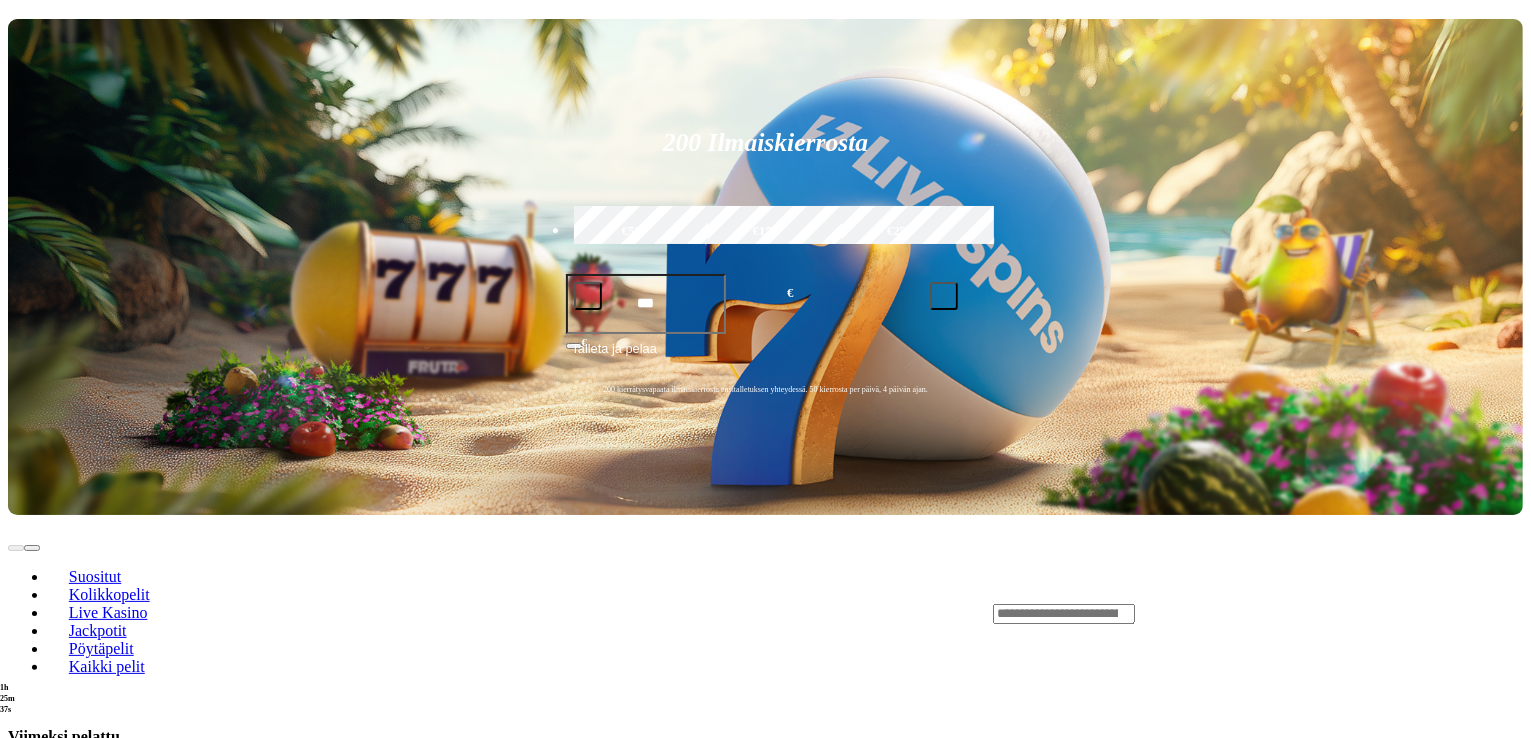 click on "Pelaa nyt" at bounding box center (77, 927) 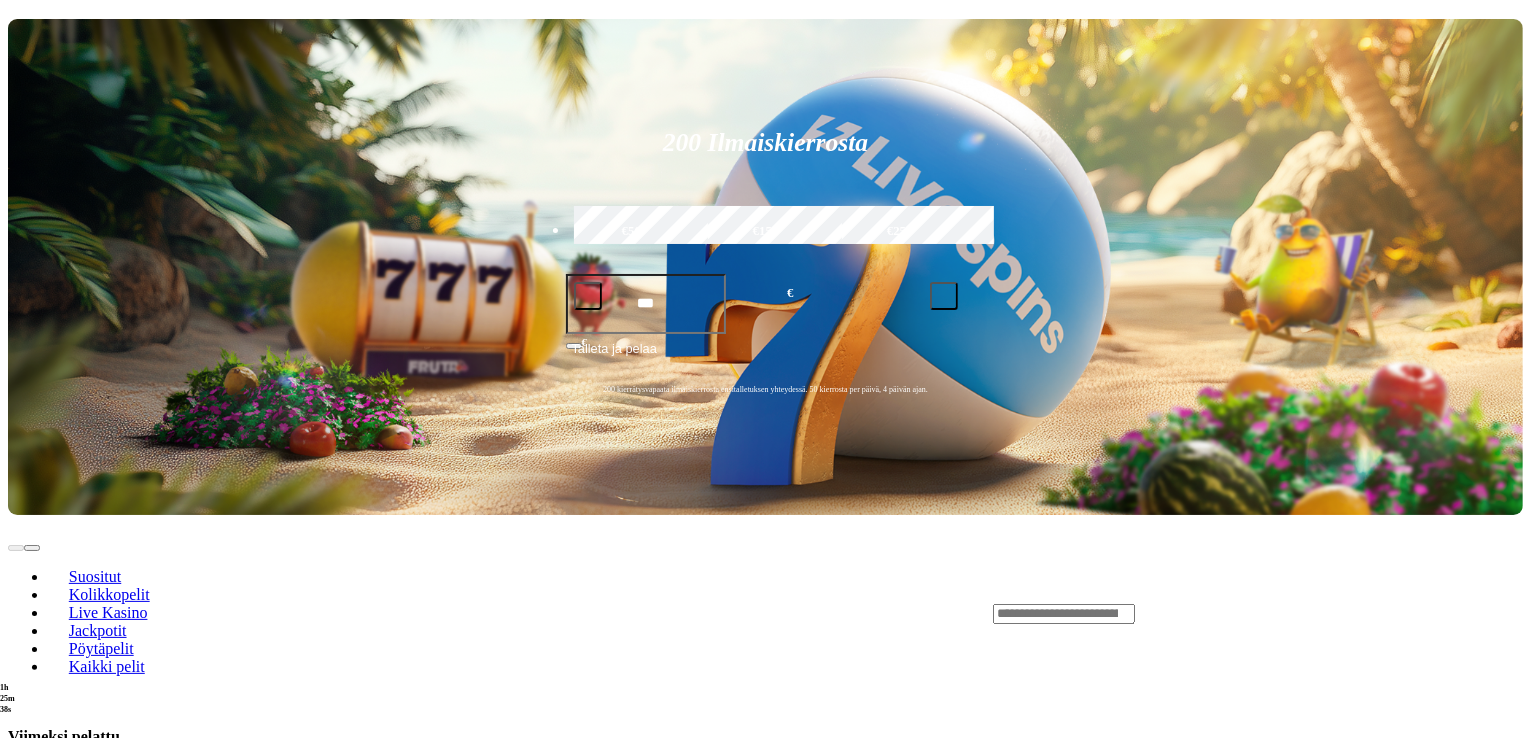 scroll, scrollTop: 0, scrollLeft: 0, axis: both 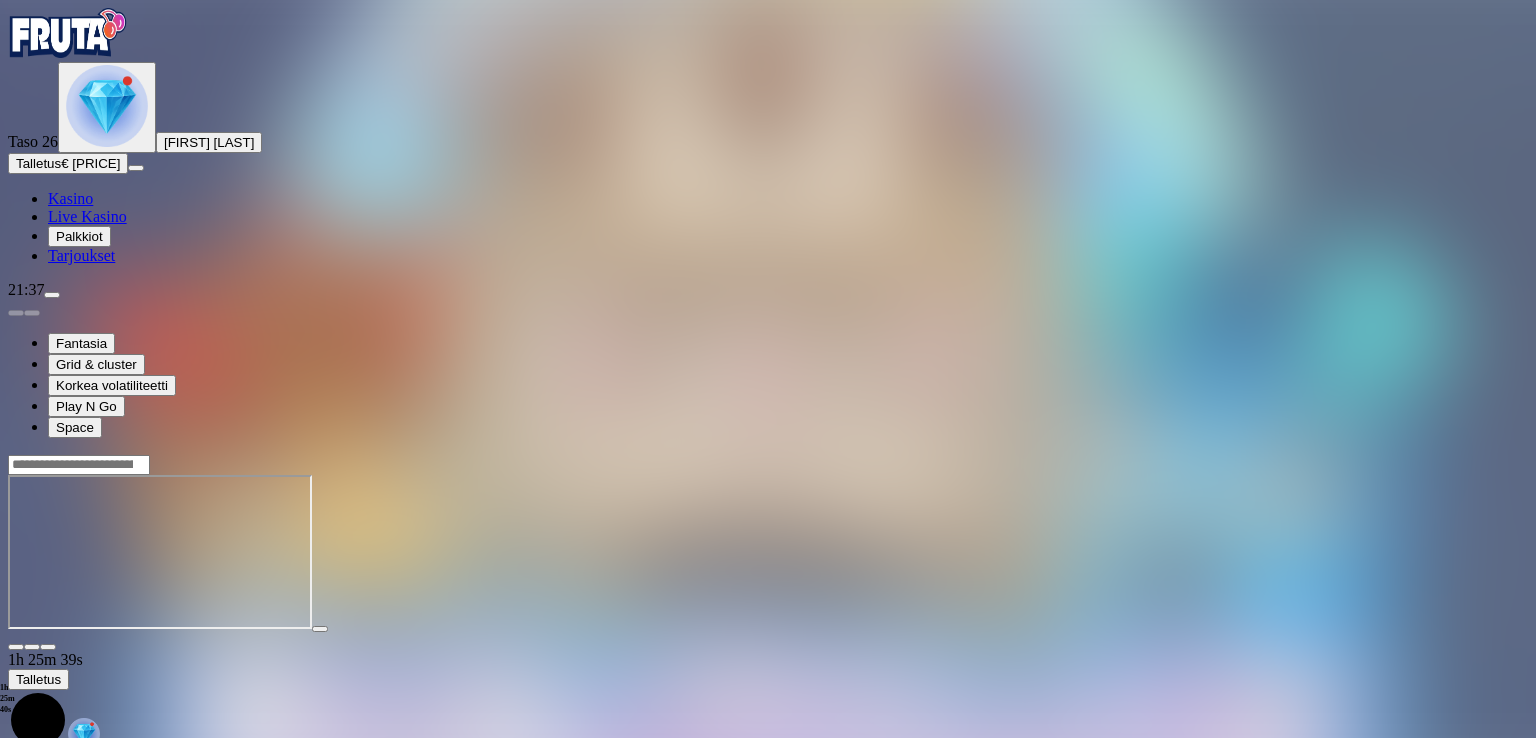 click at bounding box center [48, 647] 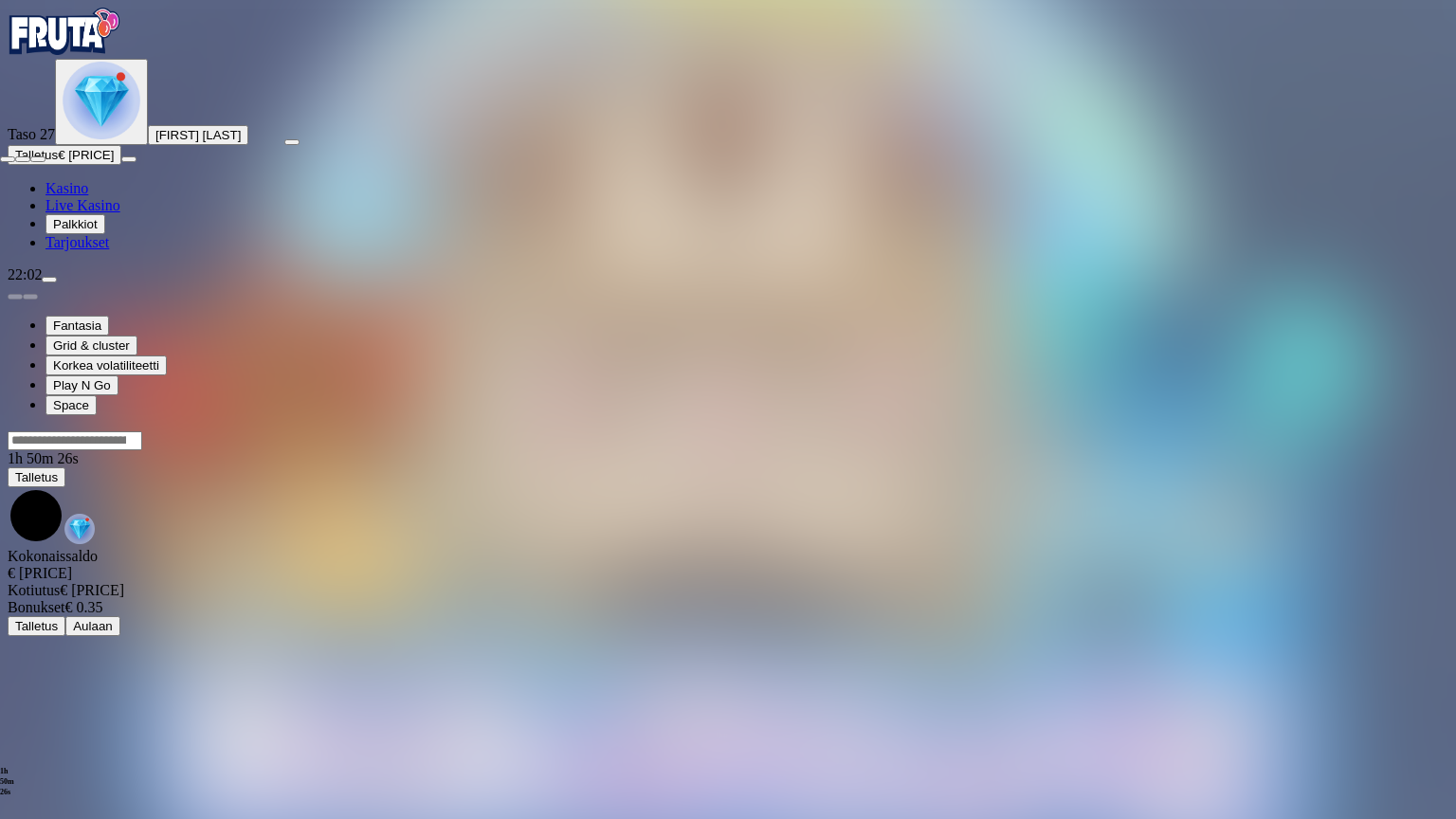 click at bounding box center (38, 159) 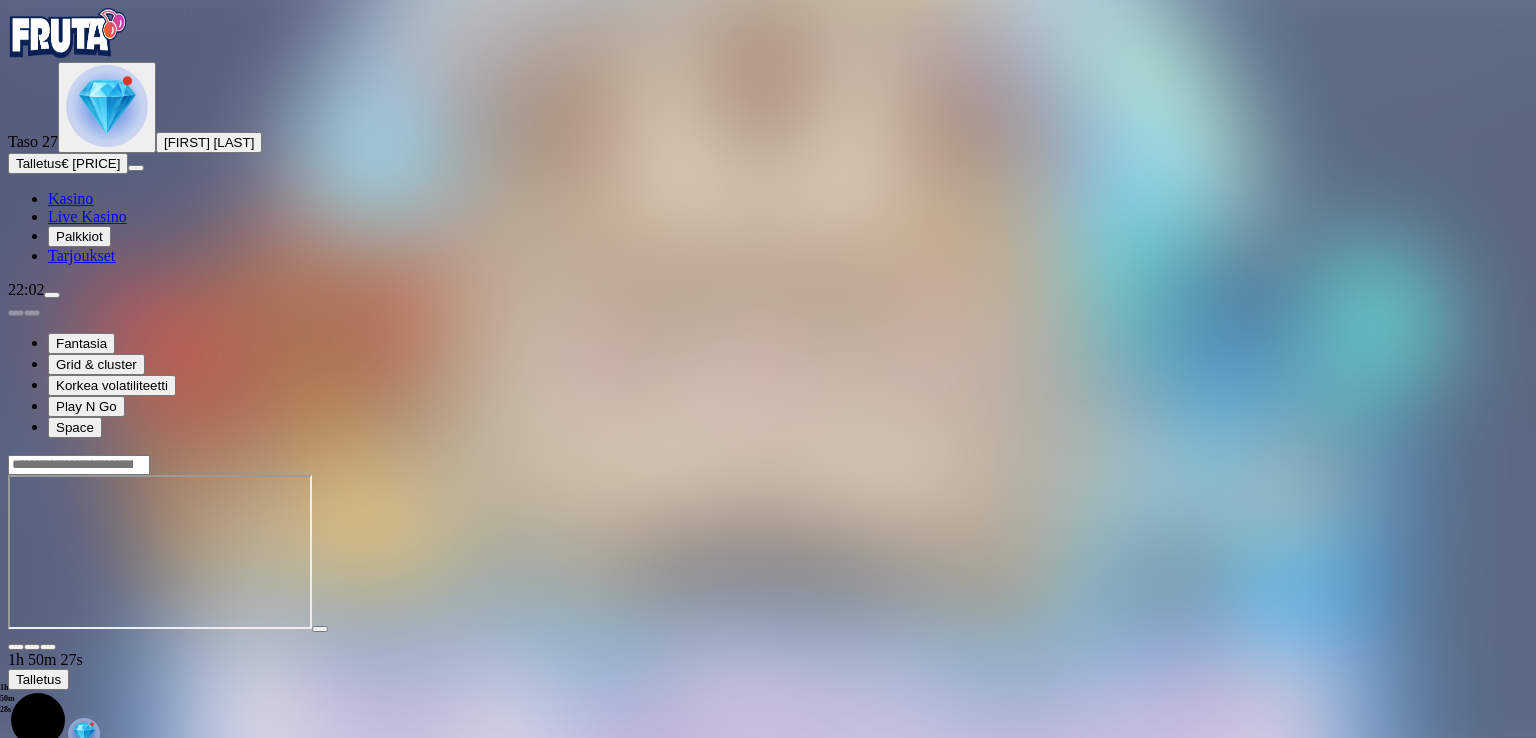 click on "Talletus" at bounding box center (38, 163) 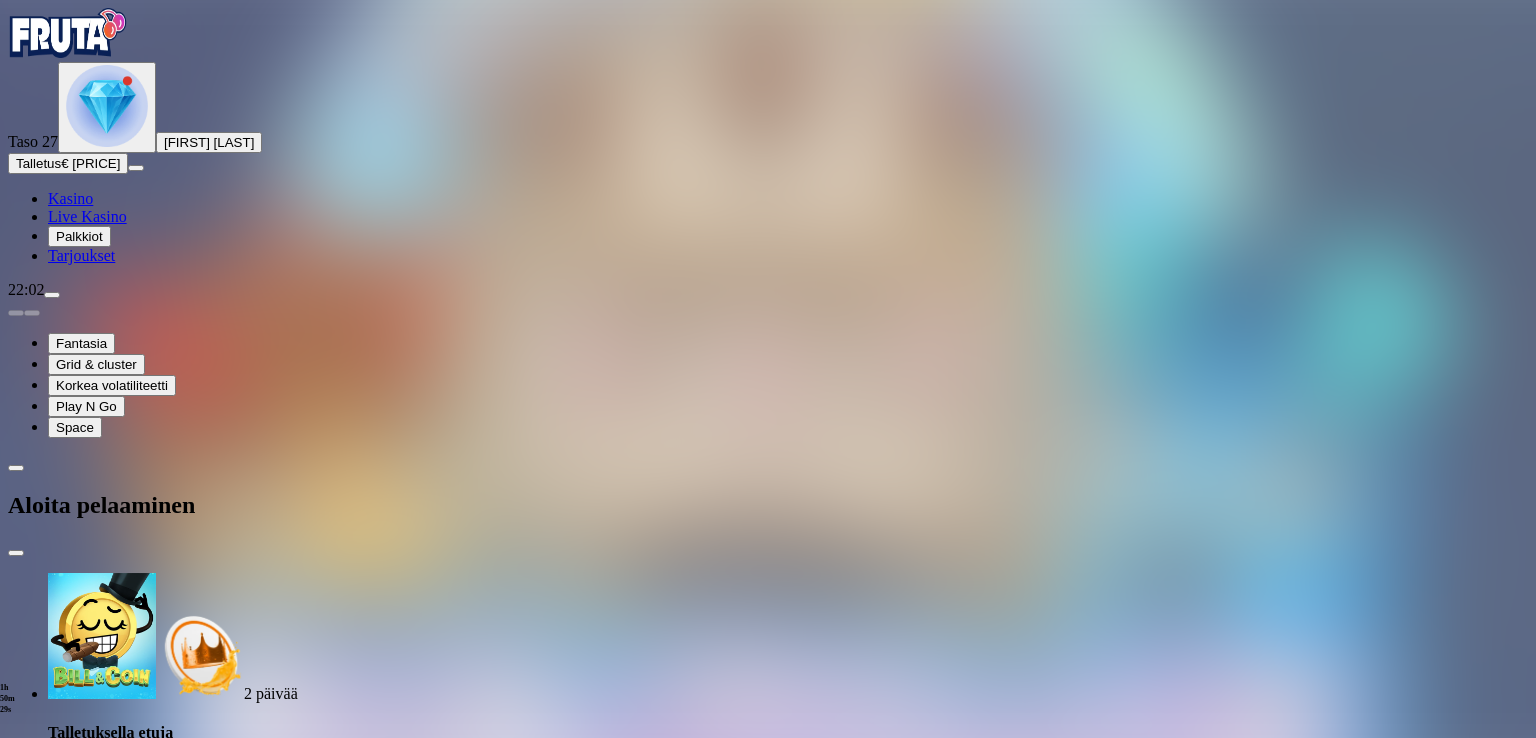 click on "***" at bounding box center (79, 1965) 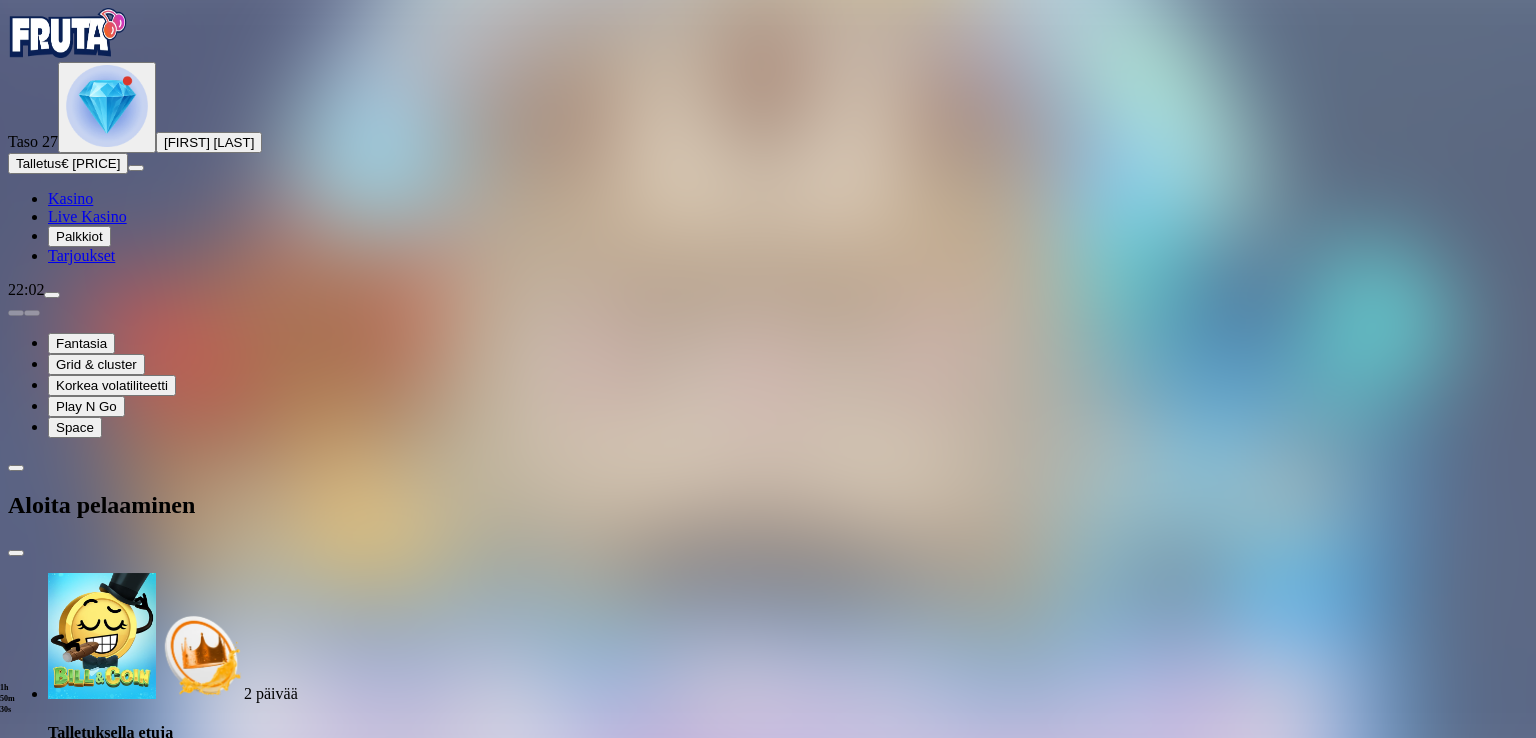 click on "***" at bounding box center [79, 1965] 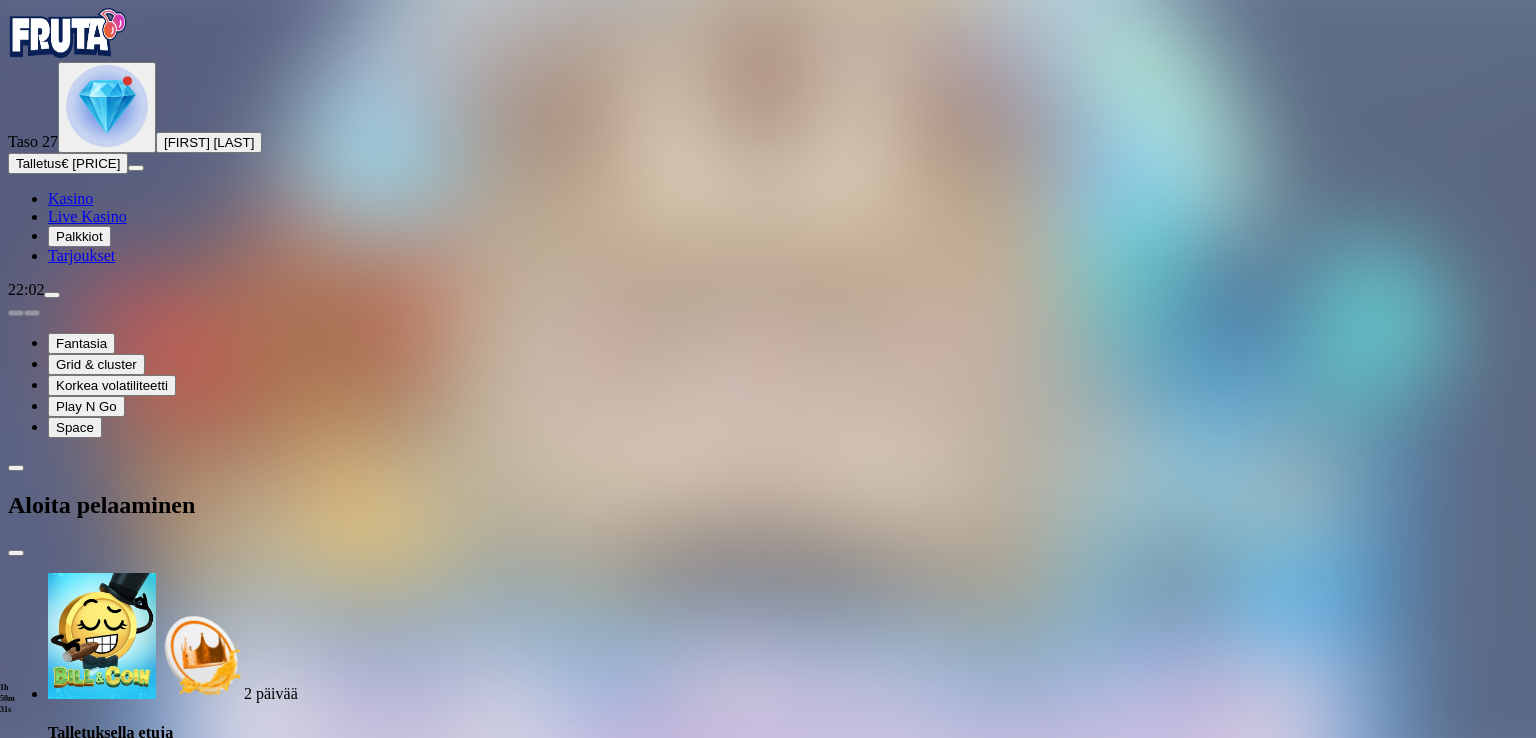 click on "***" at bounding box center (79, 1965) 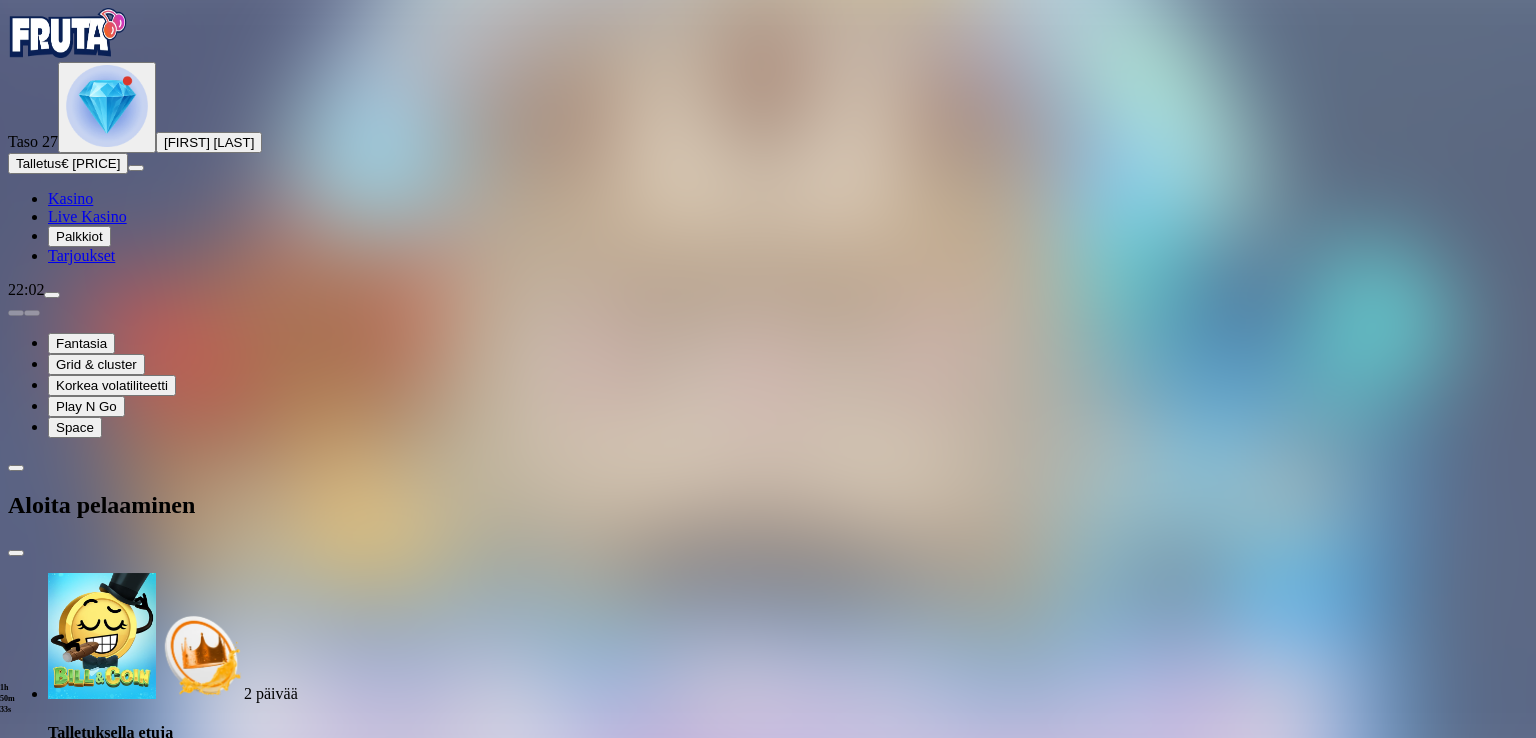 type on "***" 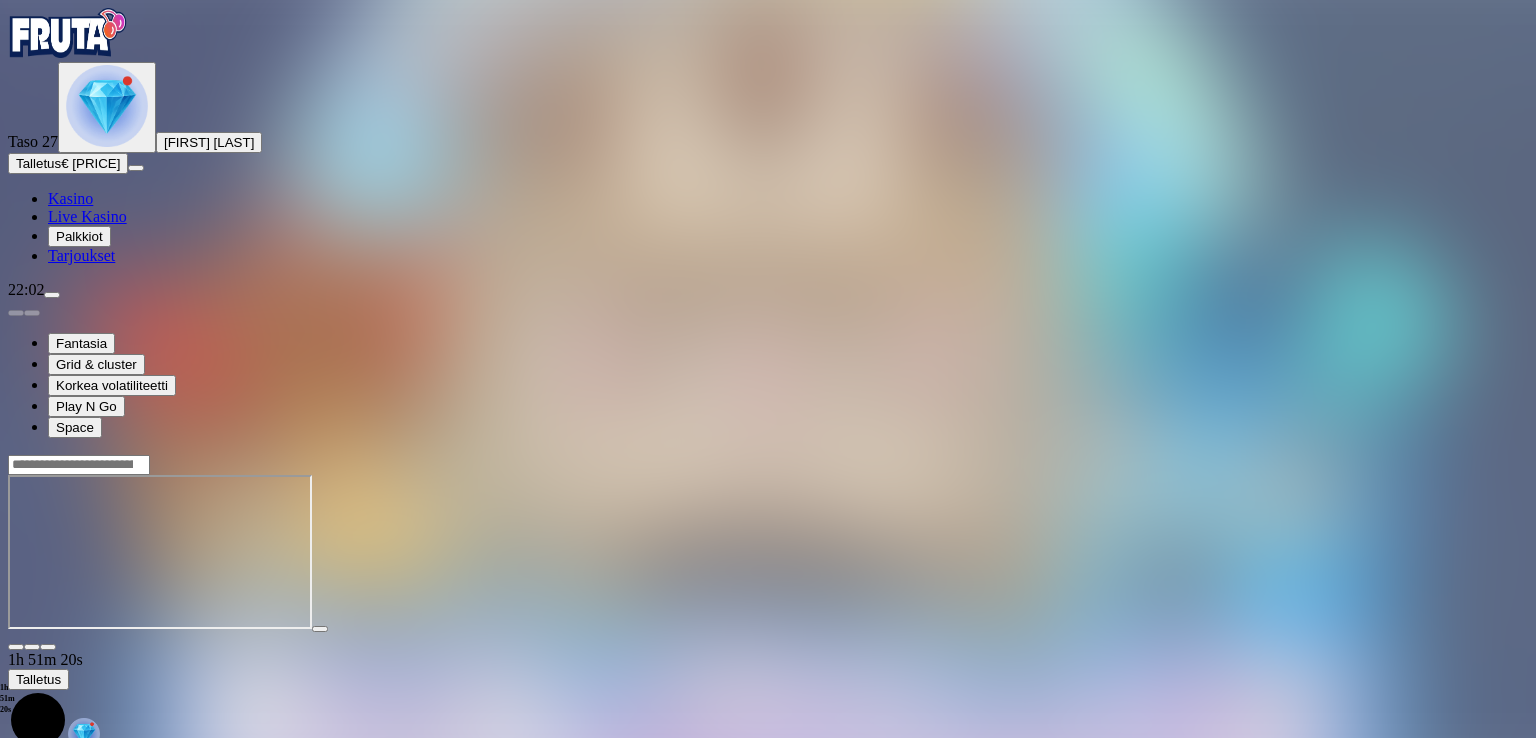 click at bounding box center (48, 647) 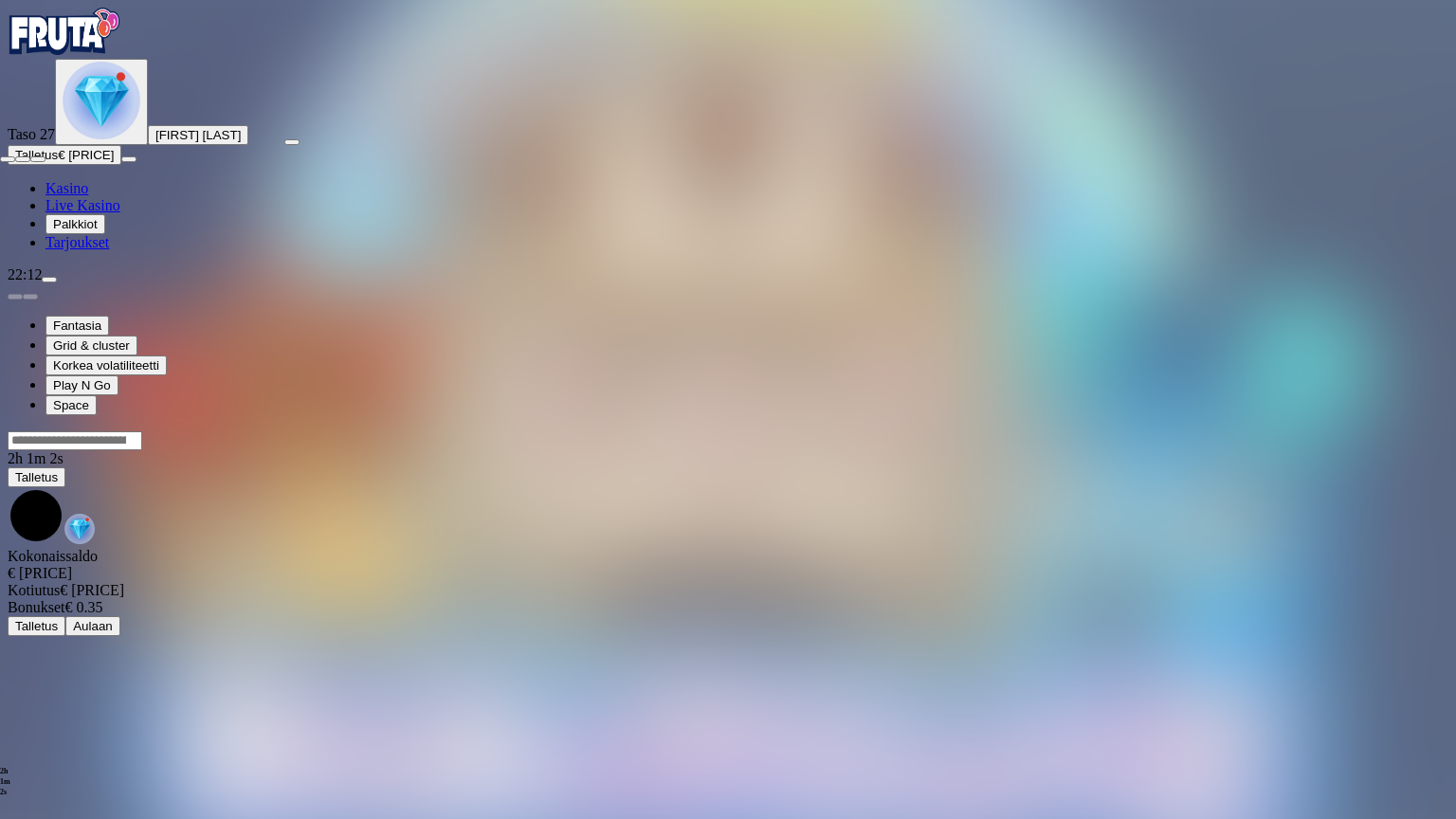 click at bounding box center (38, 159) 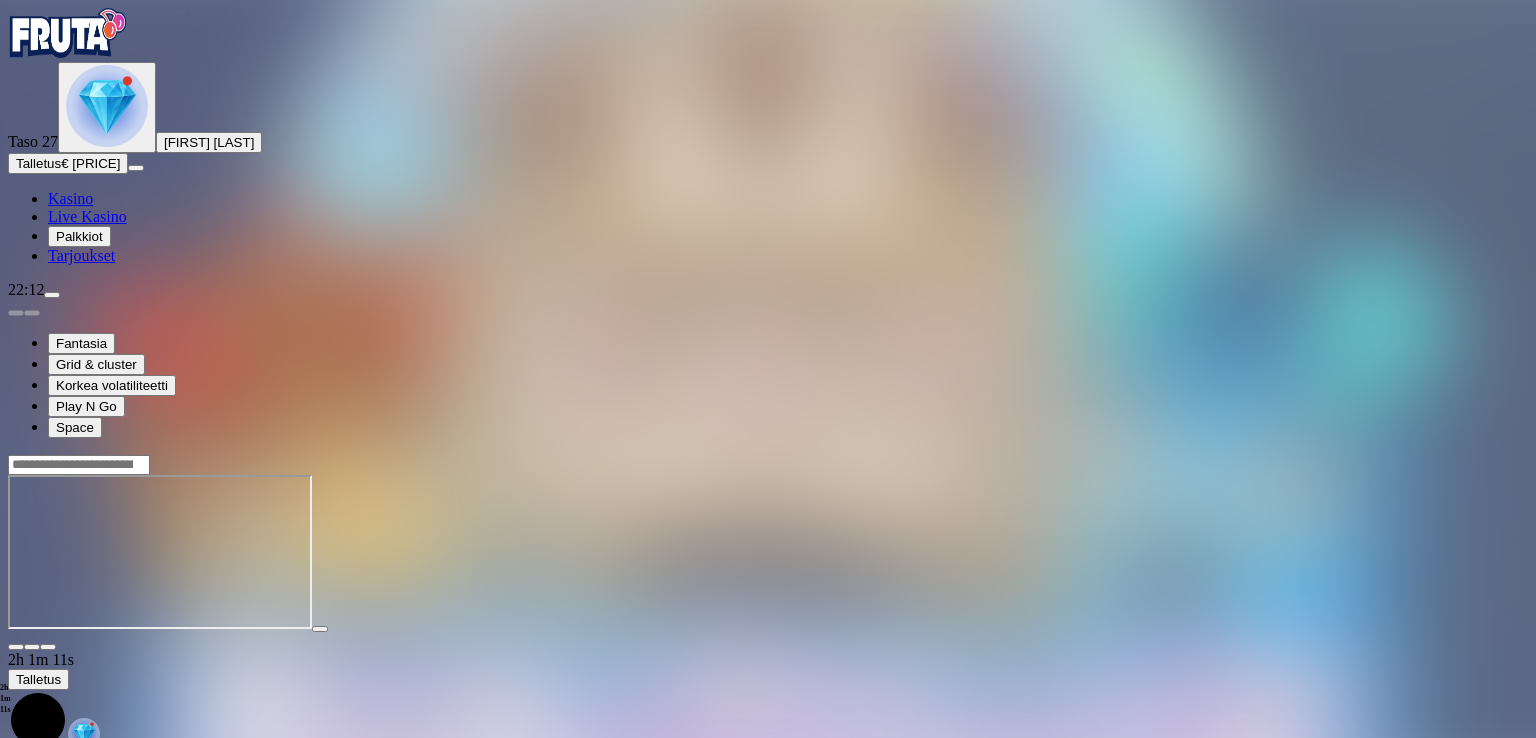 click at bounding box center [16, 647] 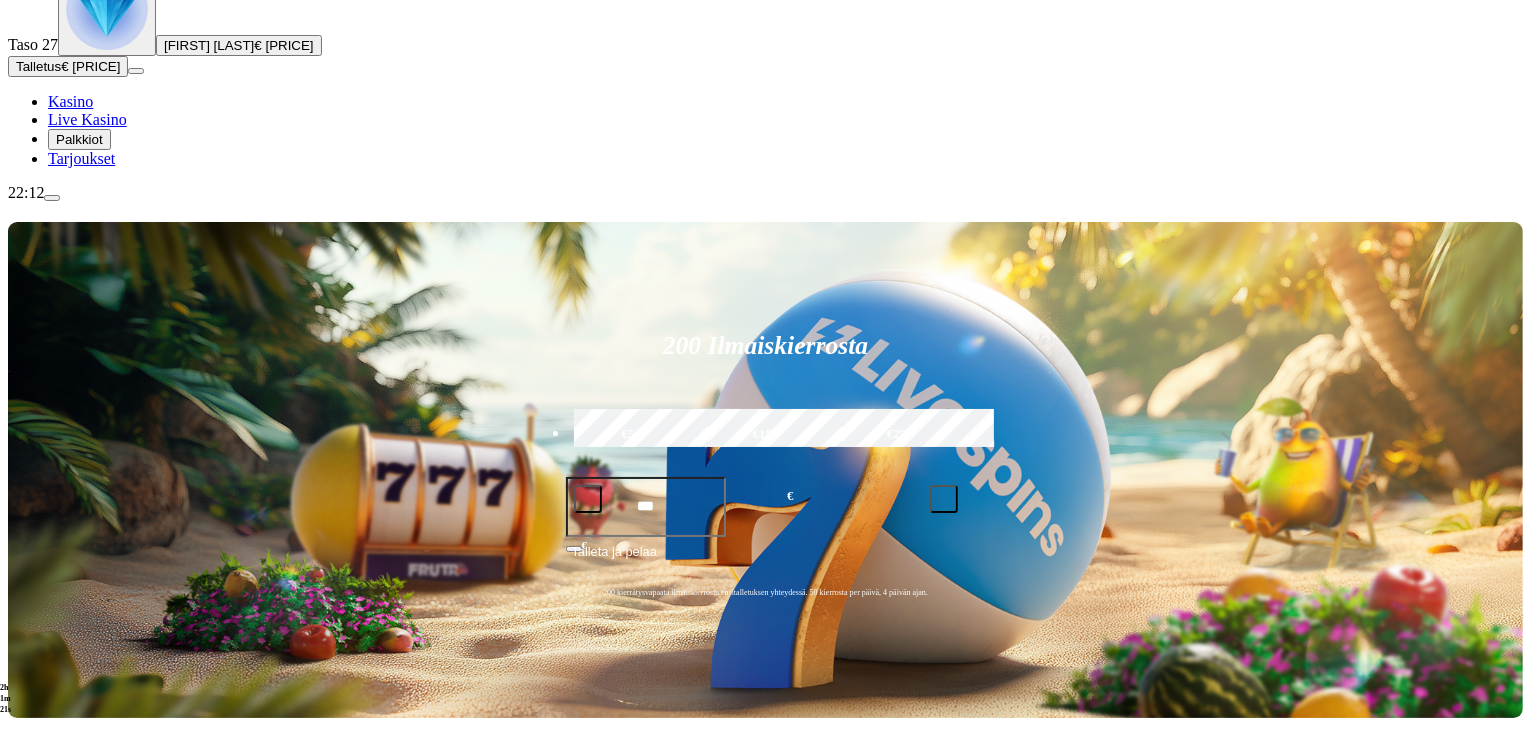 scroll, scrollTop: 200, scrollLeft: 0, axis: vertical 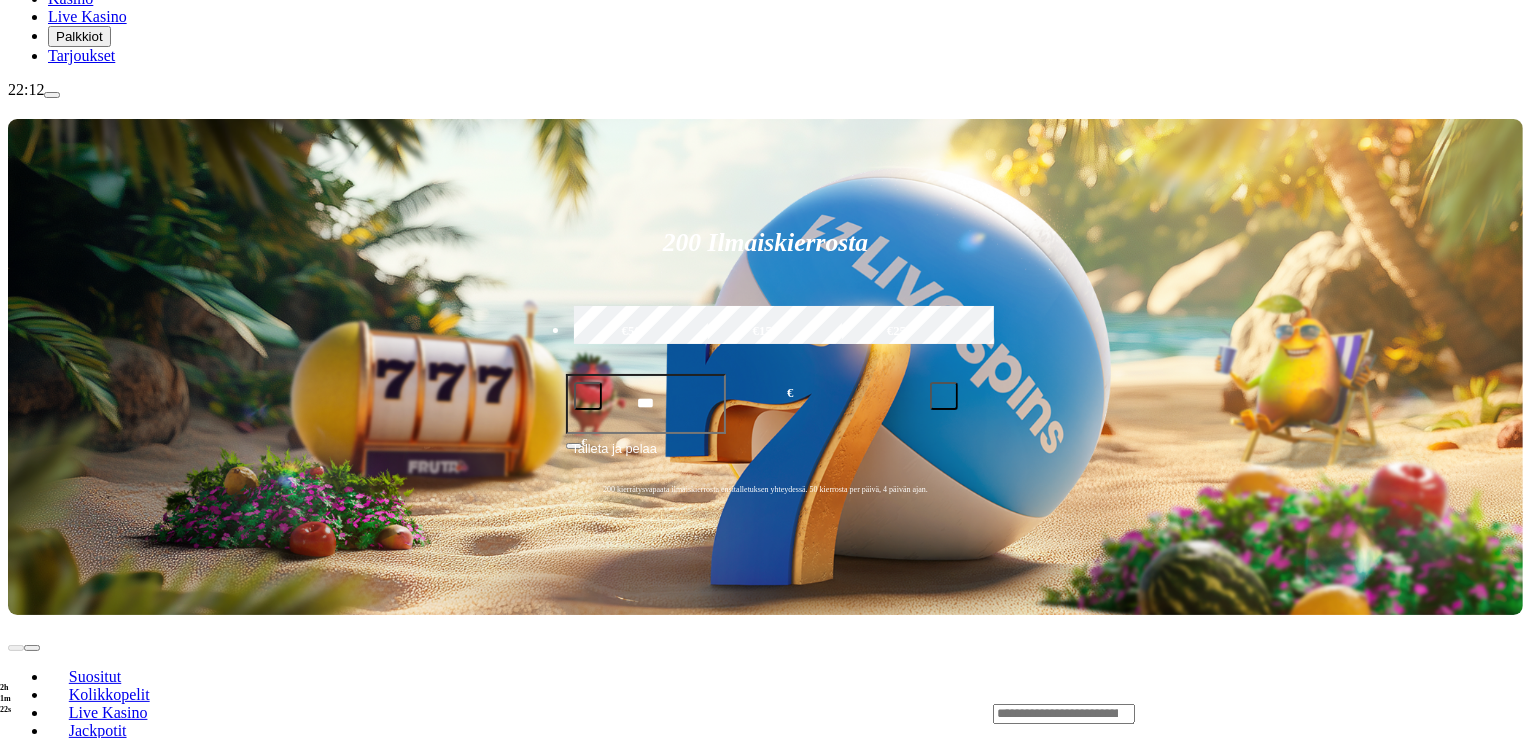 click on "Pelaa nyt" at bounding box center [77, 1122] 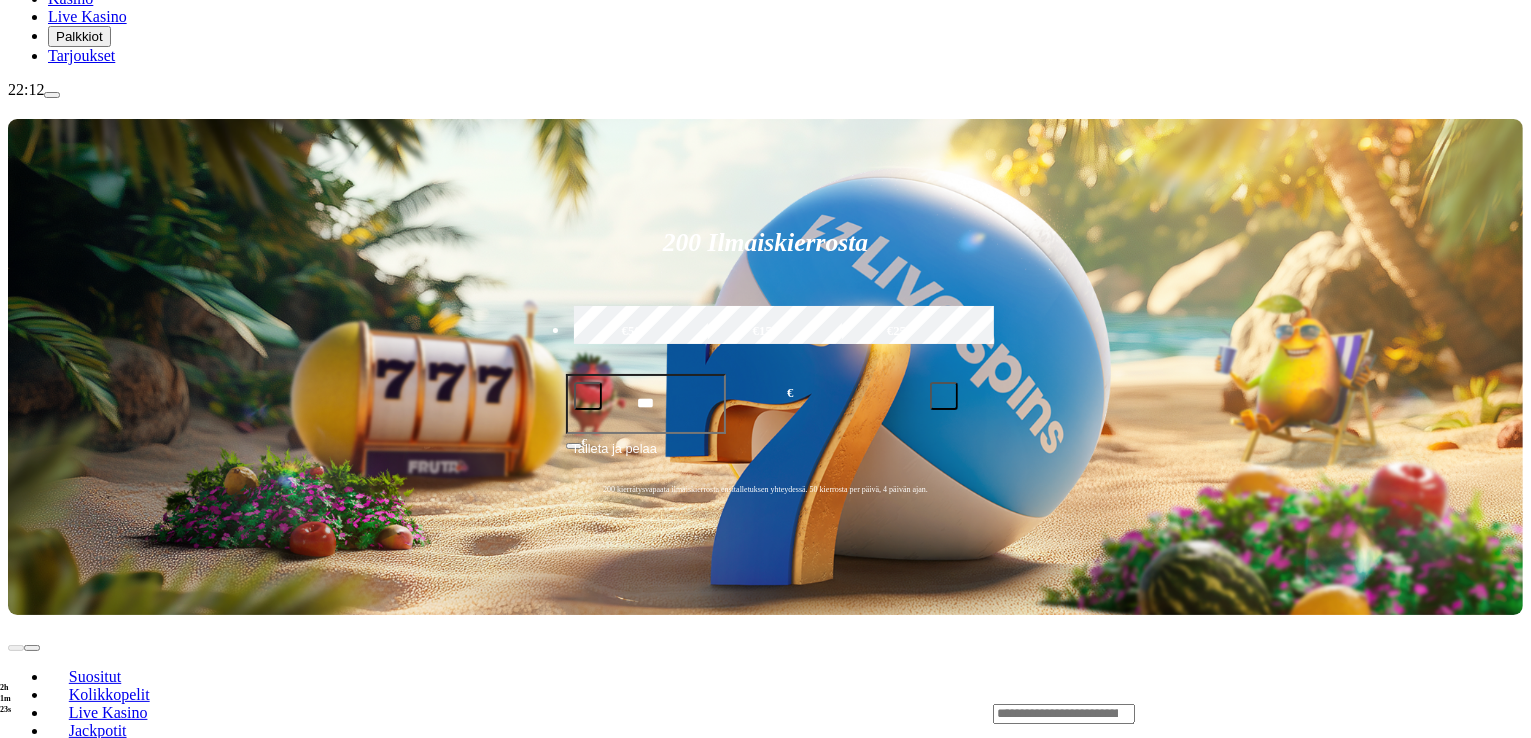 scroll, scrollTop: 0, scrollLeft: 0, axis: both 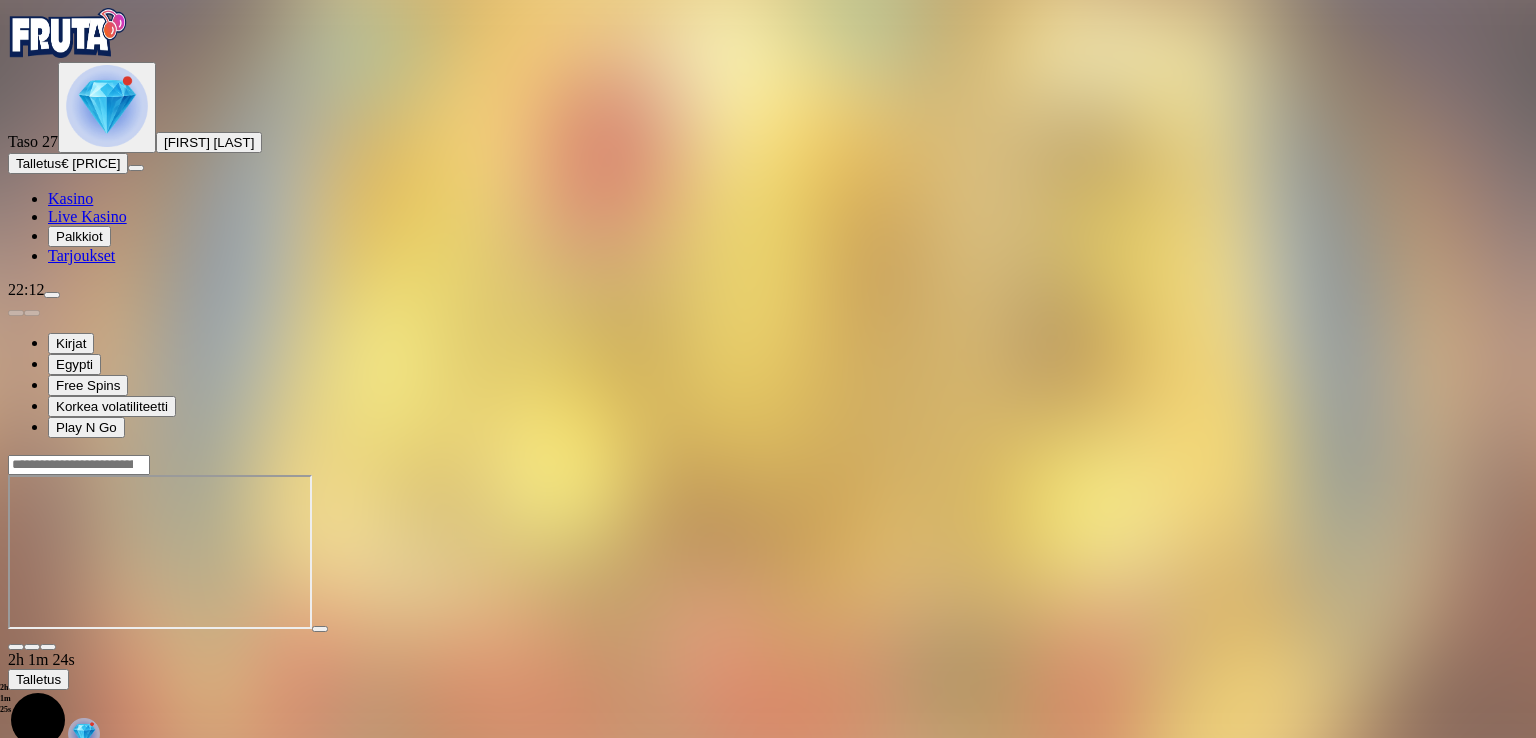 click at bounding box center (48, 647) 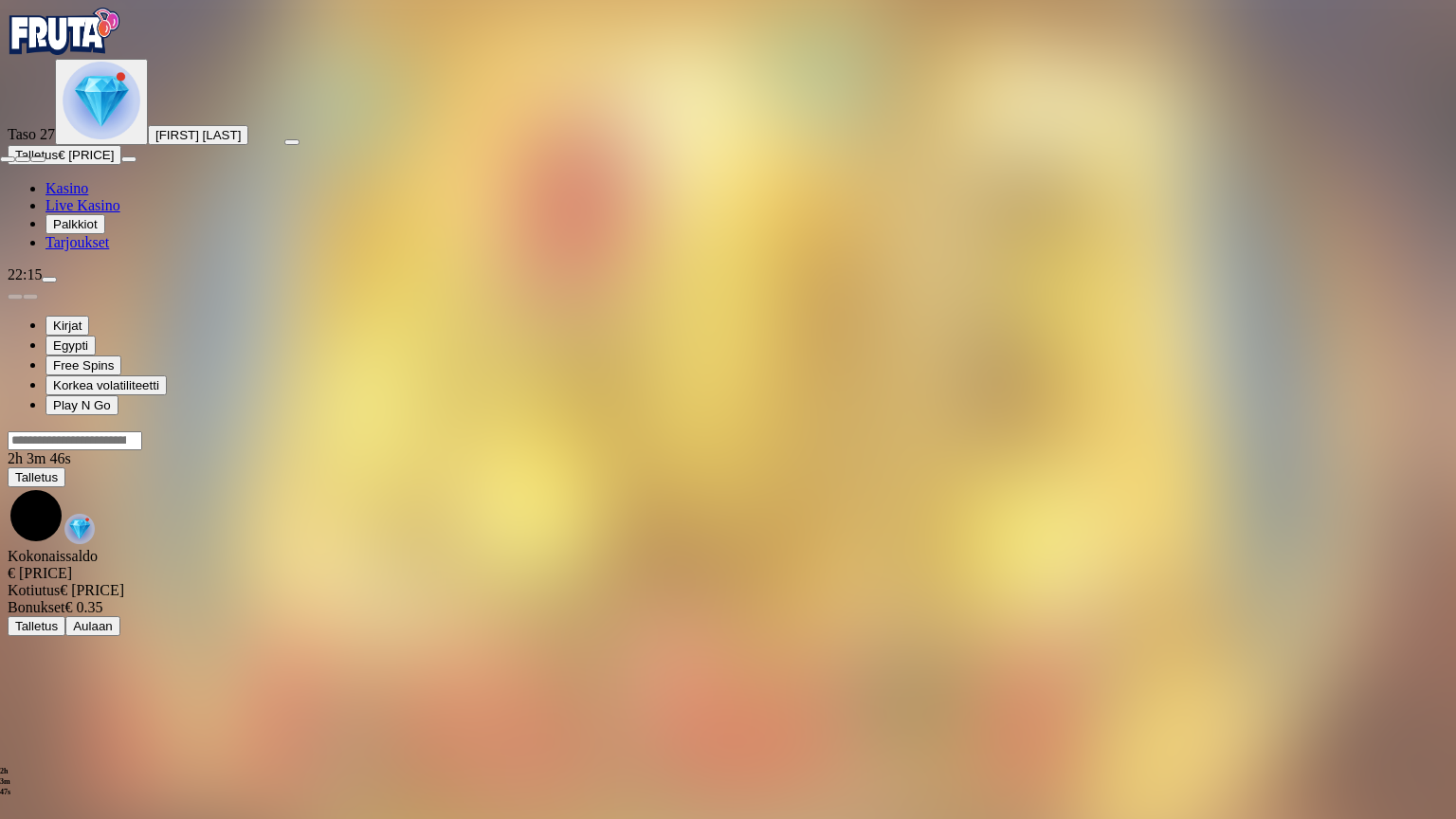 click at bounding box center [38, 159] 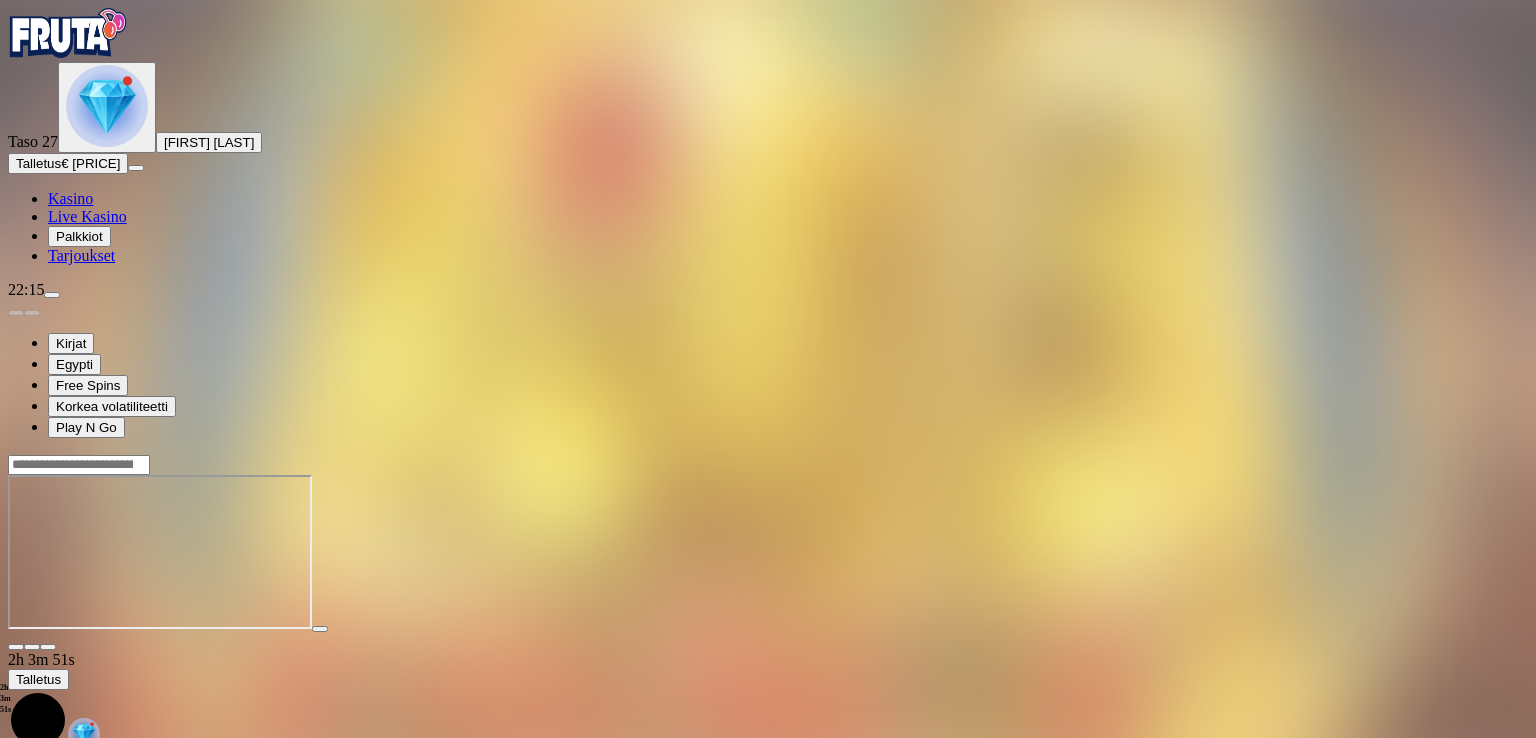 click at bounding box center [16, 647] 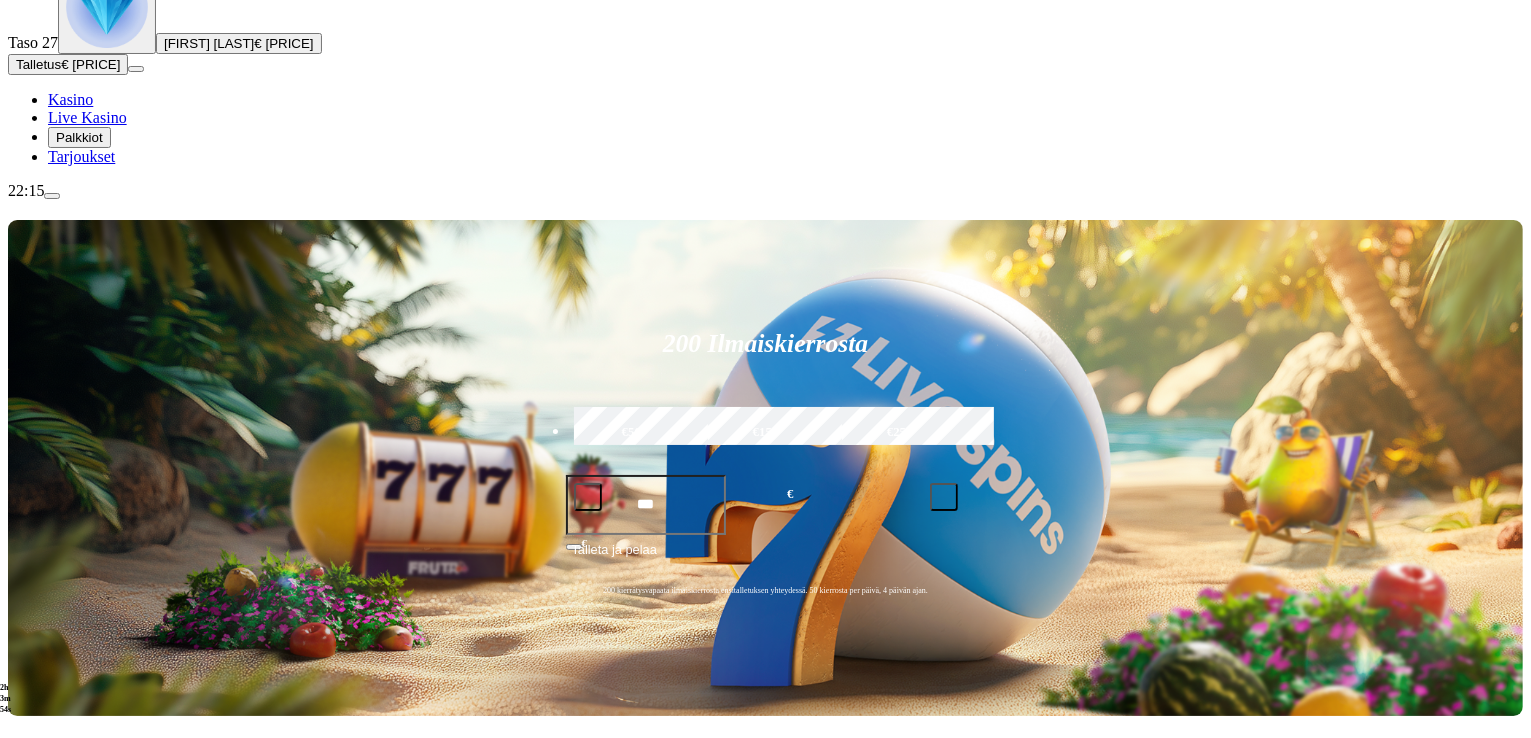 scroll, scrollTop: 400, scrollLeft: 0, axis: vertical 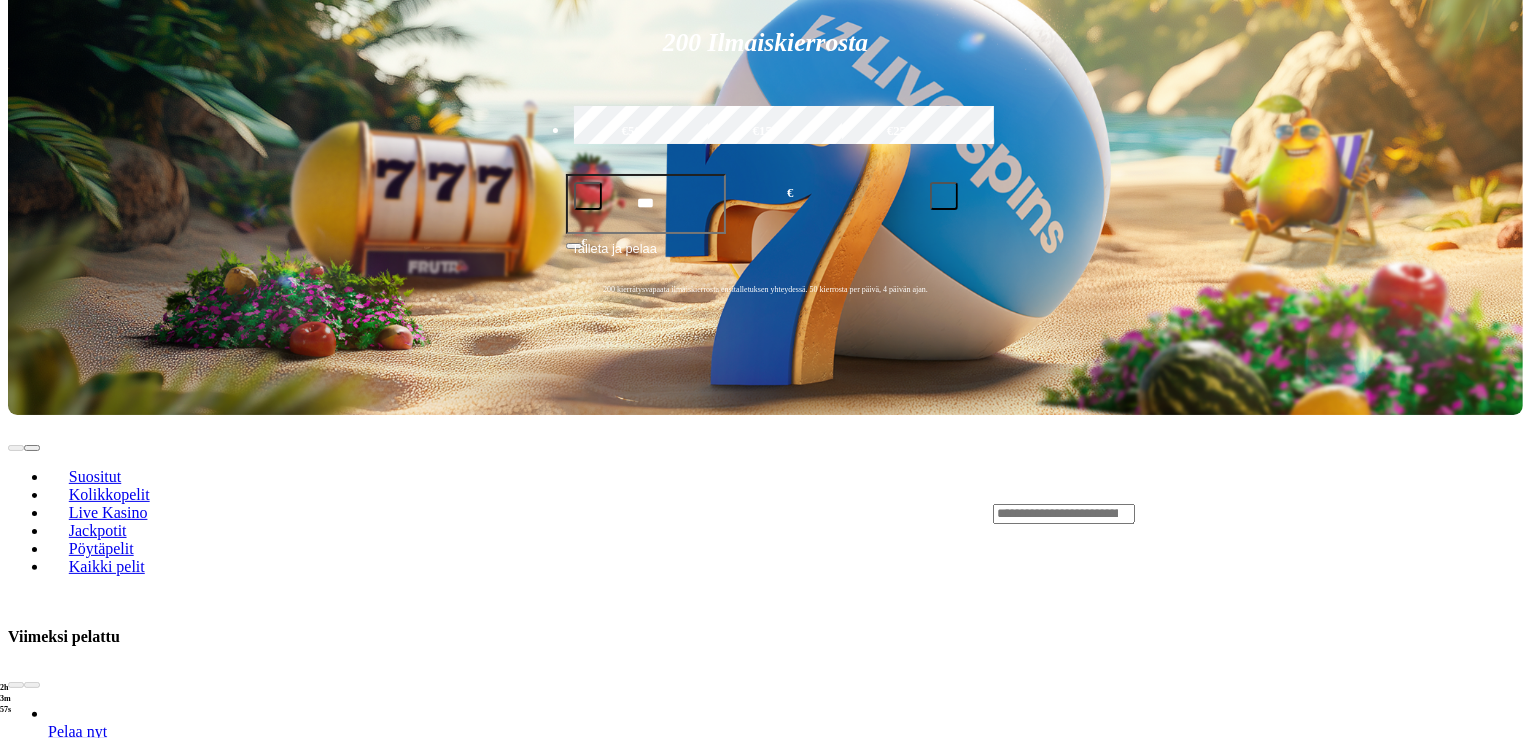 click on "Pelaa nyt" at bounding box center [77, 827] 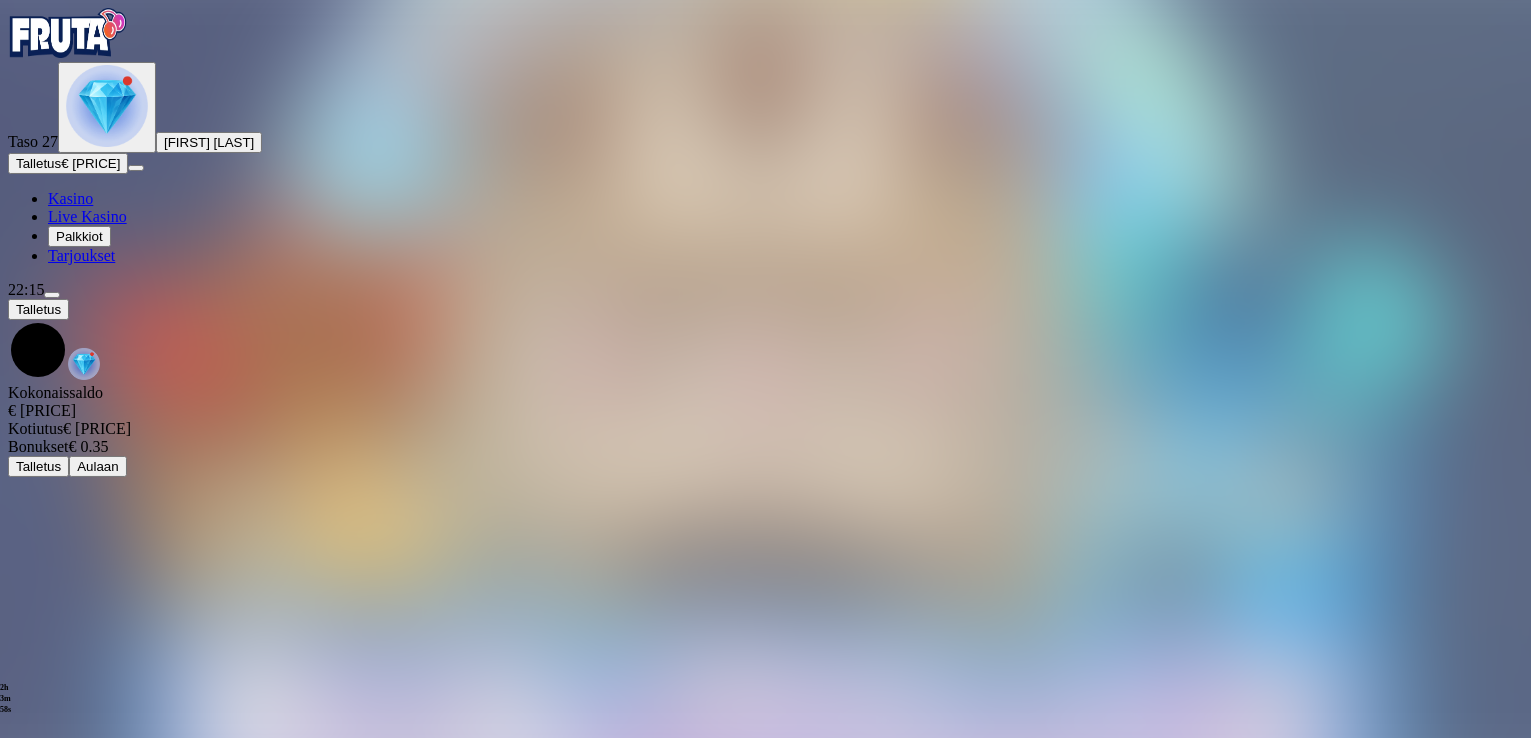 scroll, scrollTop: 0, scrollLeft: 0, axis: both 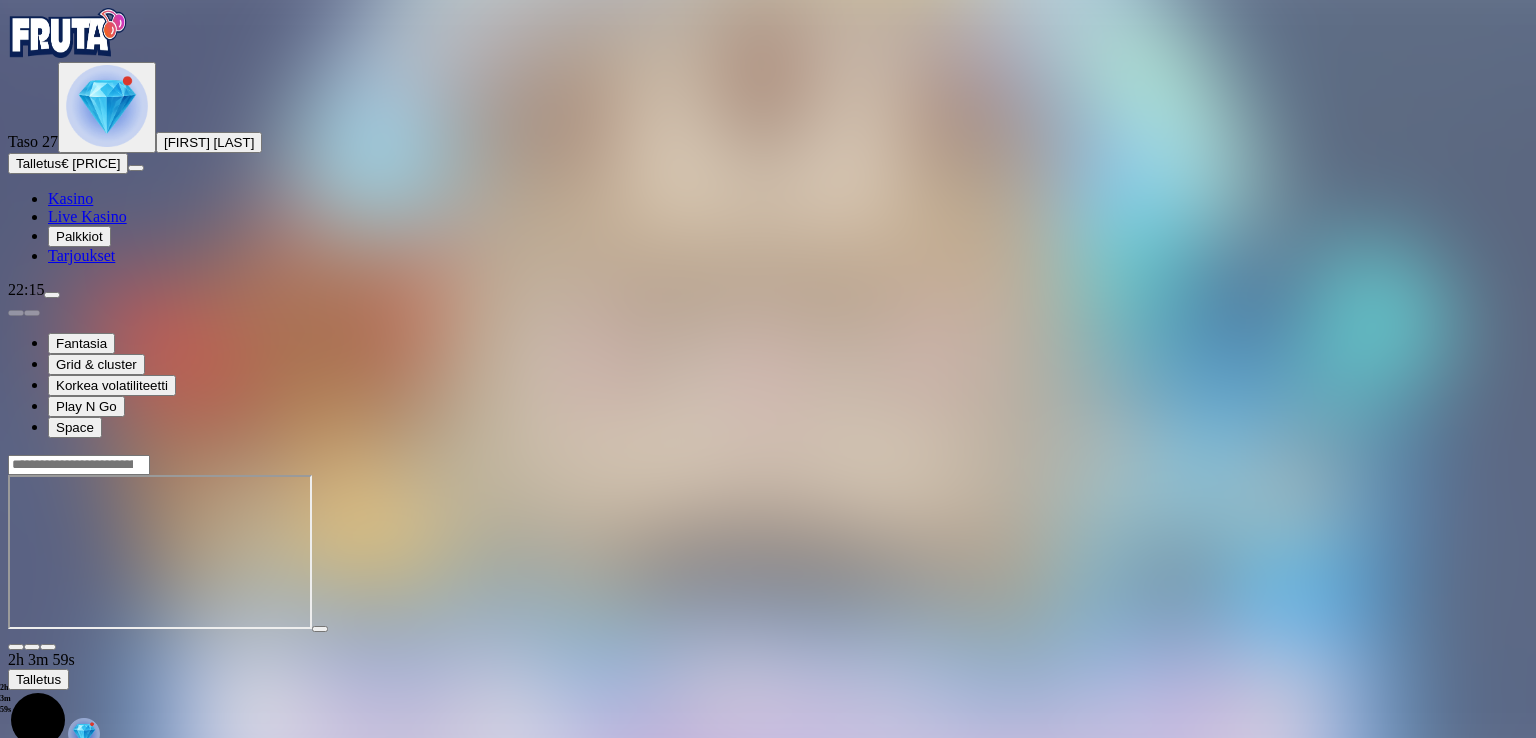 click at bounding box center (48, 647) 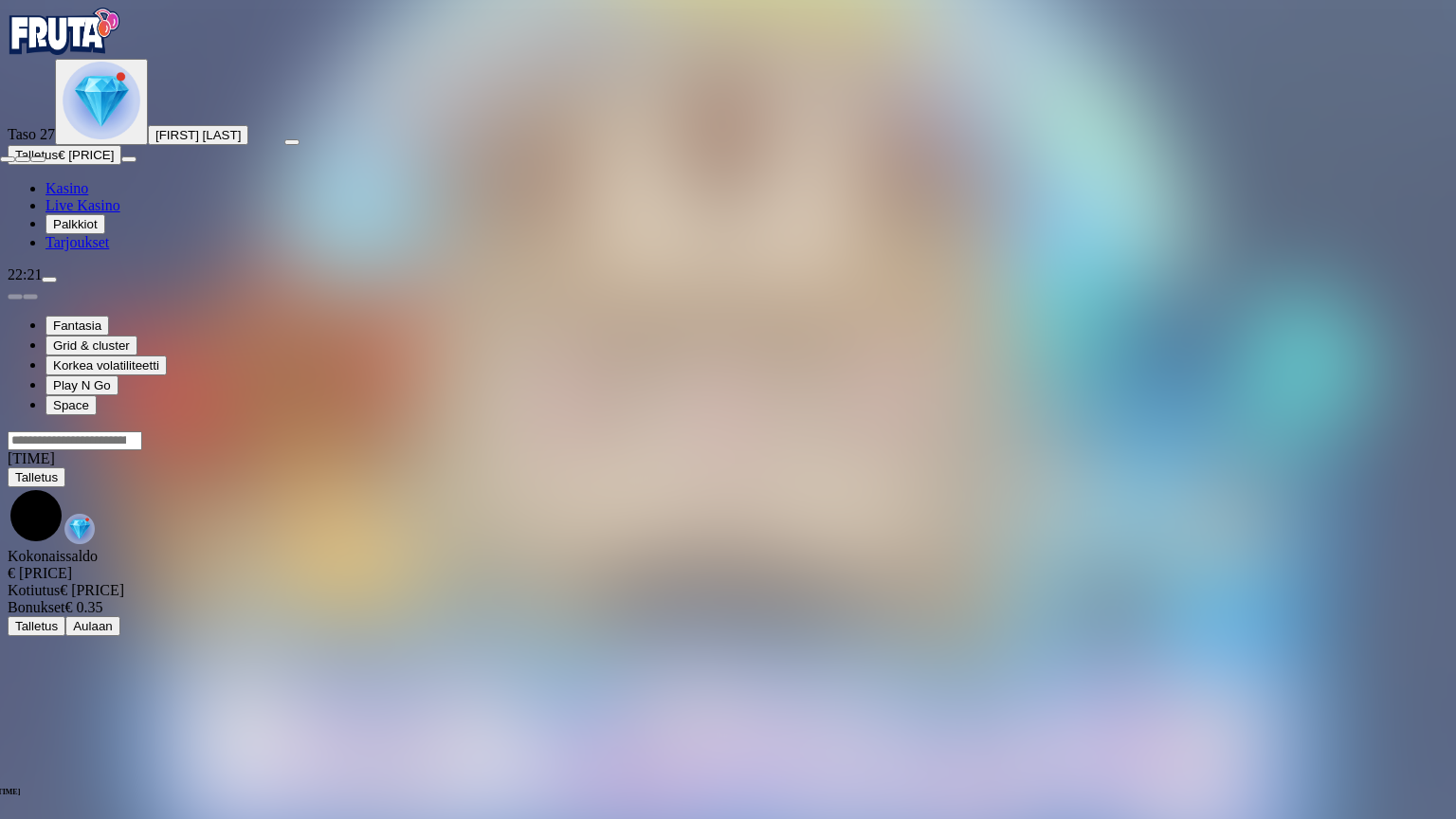 click at bounding box center (728, 155) 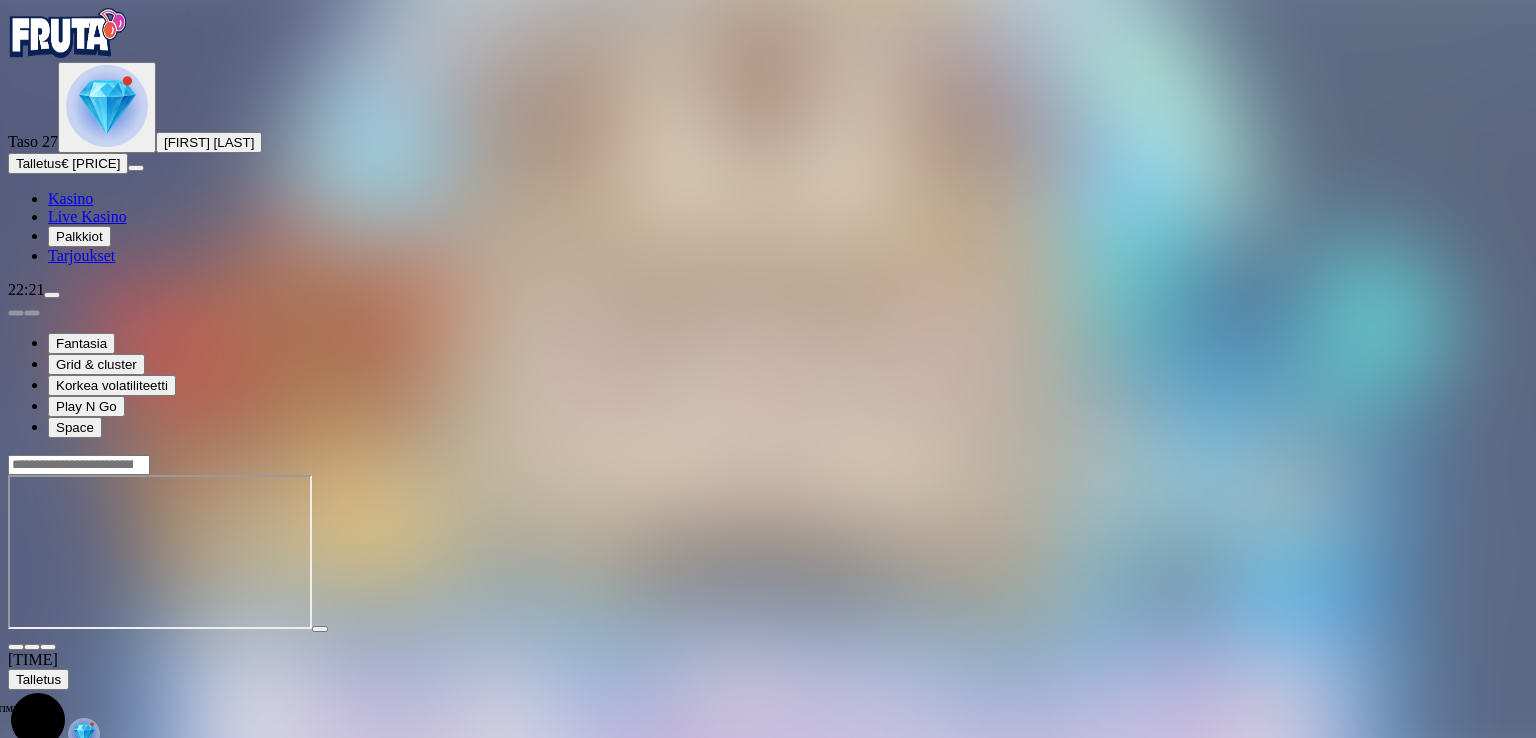 click at bounding box center [16, 647] 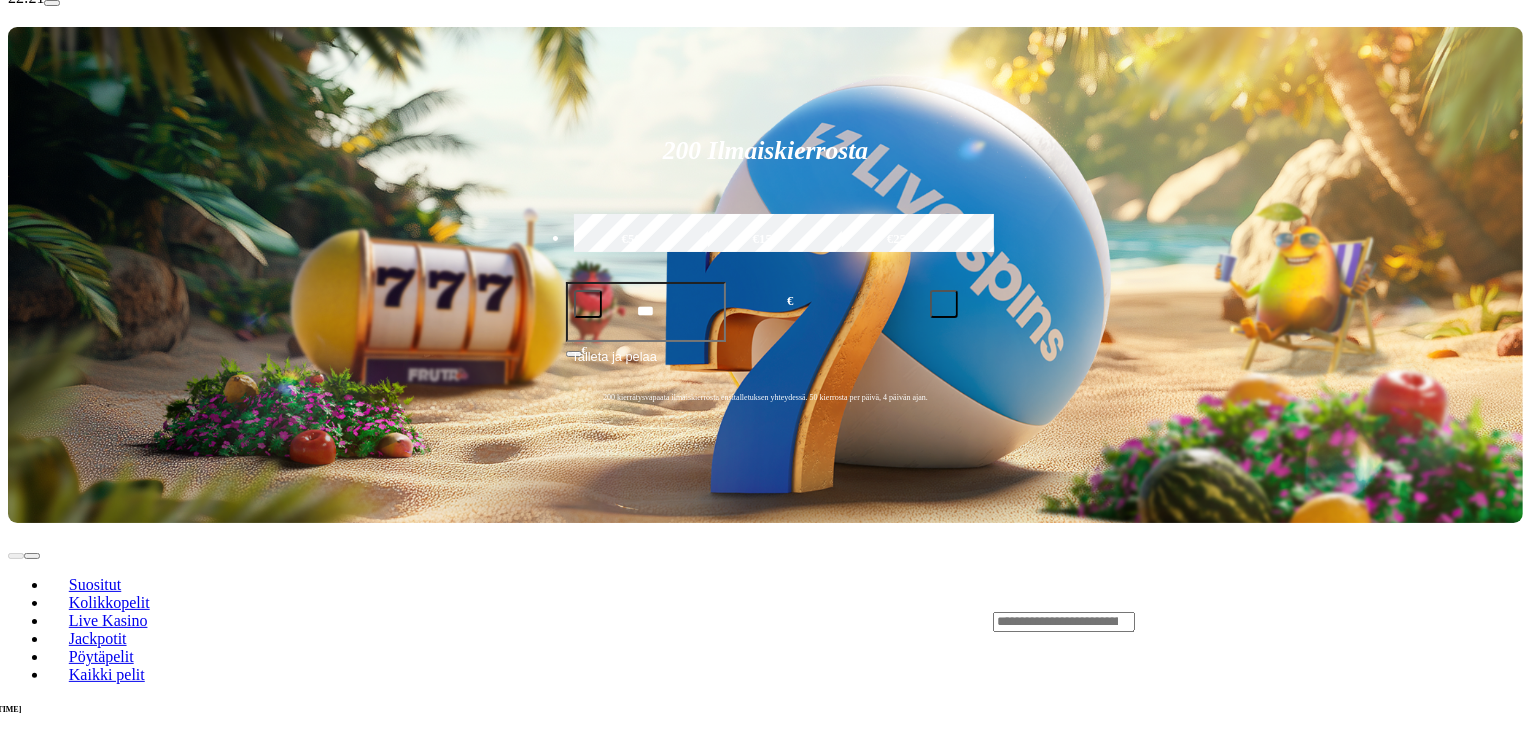 scroll, scrollTop: 300, scrollLeft: 0, axis: vertical 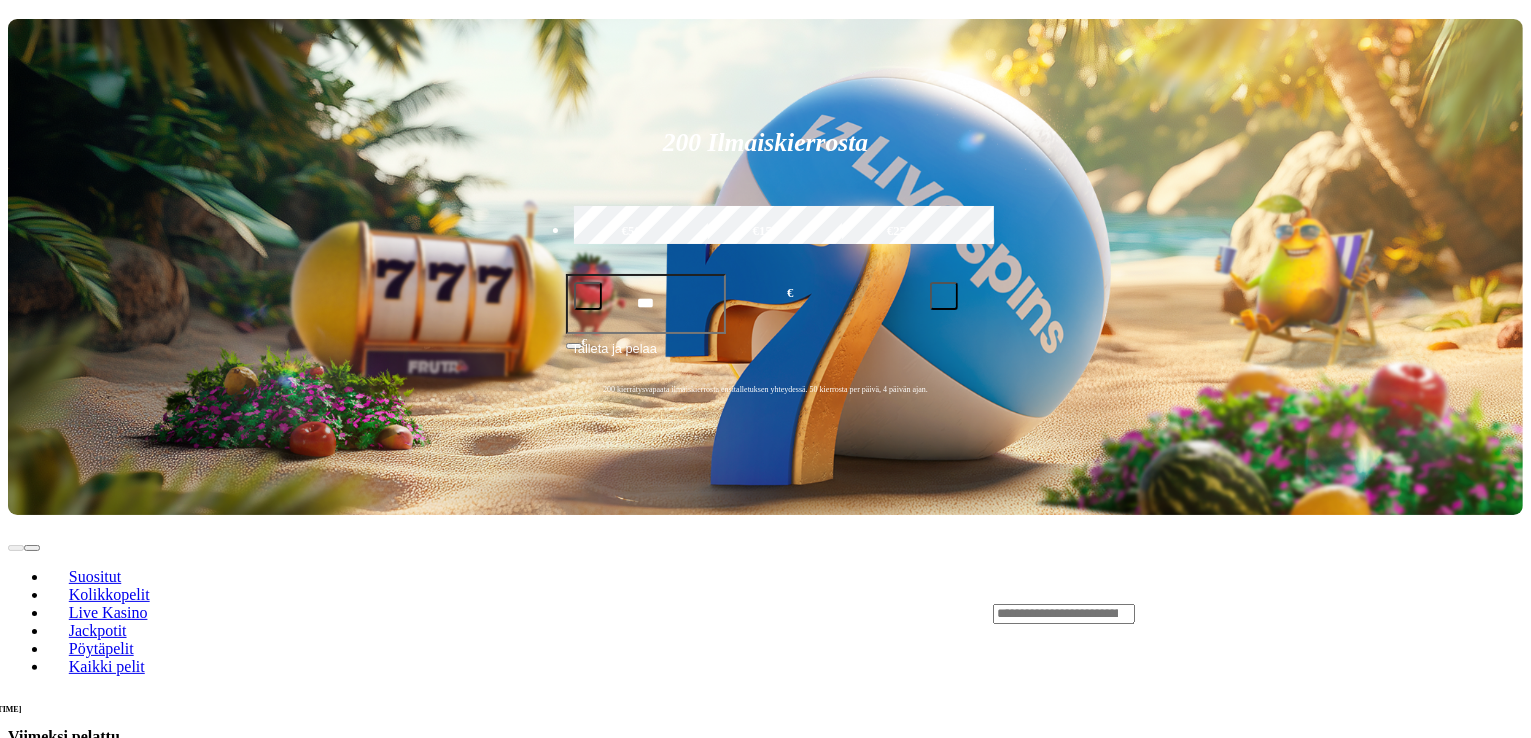 click on "Pelaa nyt" at bounding box center (77, 927) 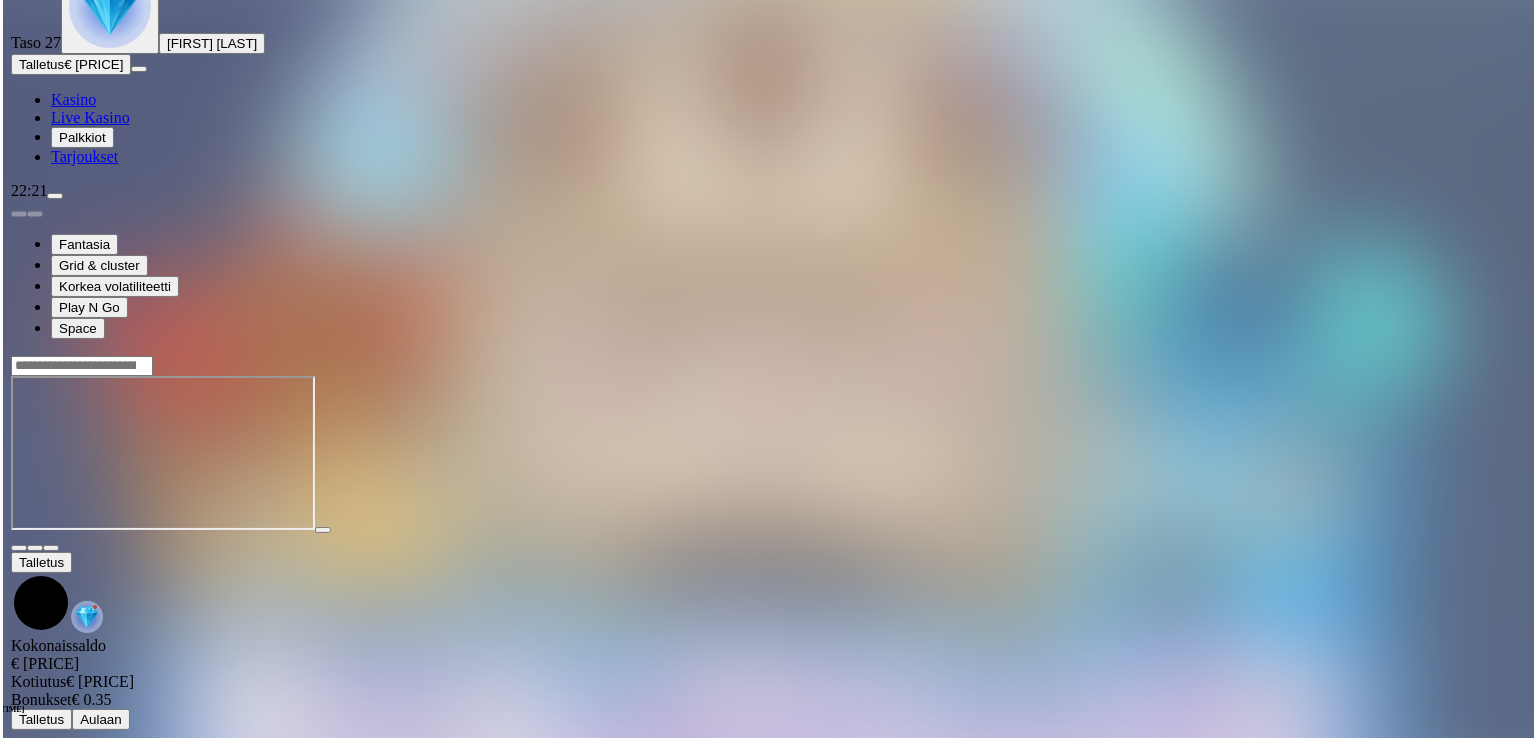 scroll, scrollTop: 0, scrollLeft: 0, axis: both 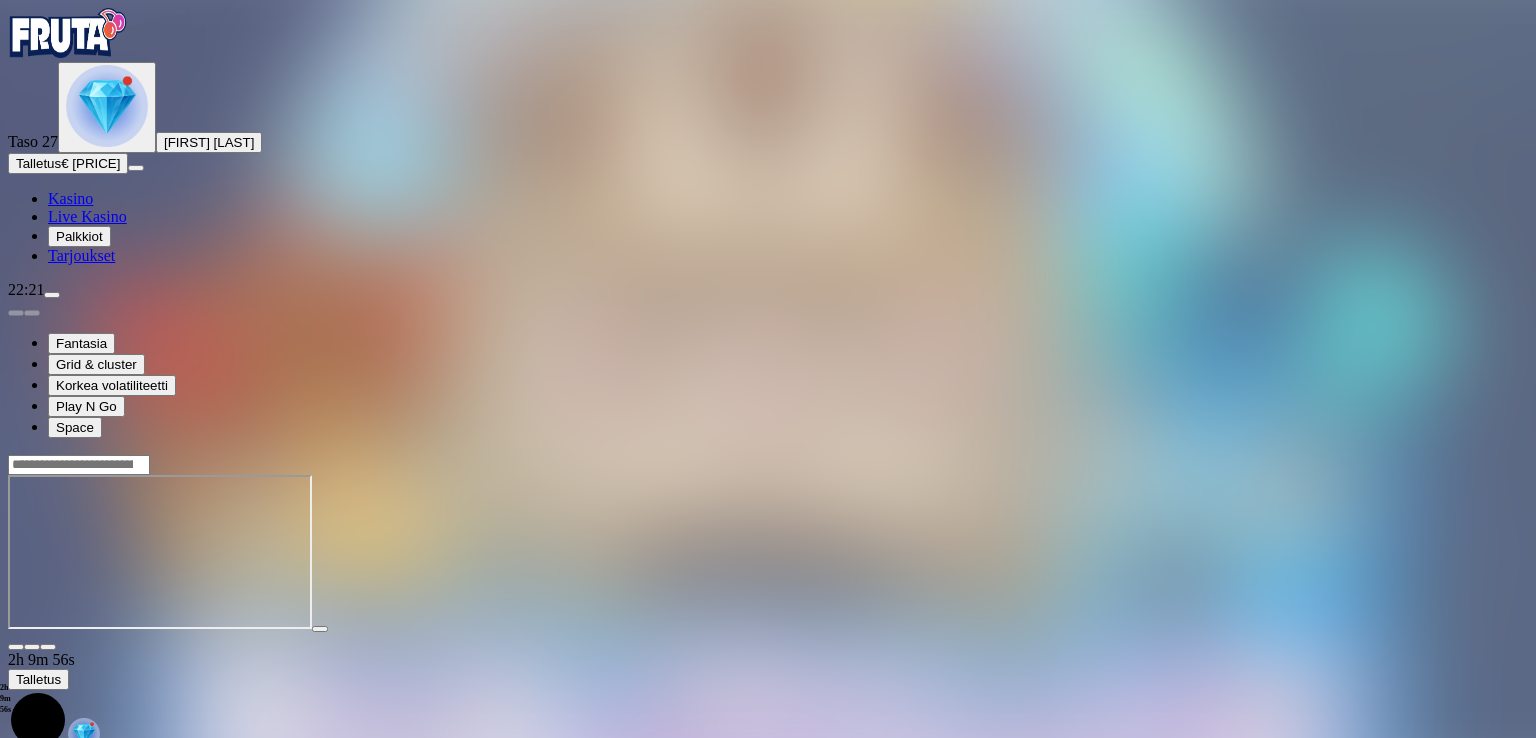 click at bounding box center (48, 647) 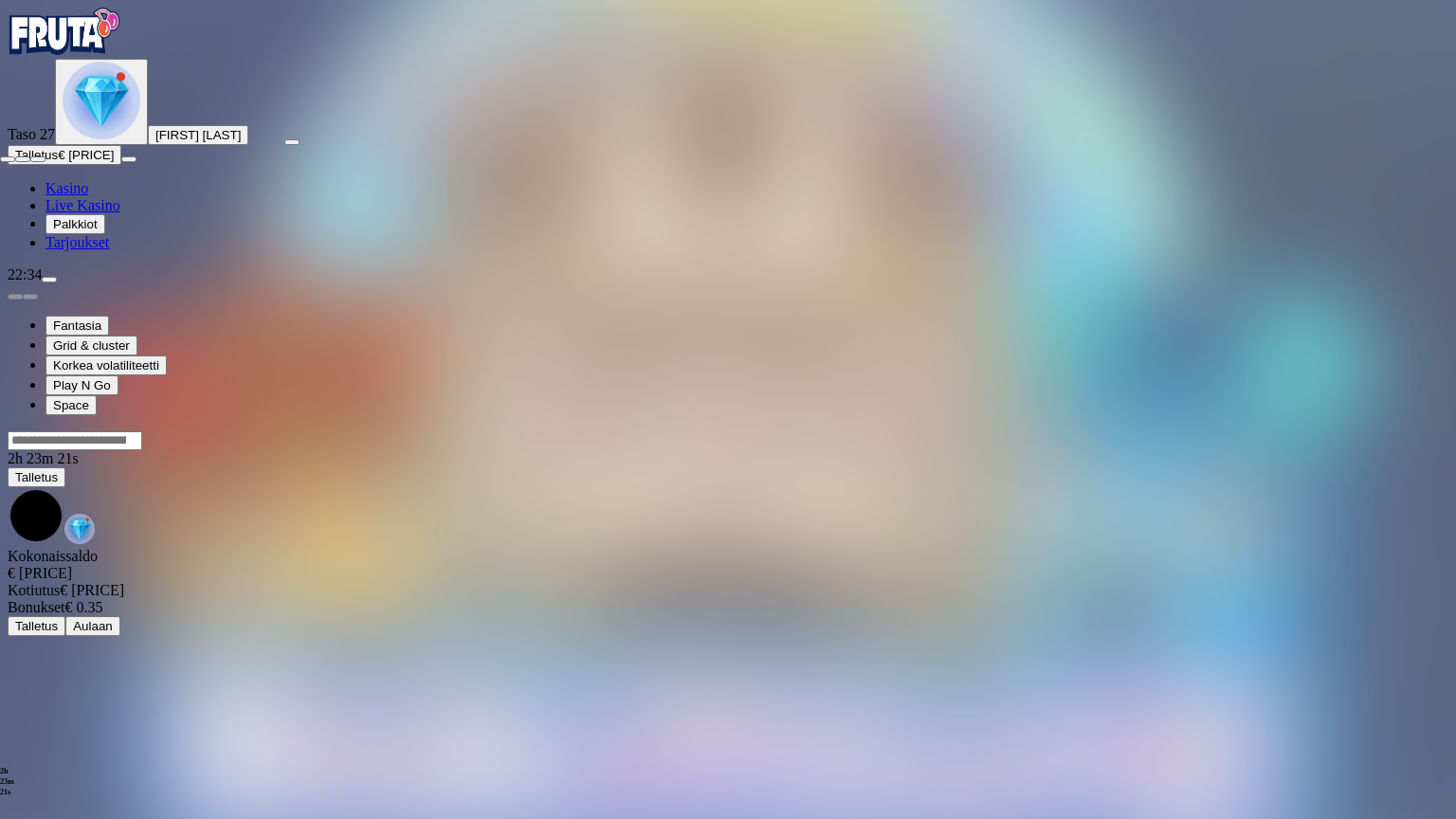 click at bounding box center [38, 159] 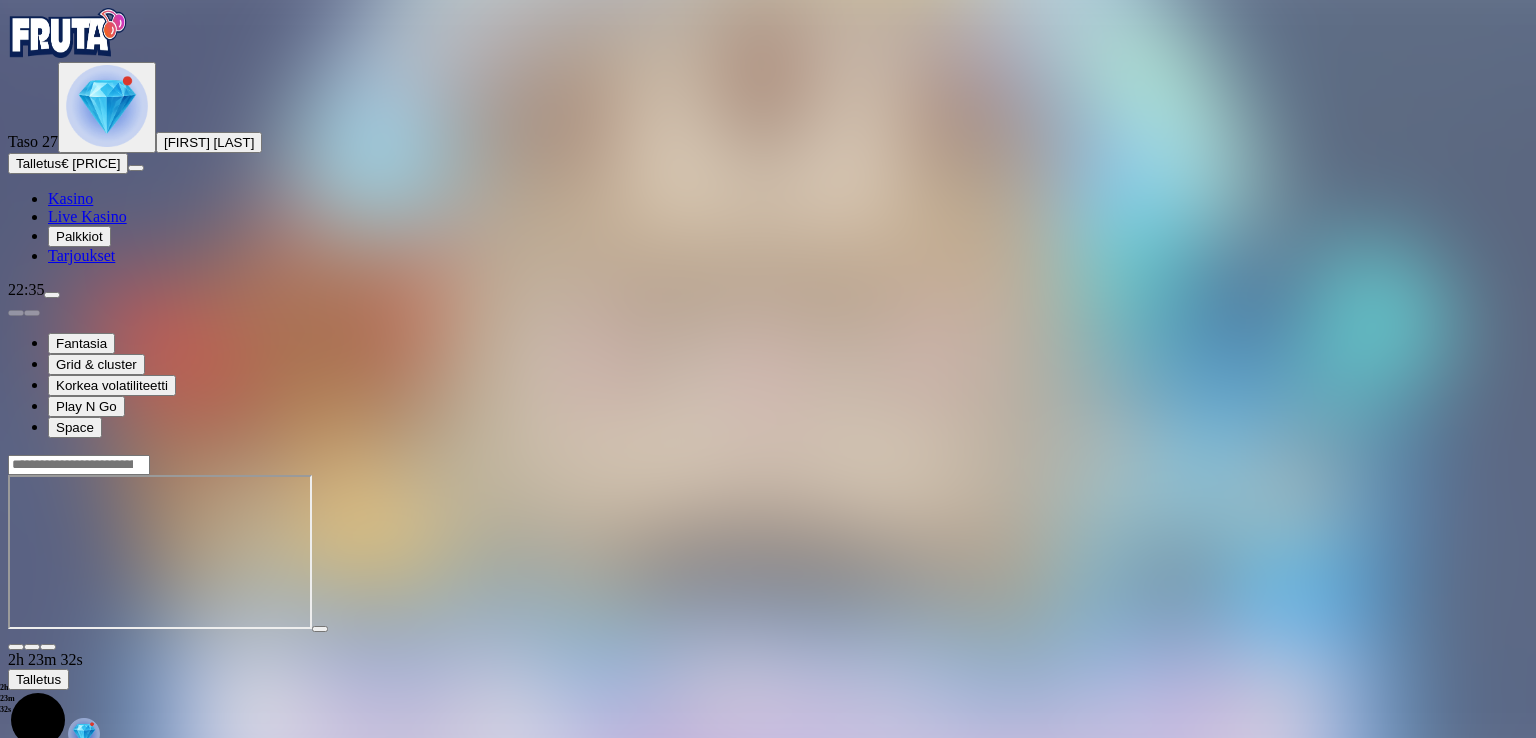 click at bounding box center (107, 106) 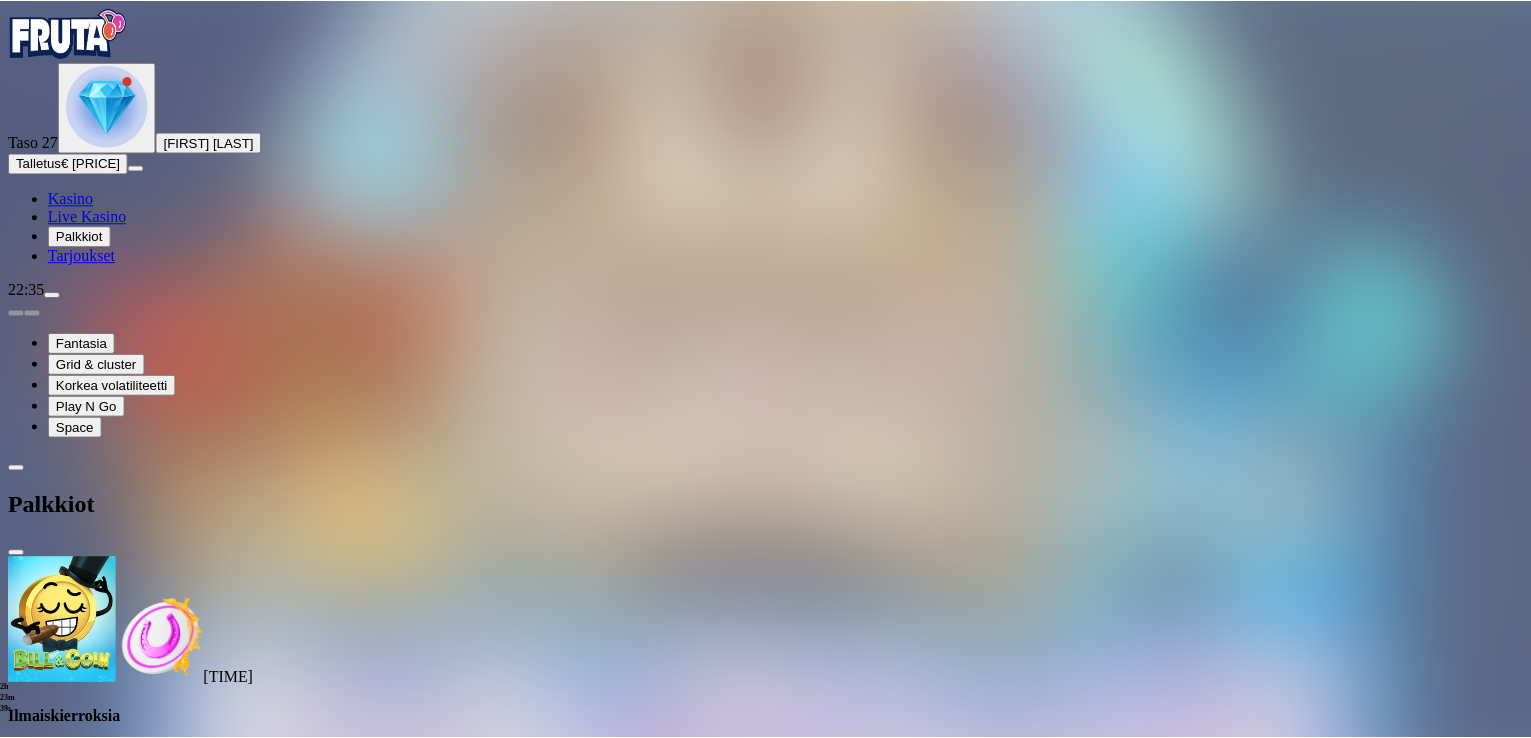 scroll, scrollTop: 0, scrollLeft: 0, axis: both 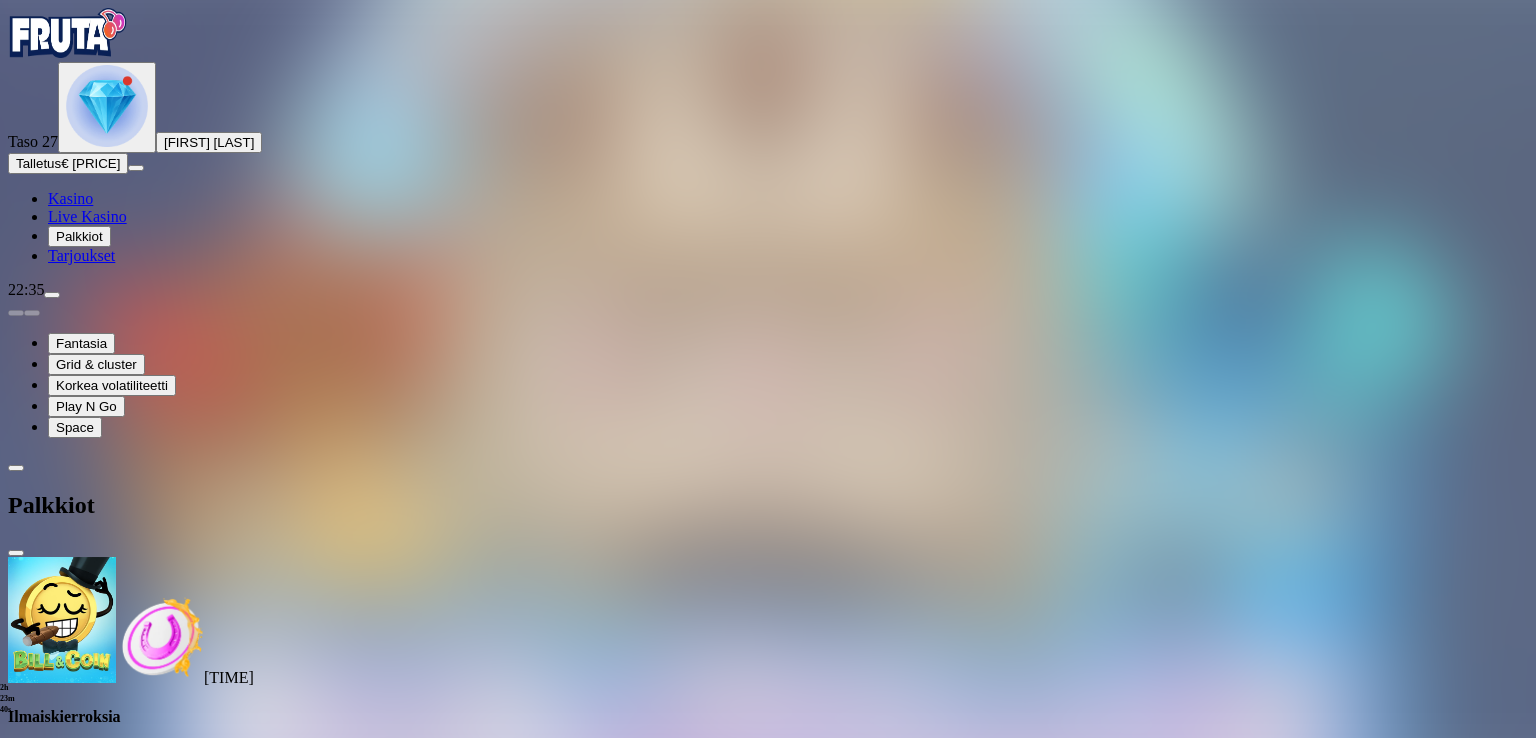 click at bounding box center [16, 553] 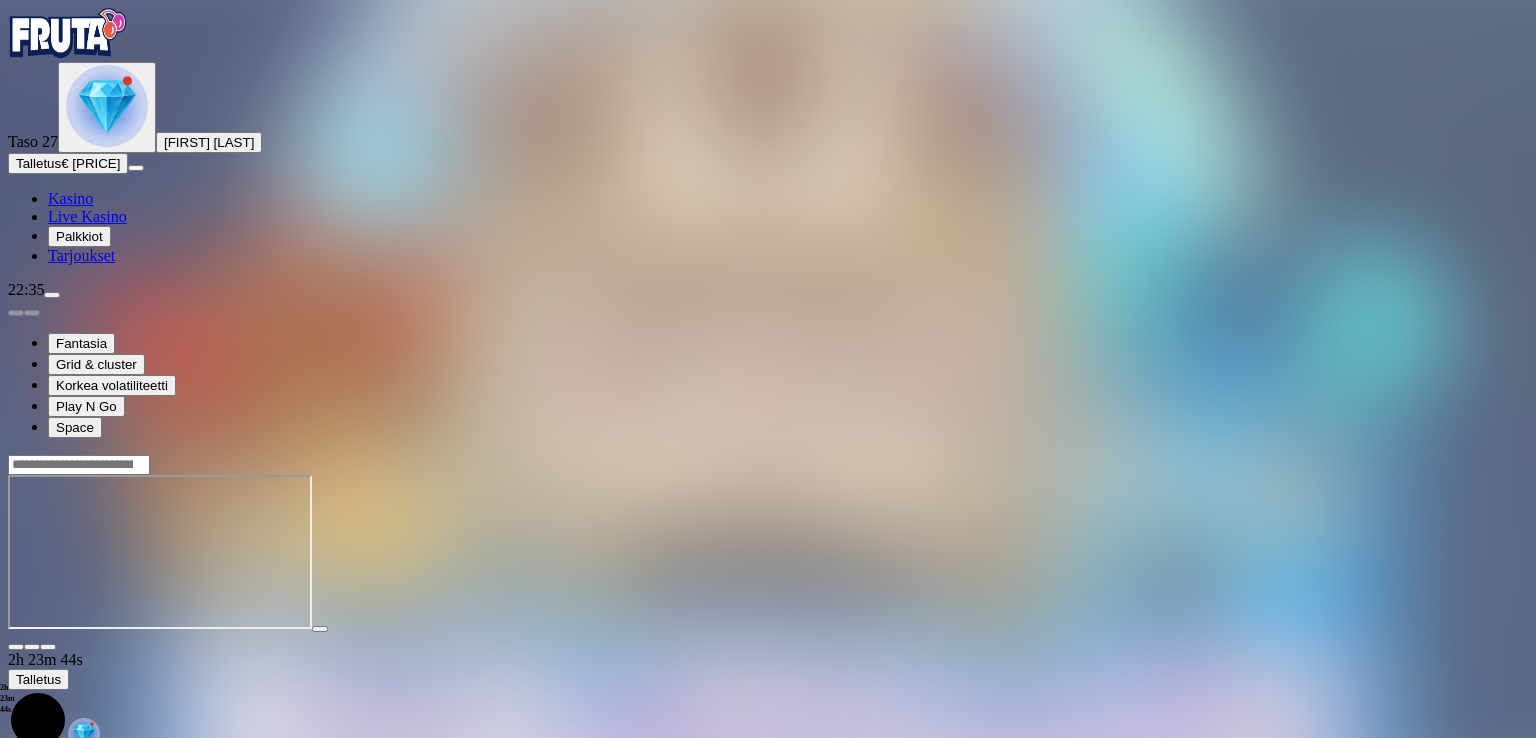 click at bounding box center [16, 647] 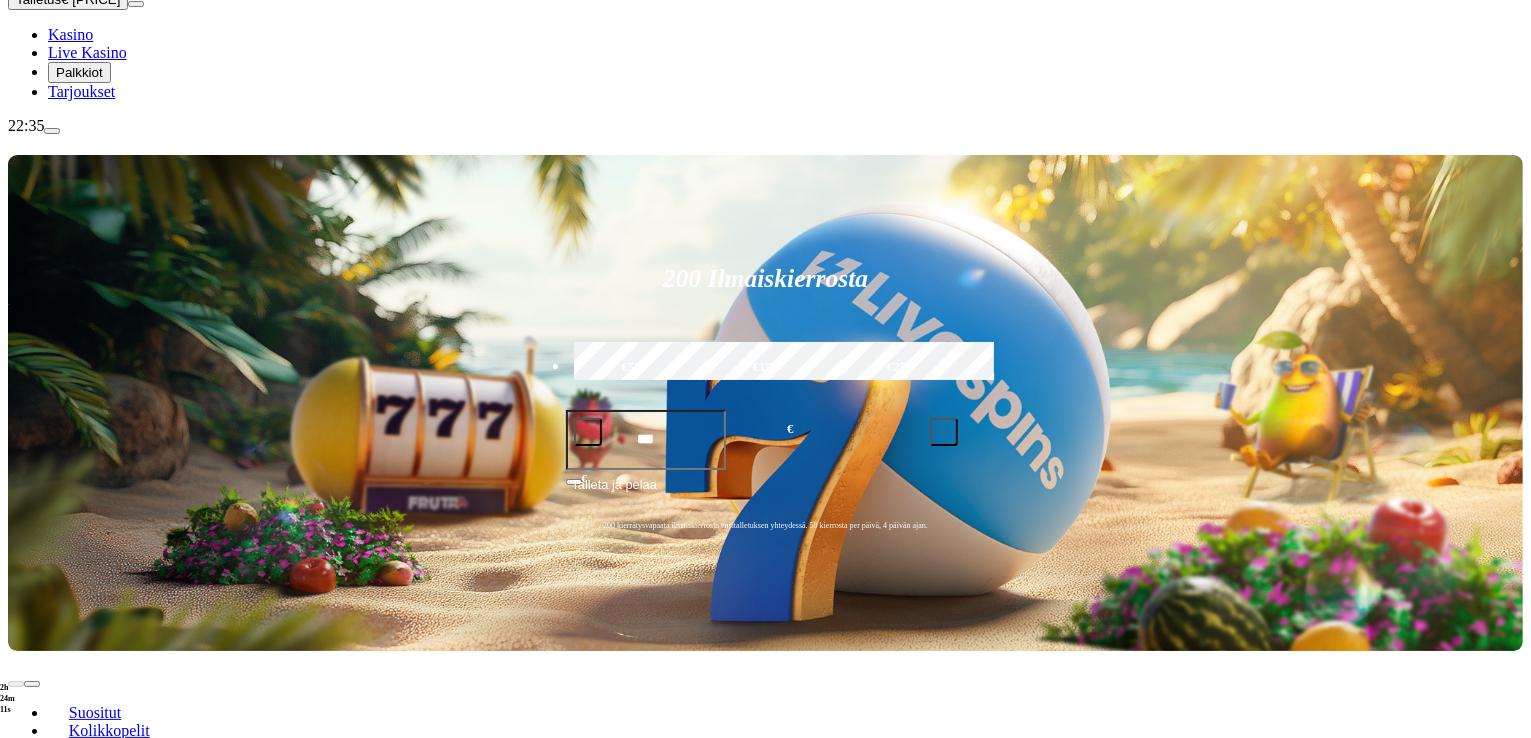 scroll, scrollTop: 200, scrollLeft: 0, axis: vertical 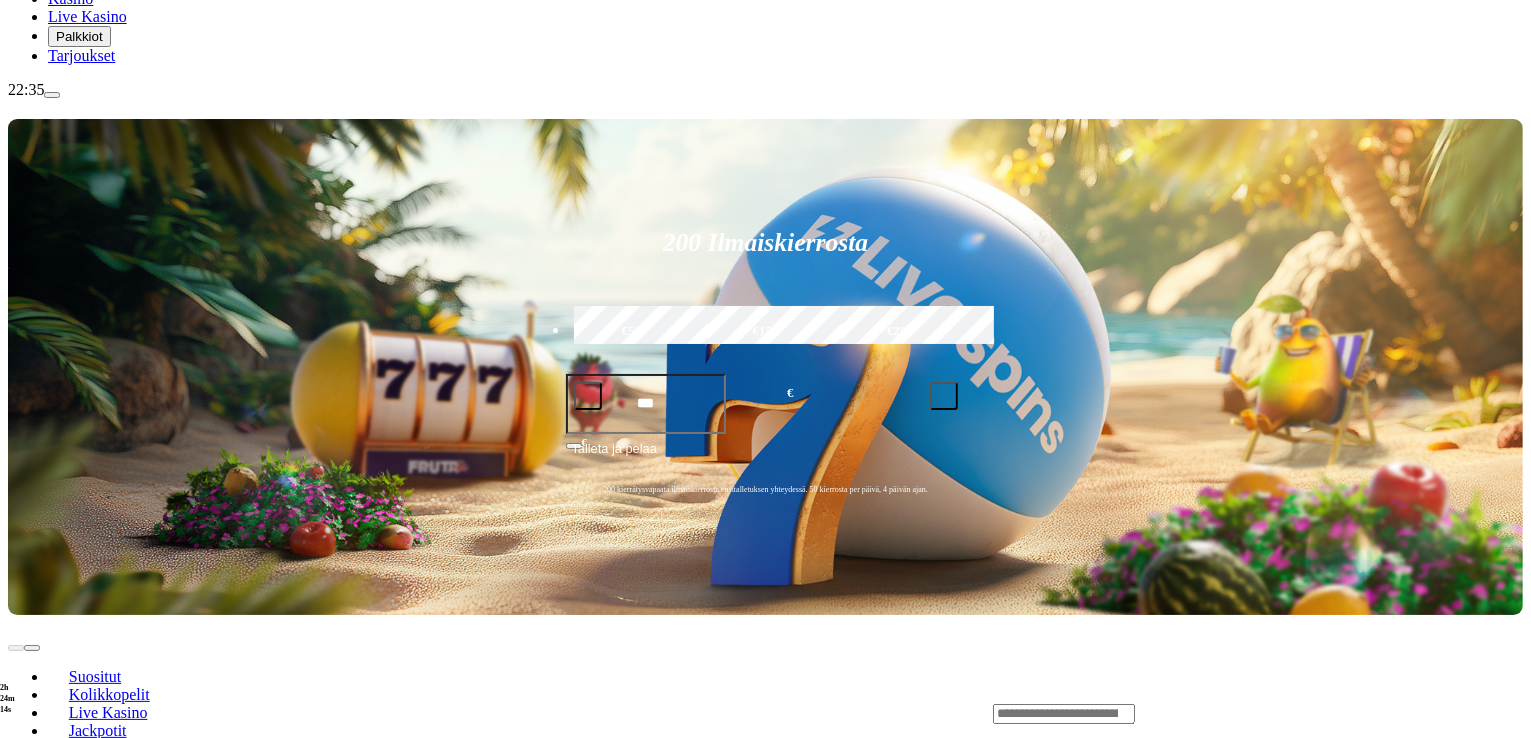click on "Pelaa nyt" at bounding box center [77, 931] 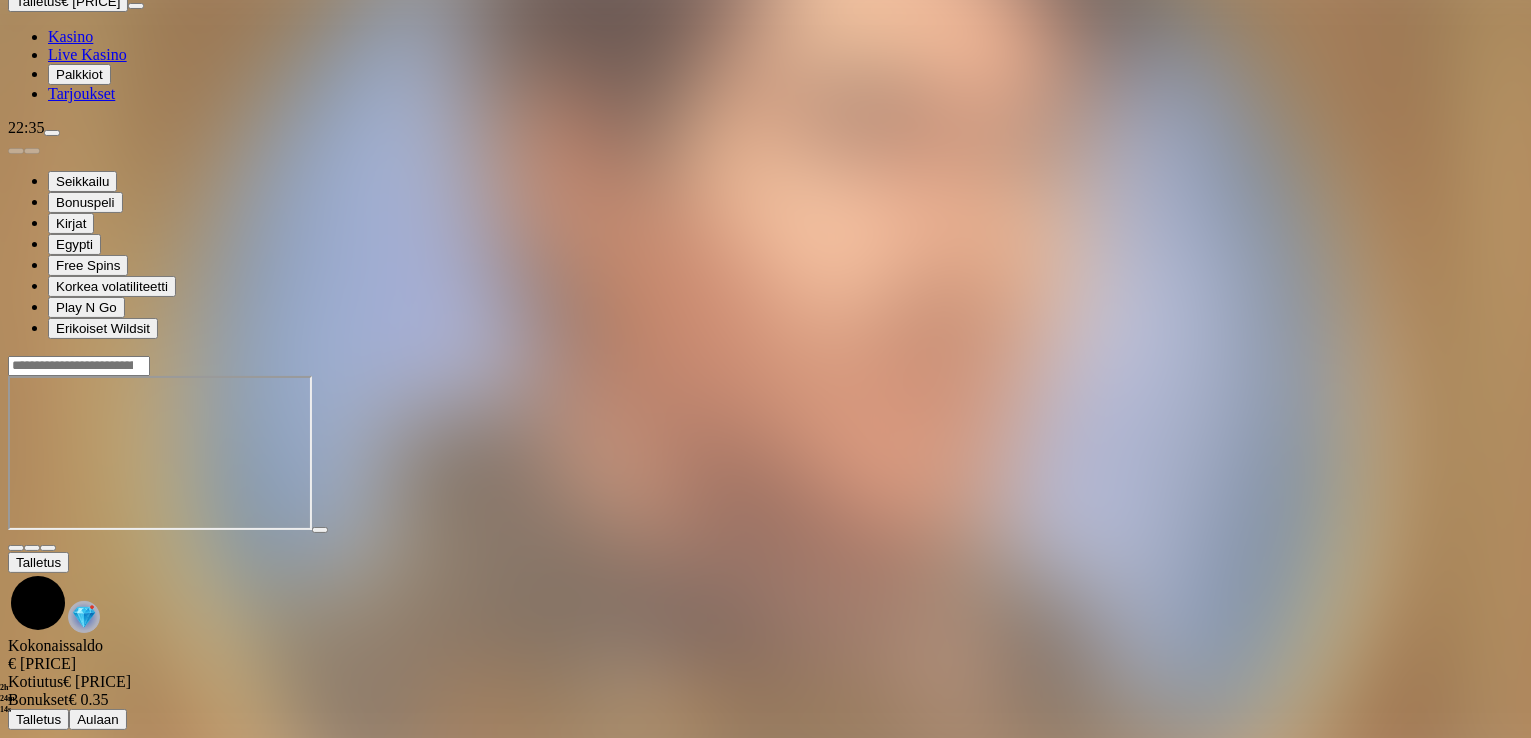 scroll, scrollTop: 0, scrollLeft: 0, axis: both 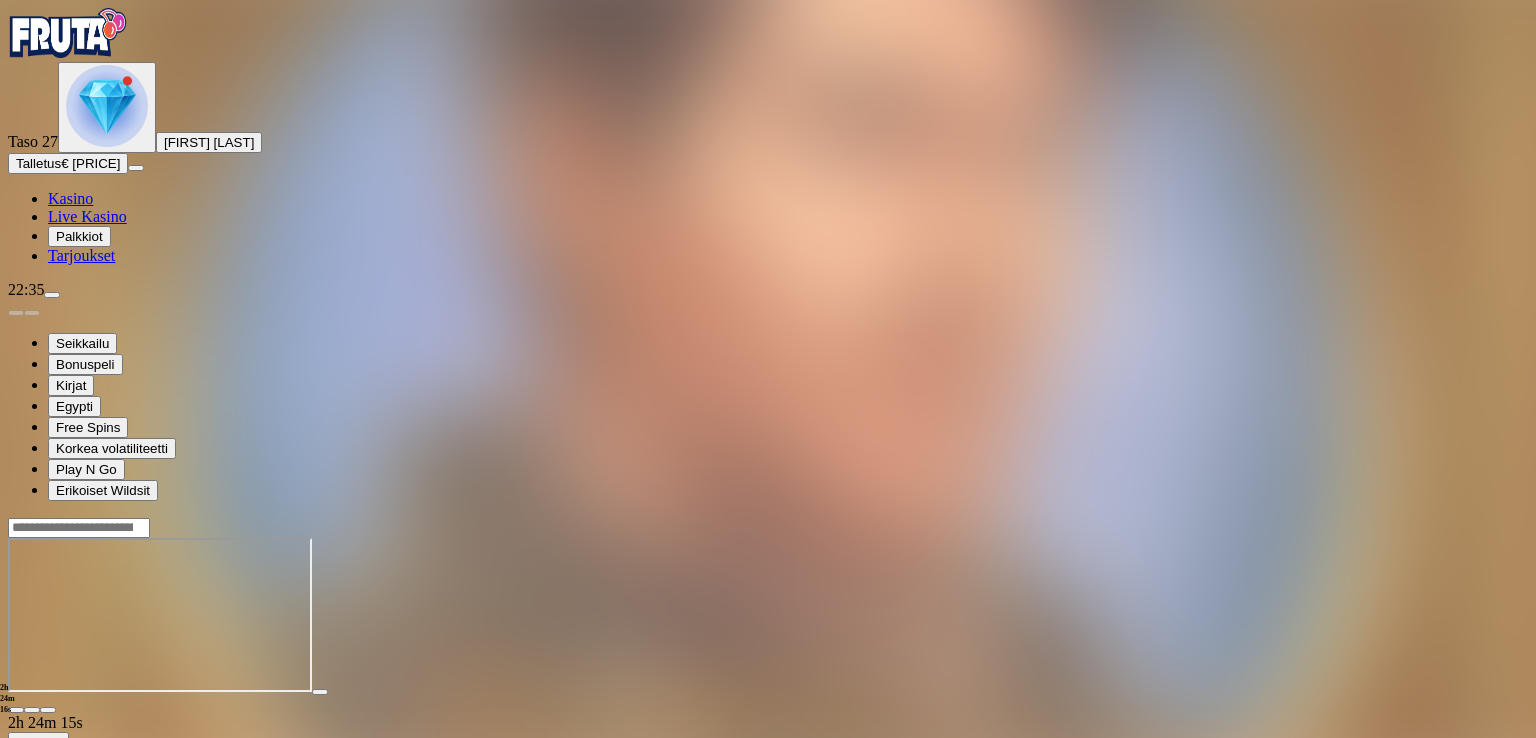 click at bounding box center [48, 710] 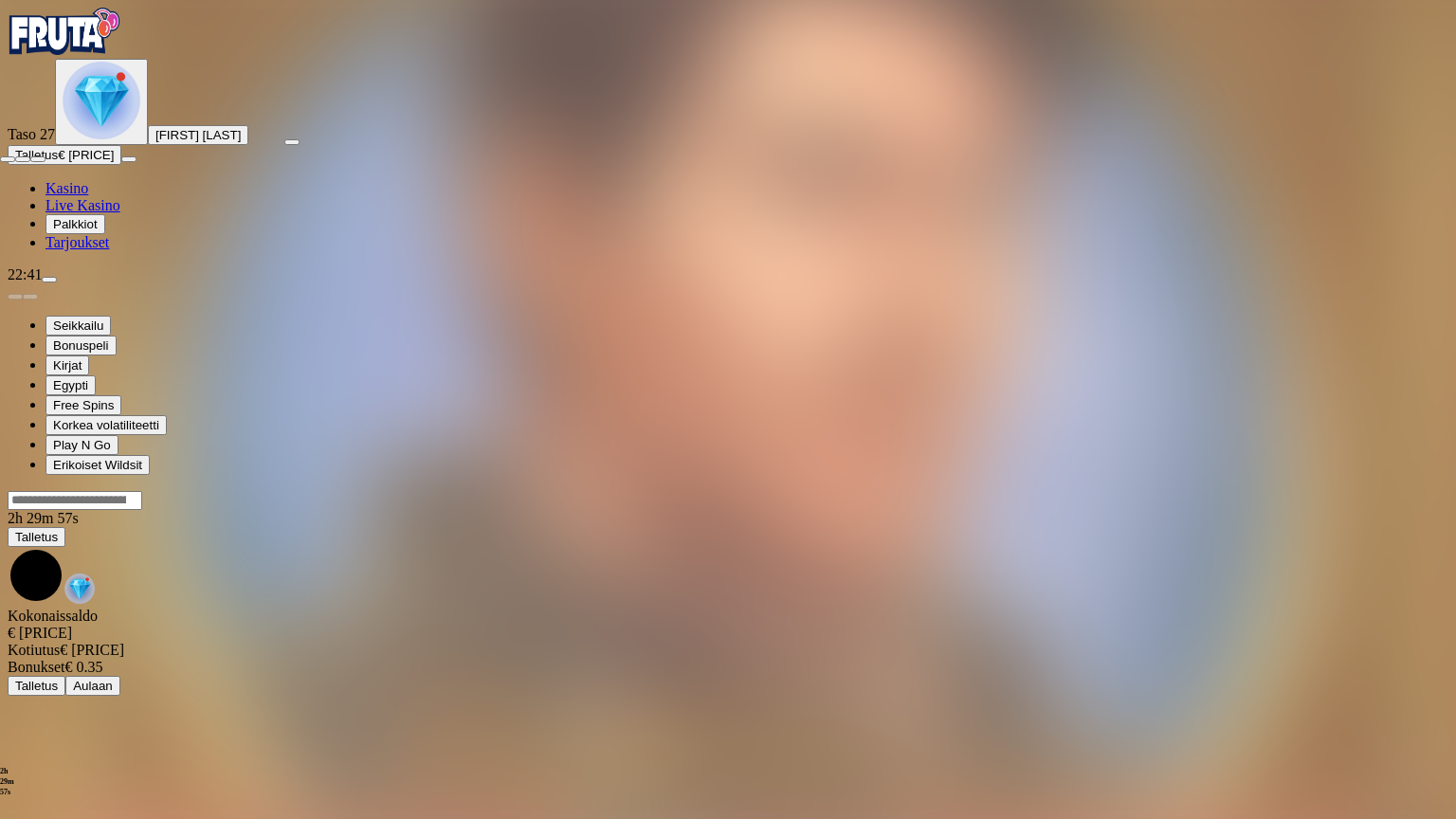 click at bounding box center [38, 159] 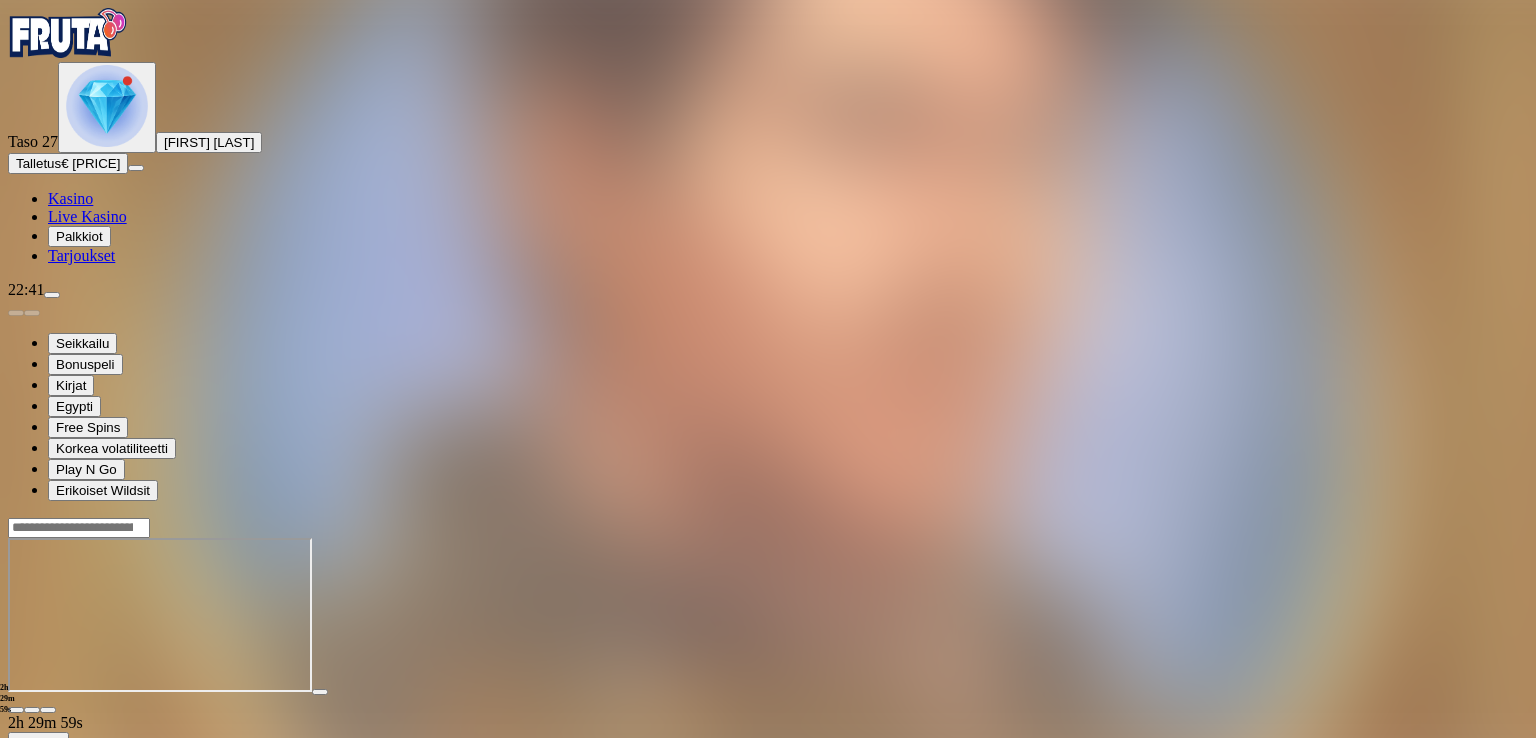 click at bounding box center [16, 710] 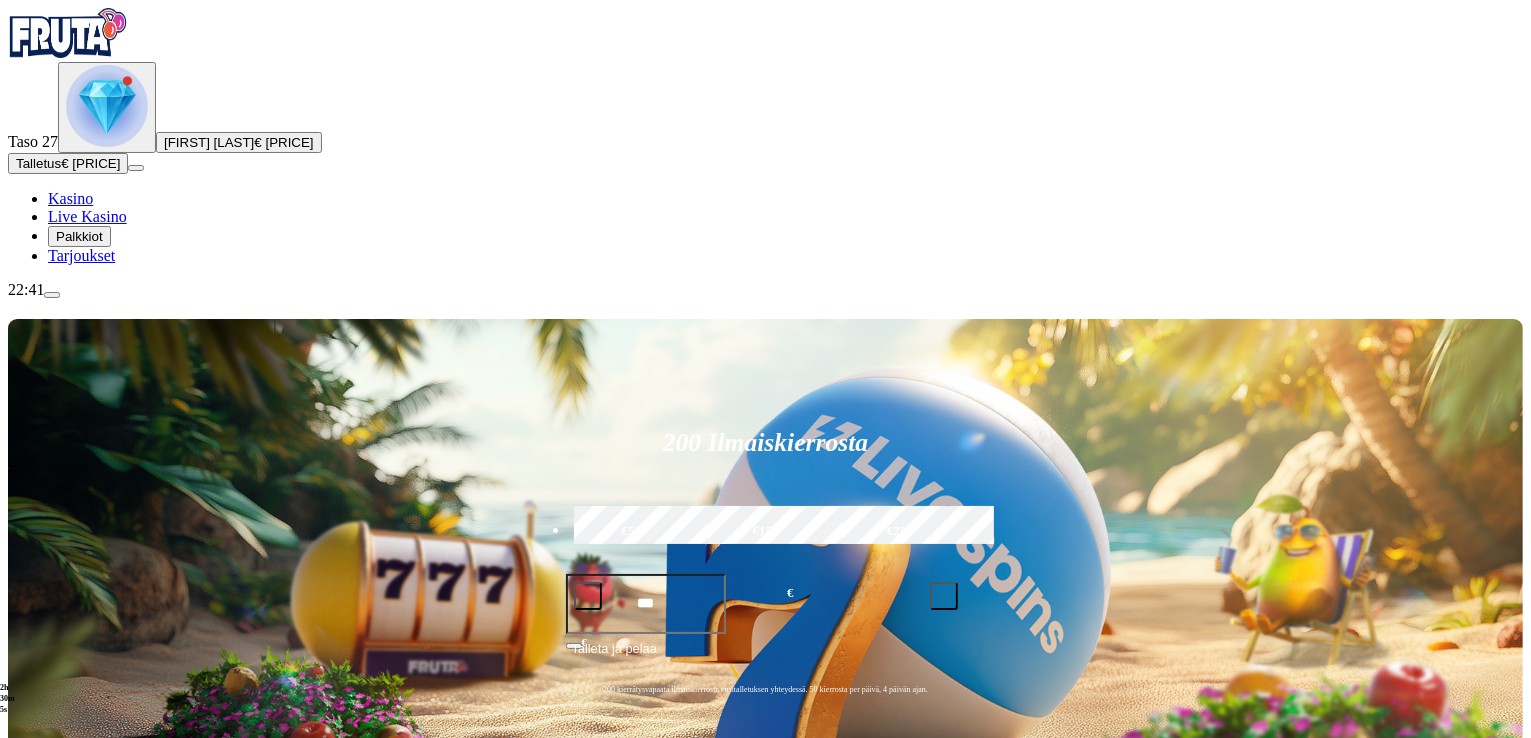 scroll, scrollTop: 200, scrollLeft: 0, axis: vertical 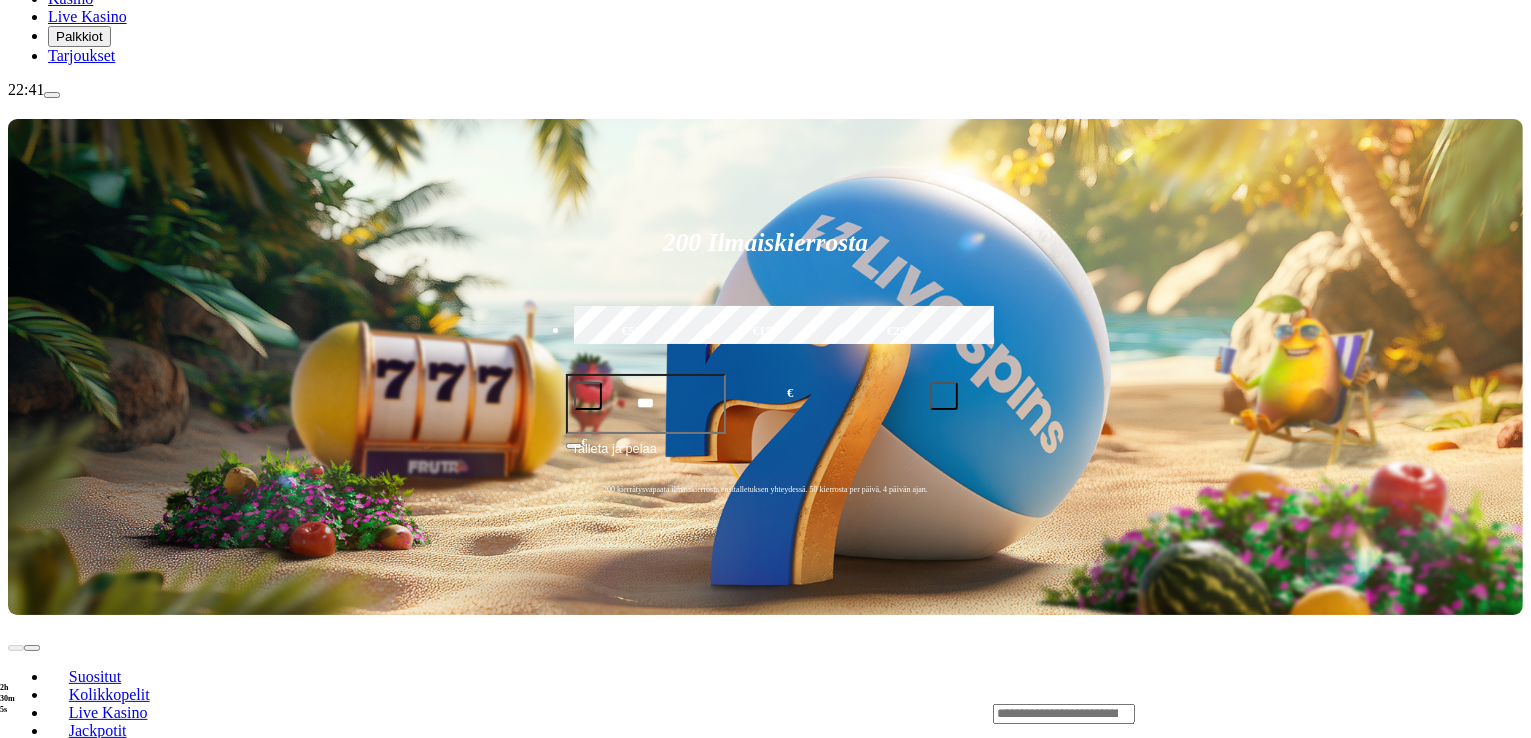 click on "Pelaa nyt" at bounding box center (77, 1027) 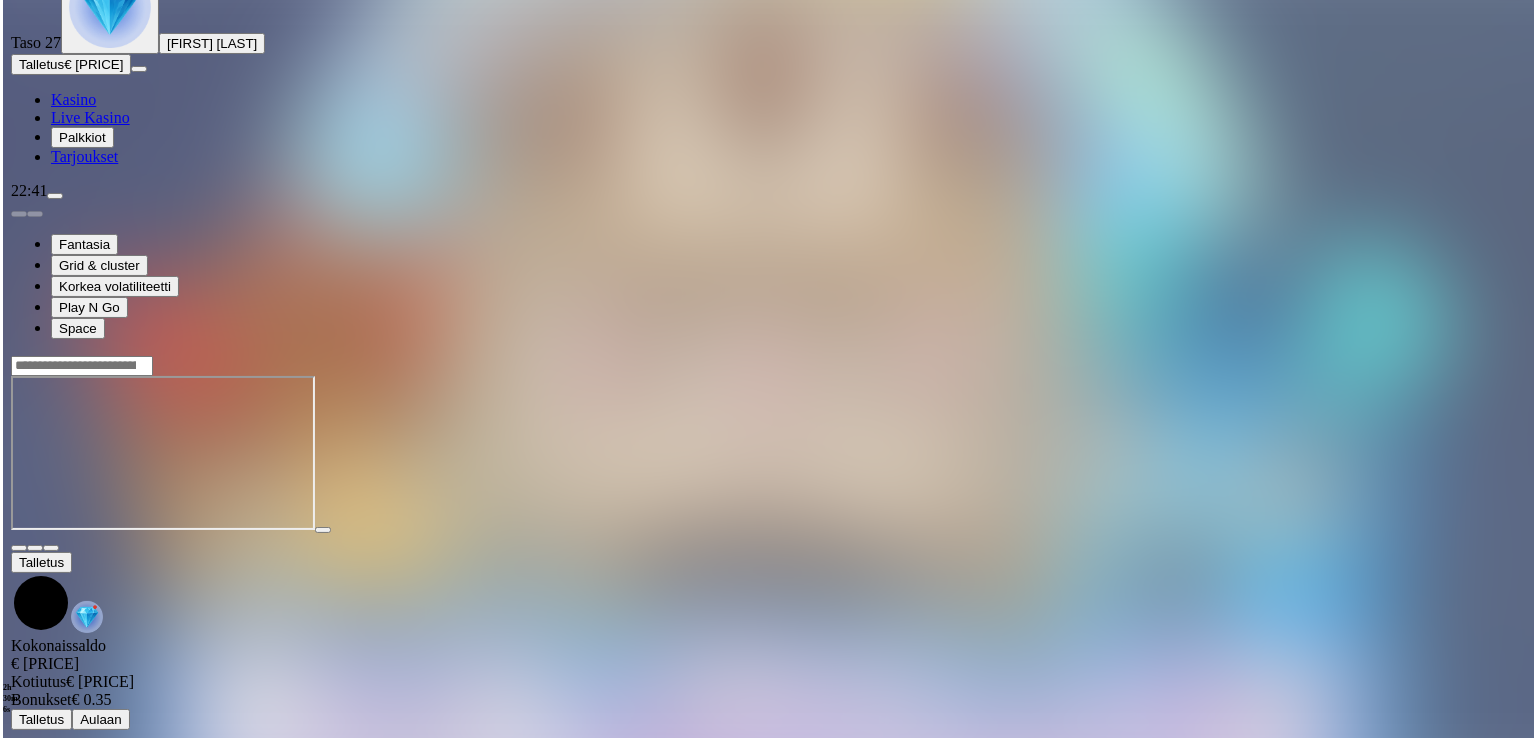 scroll, scrollTop: 0, scrollLeft: 0, axis: both 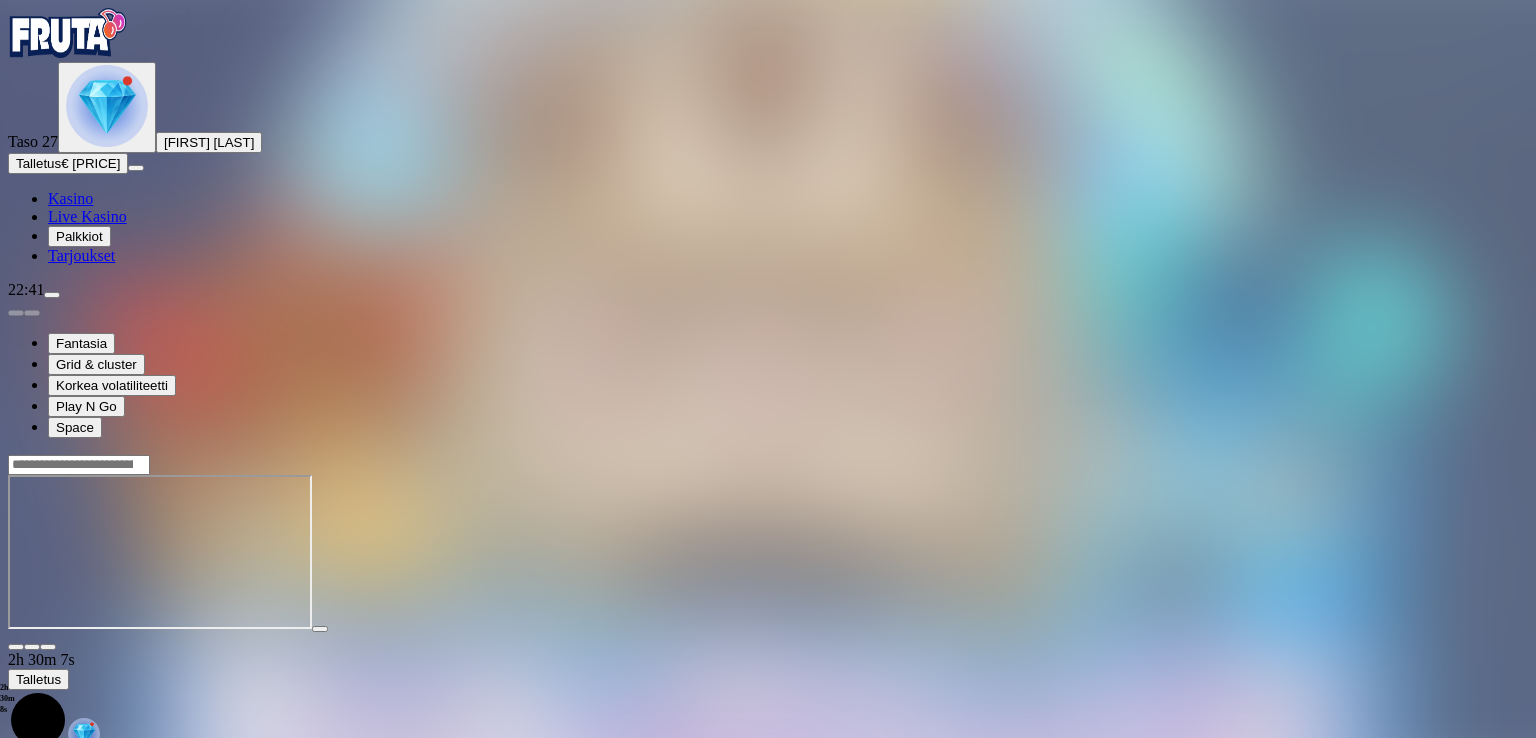 click at bounding box center [48, 647] 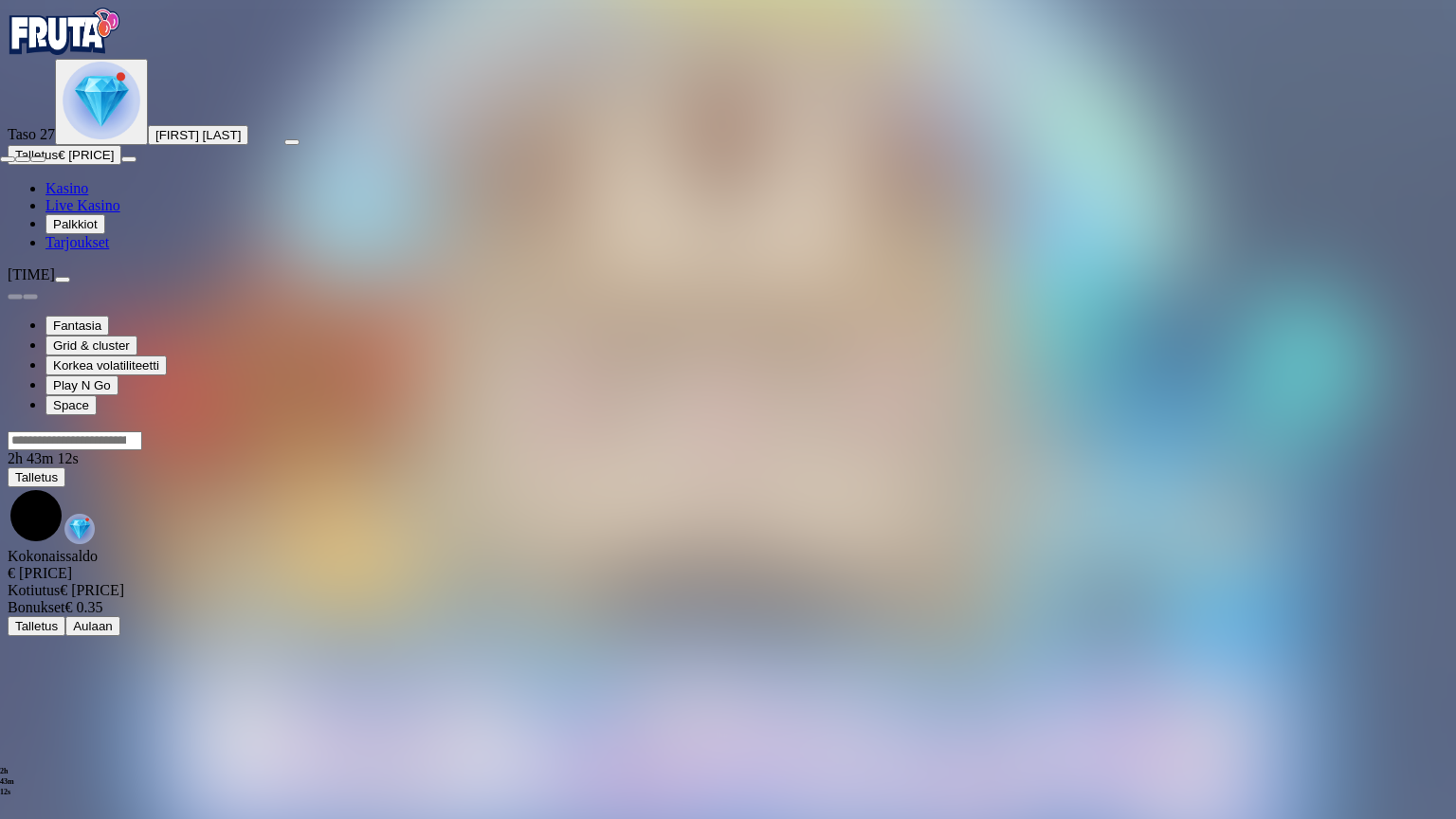 click at bounding box center [38, 159] 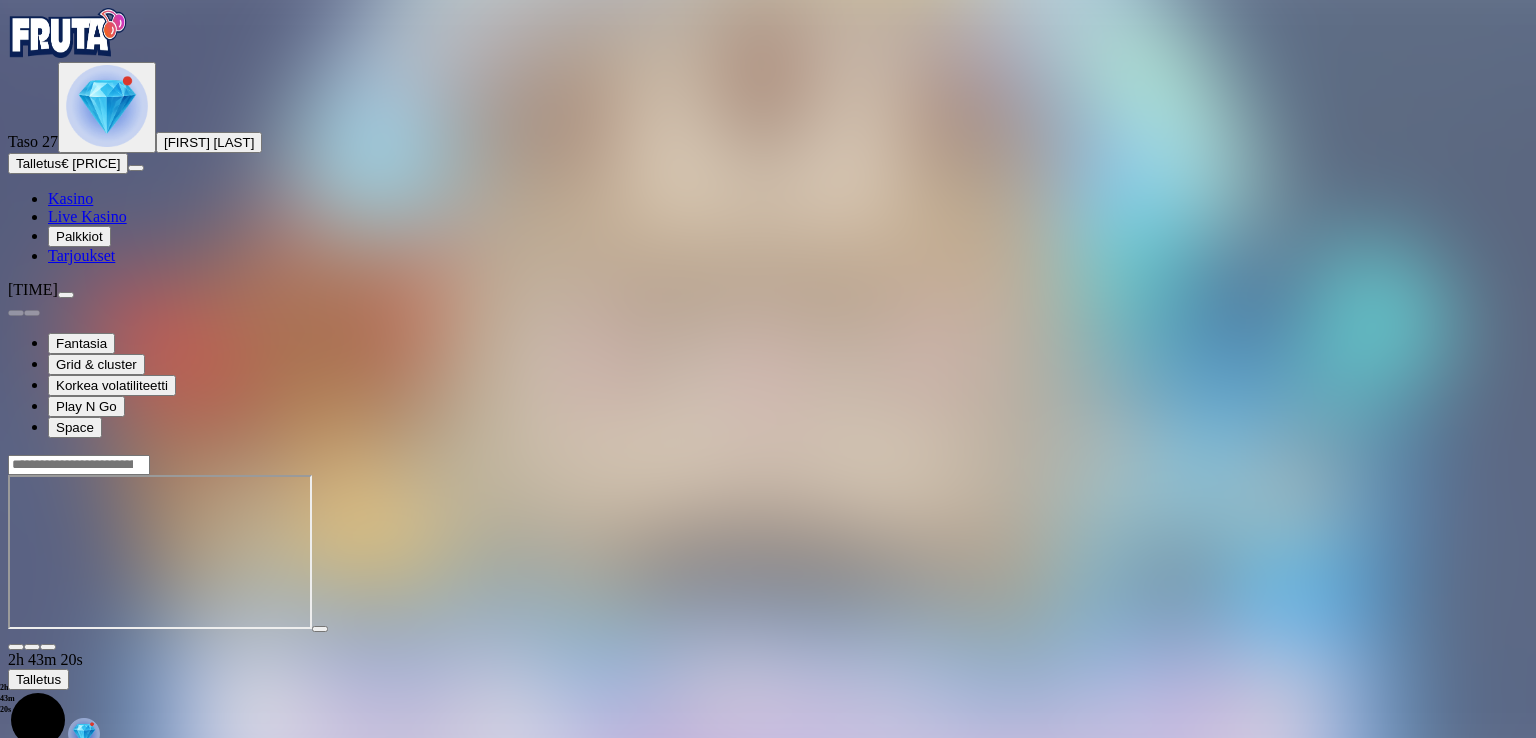 click on "Talletus" at bounding box center (38, 163) 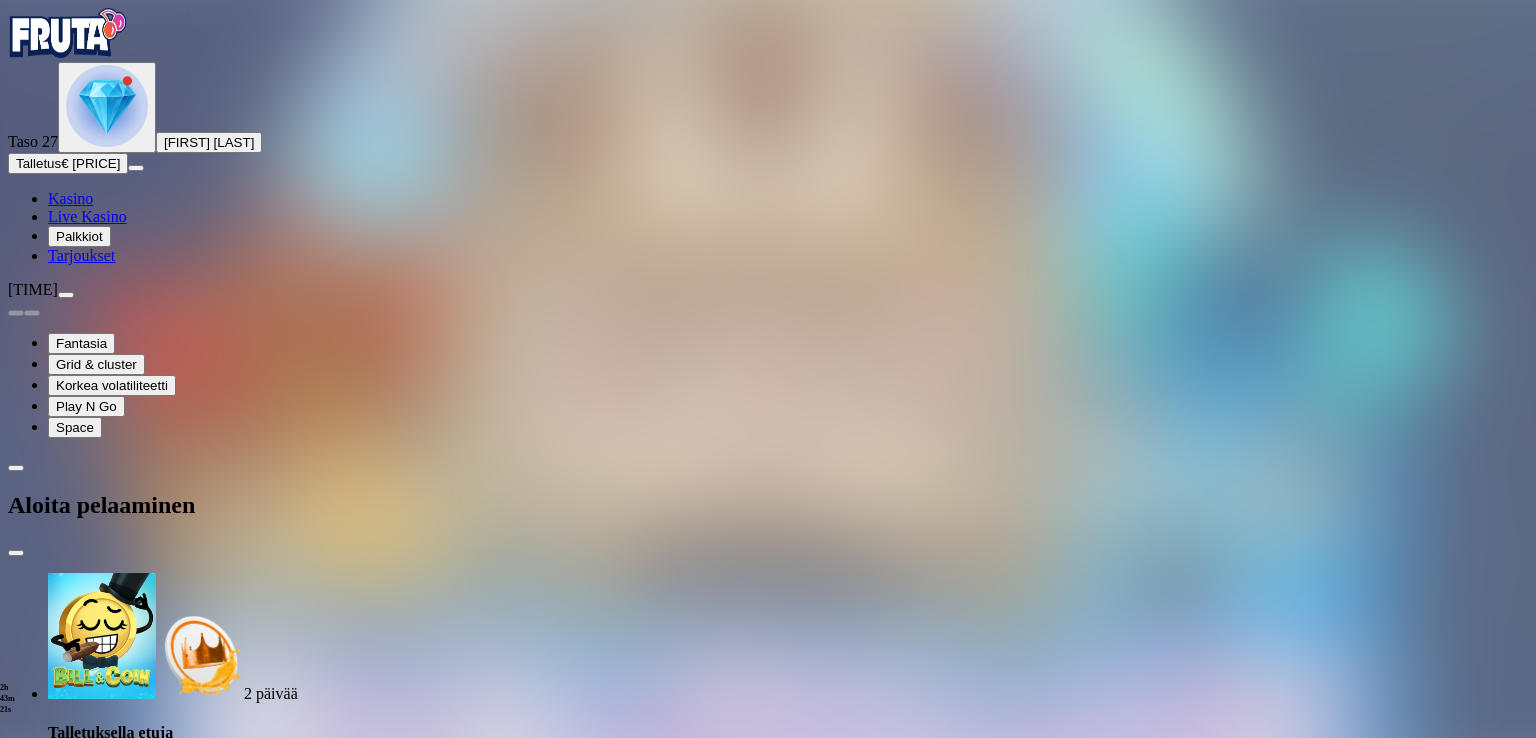 click on "***" at bounding box center (79, 1965) 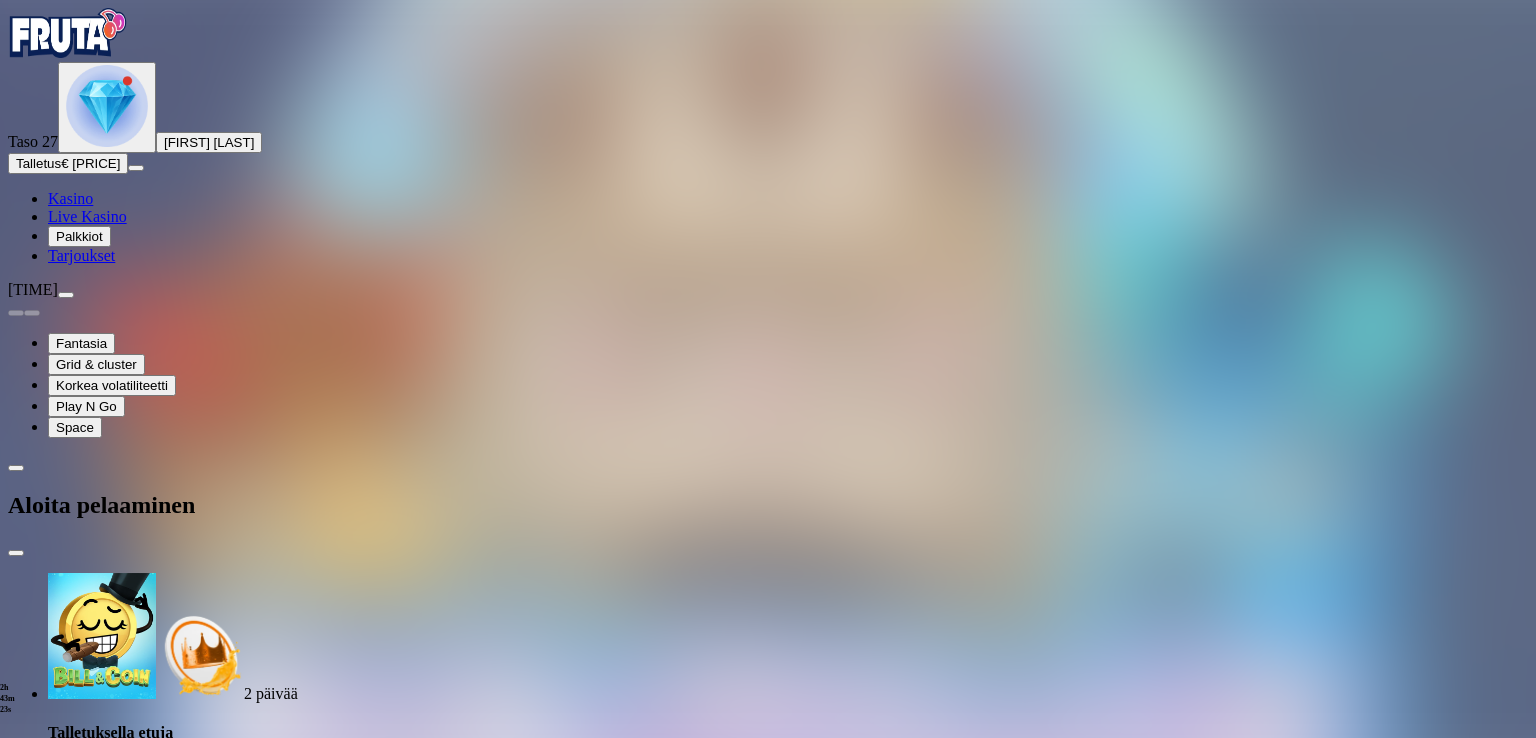 drag, startPoint x: 322, startPoint y: 423, endPoint x: 228, endPoint y: 419, distance: 94.08507 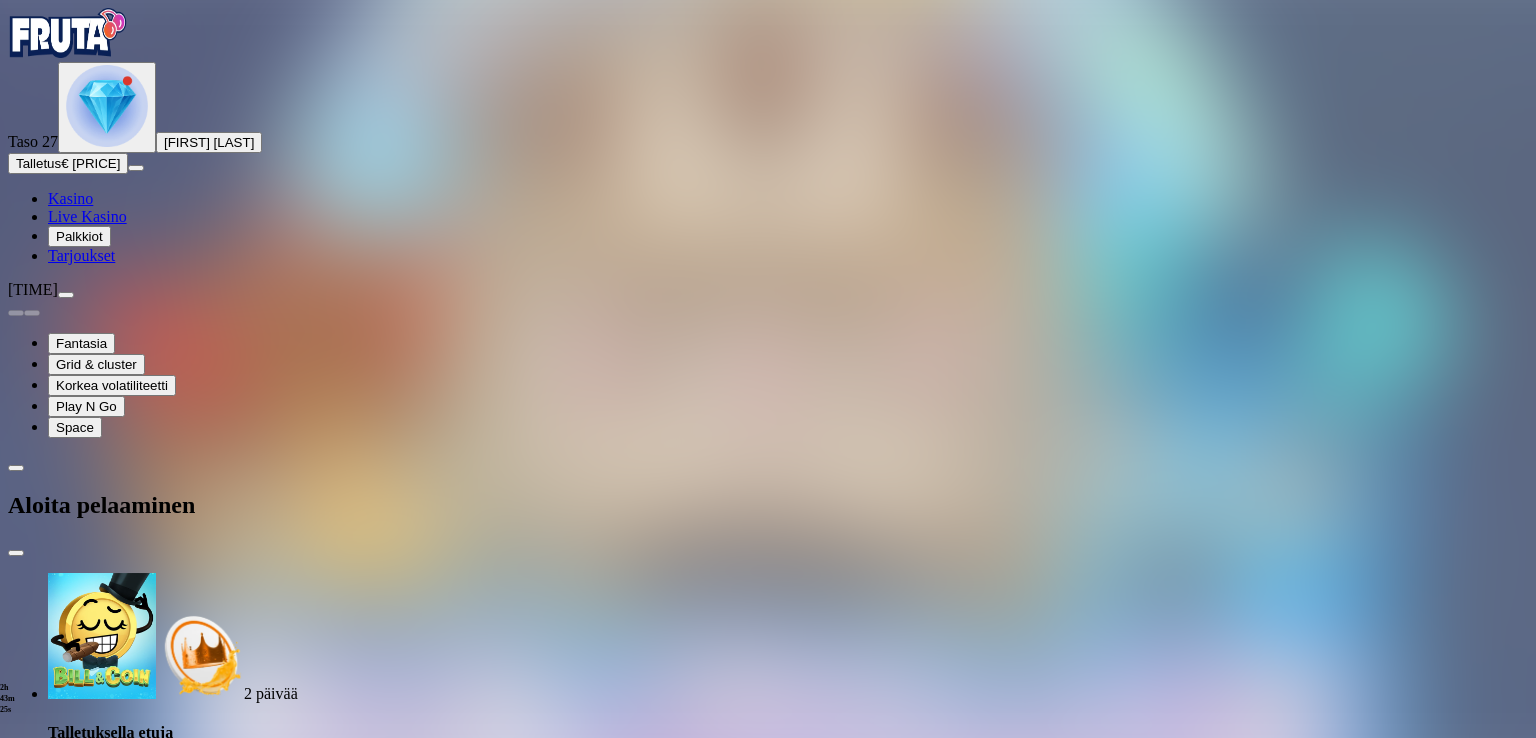 type on "***" 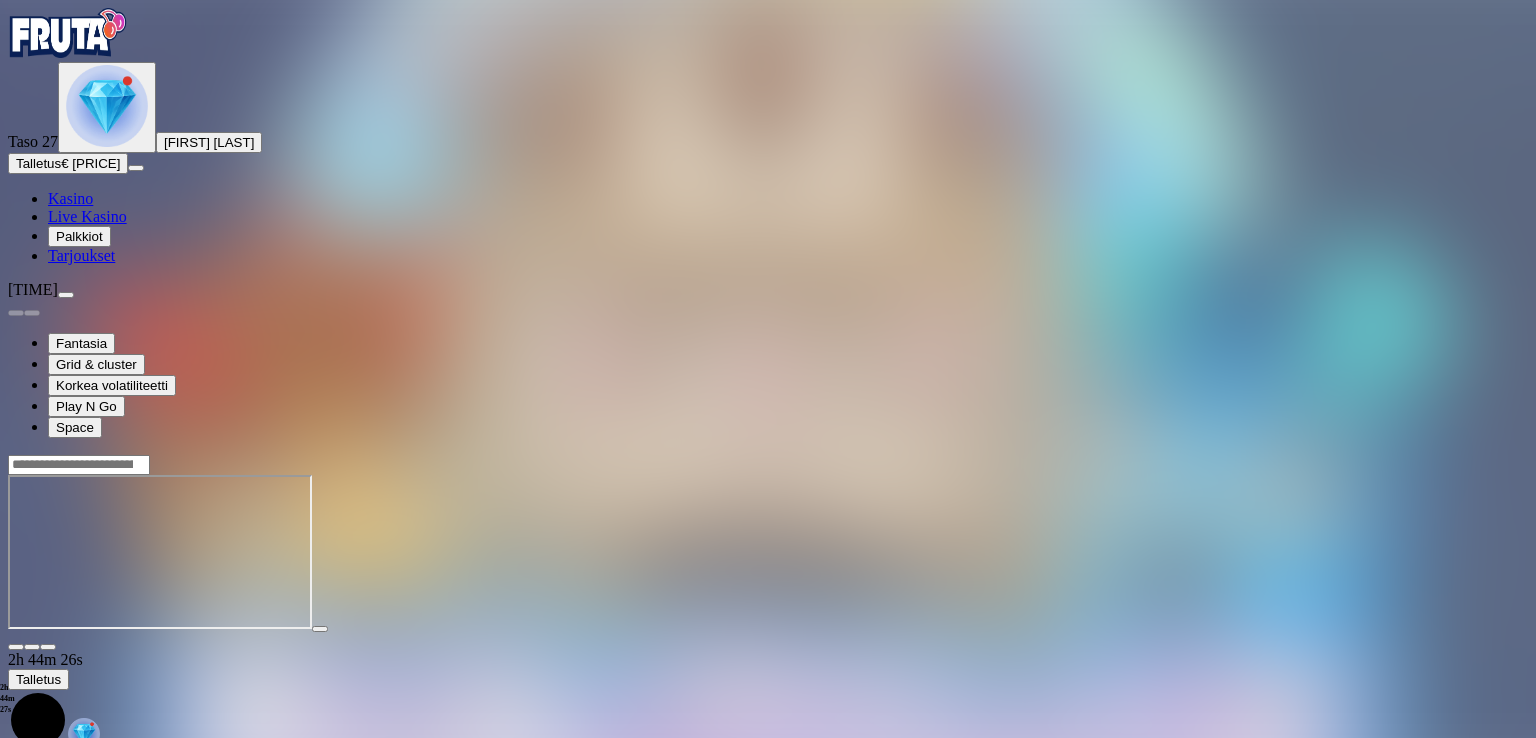 click at bounding box center [48, 647] 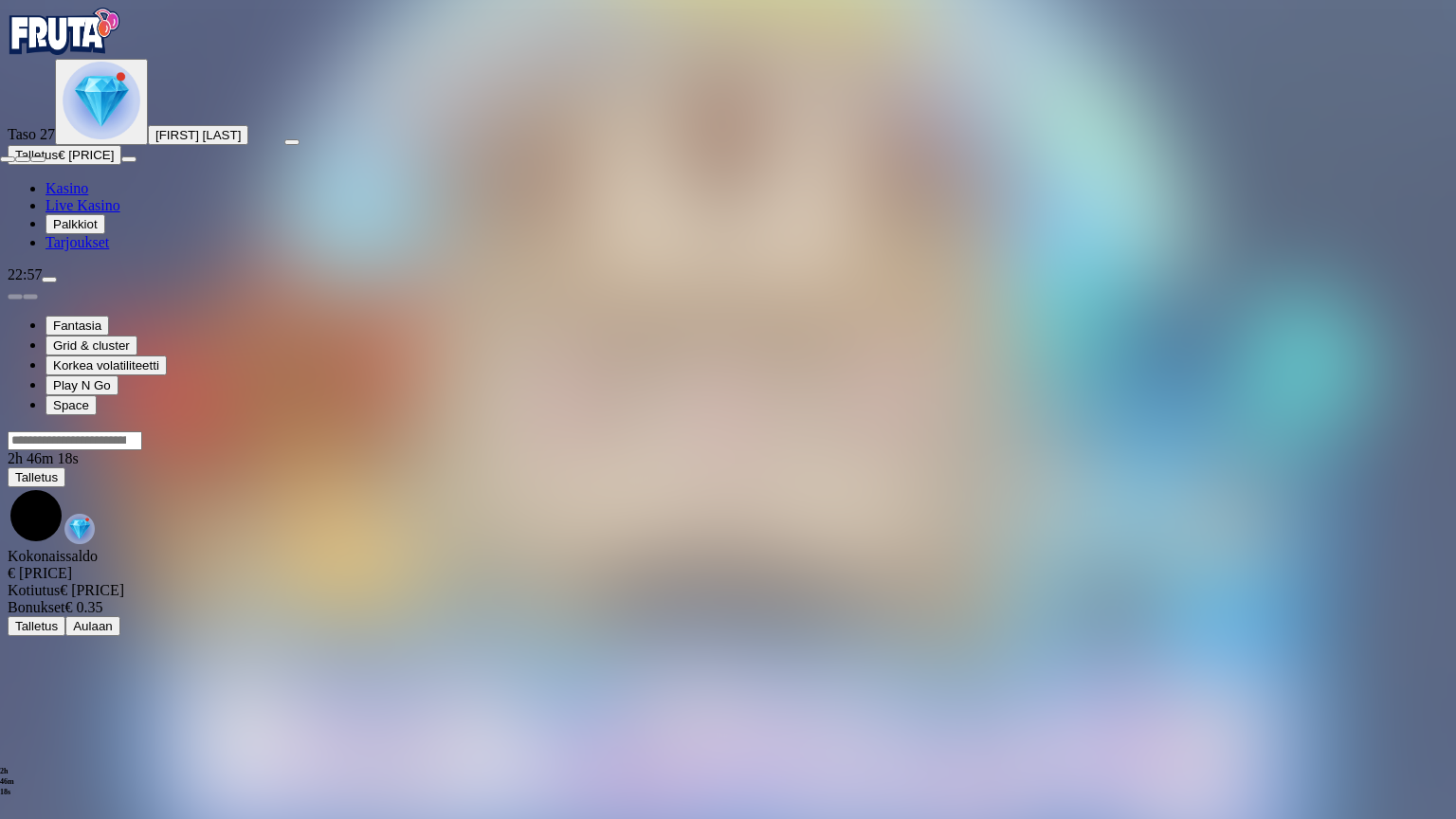click at bounding box center (38, 159) 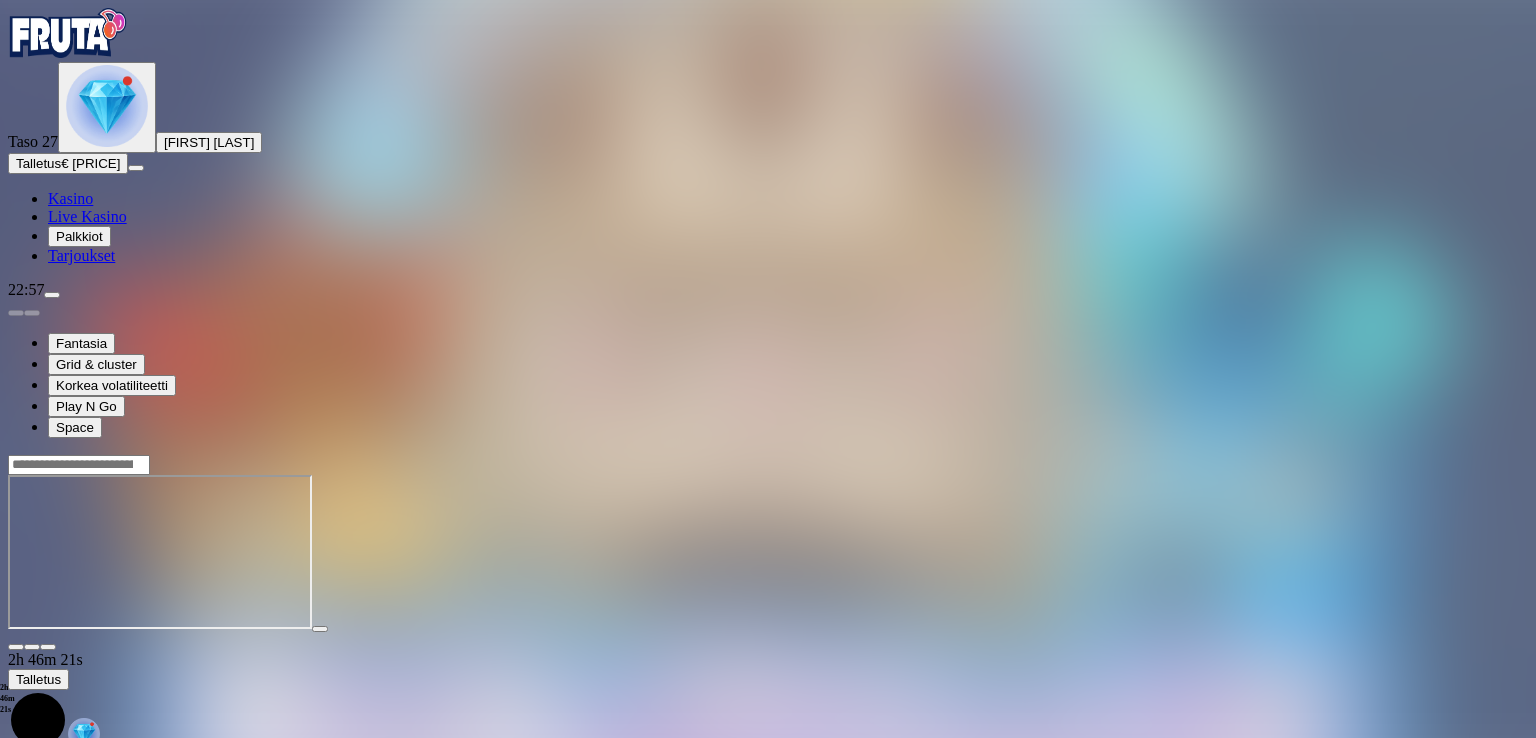 click at bounding box center (48, 647) 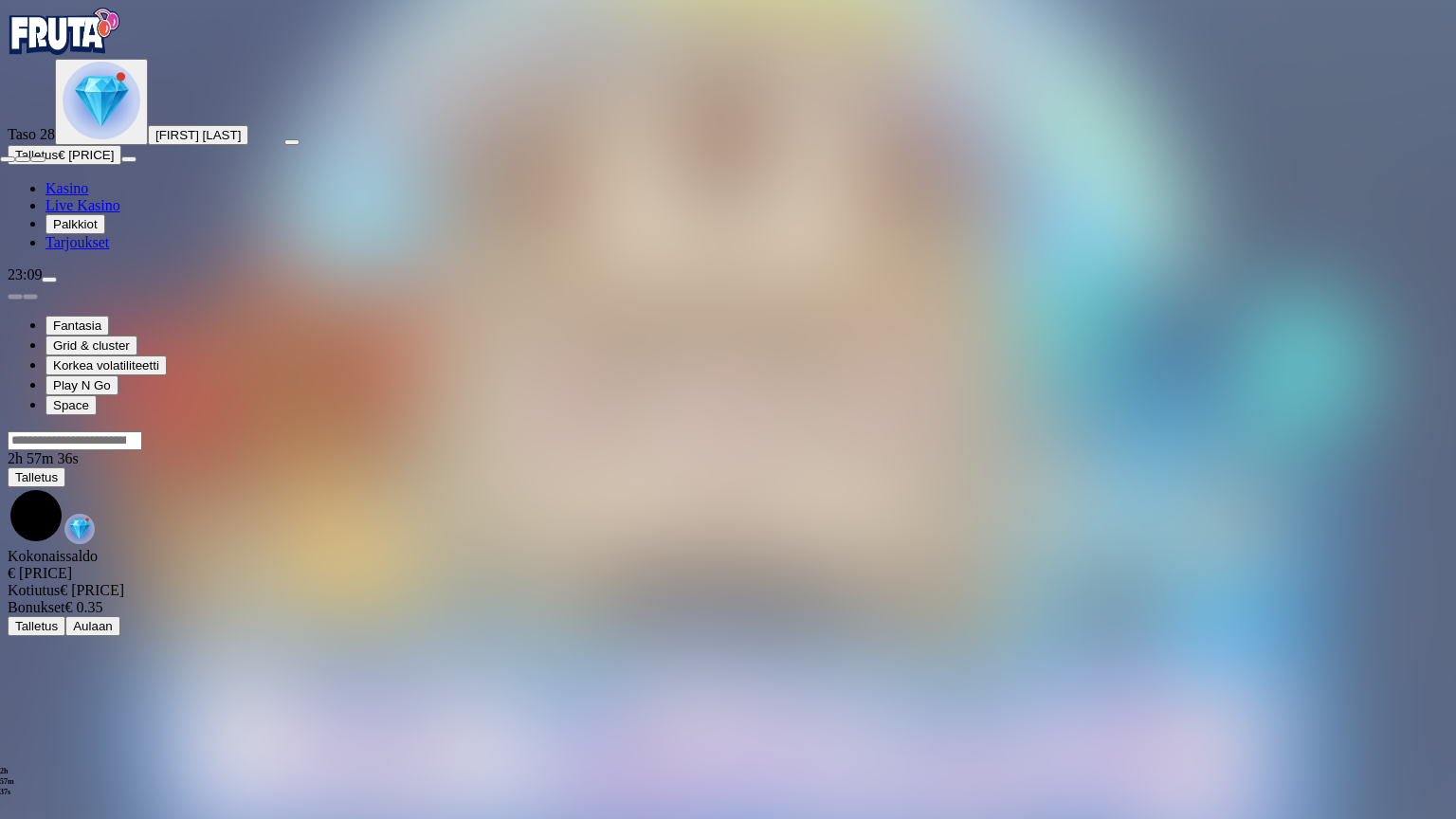 click at bounding box center (38, 159) 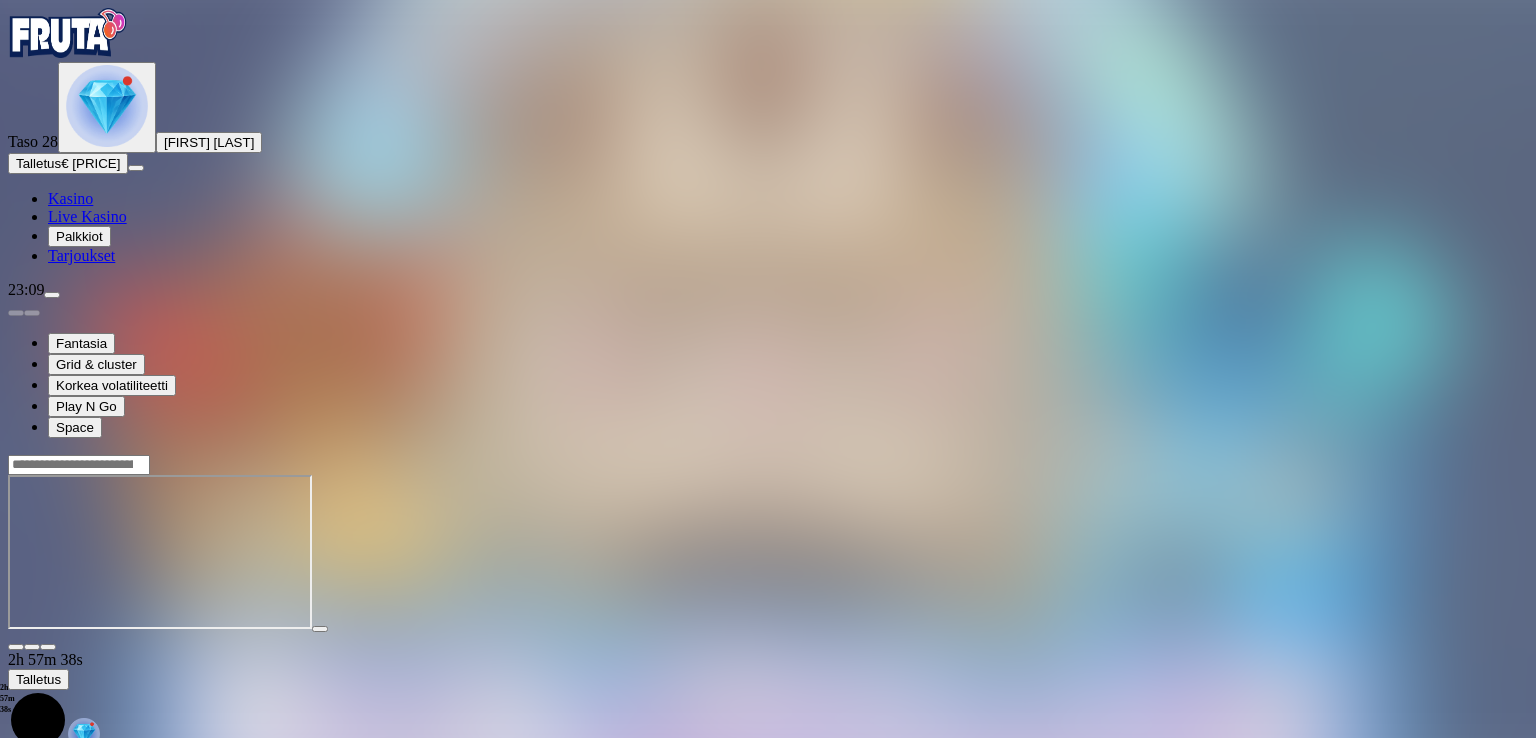 click at bounding box center (107, 106) 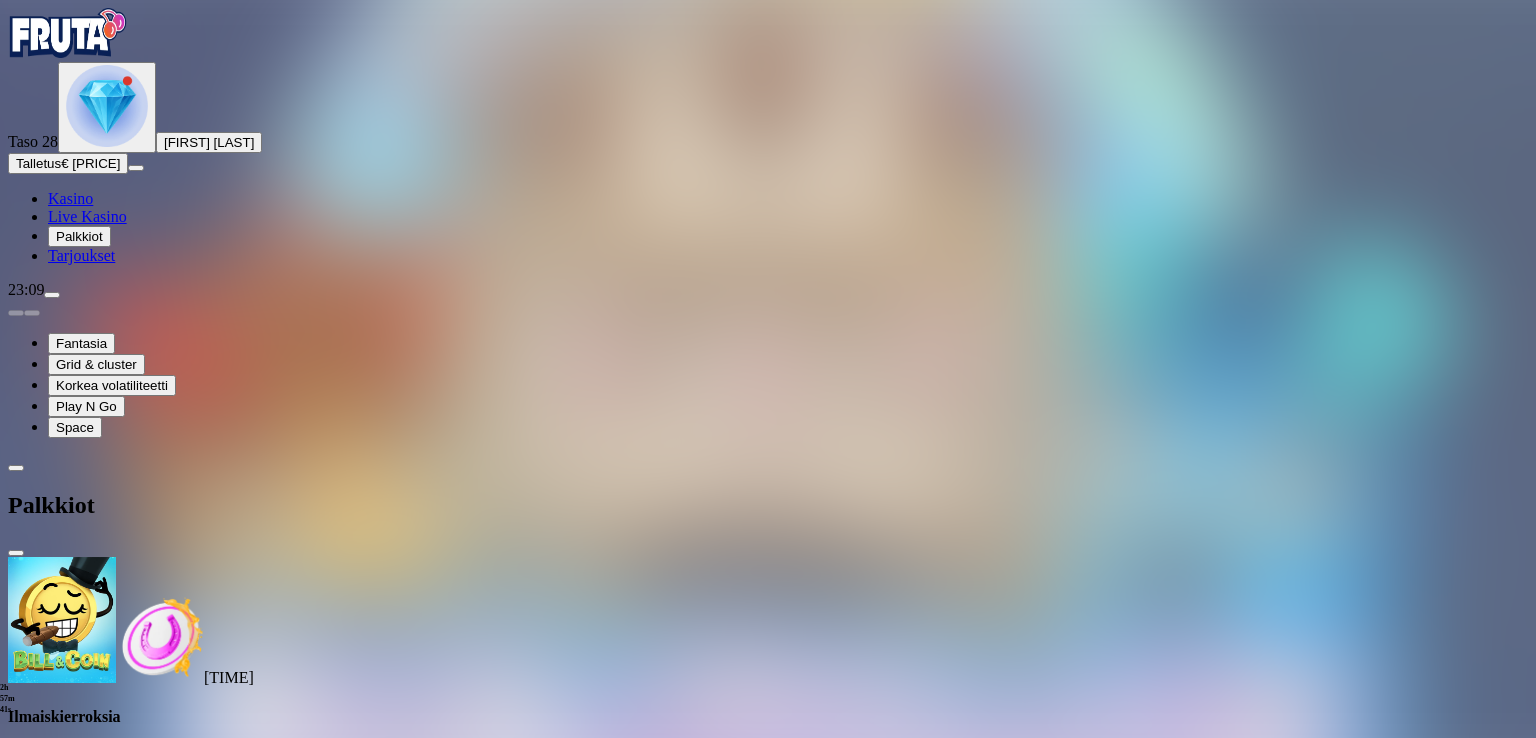 click at bounding box center [112, 2058] 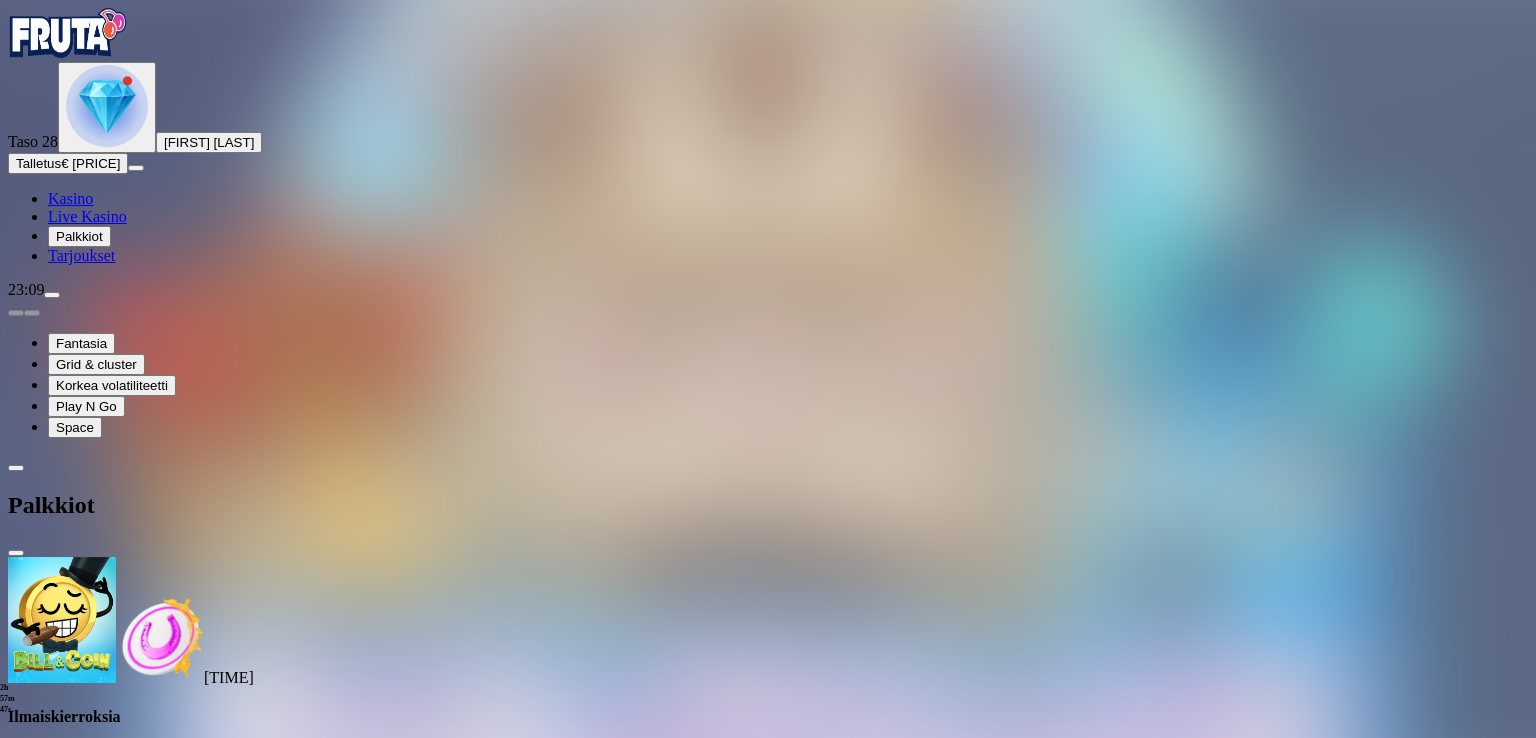 click at bounding box center [112, 2058] 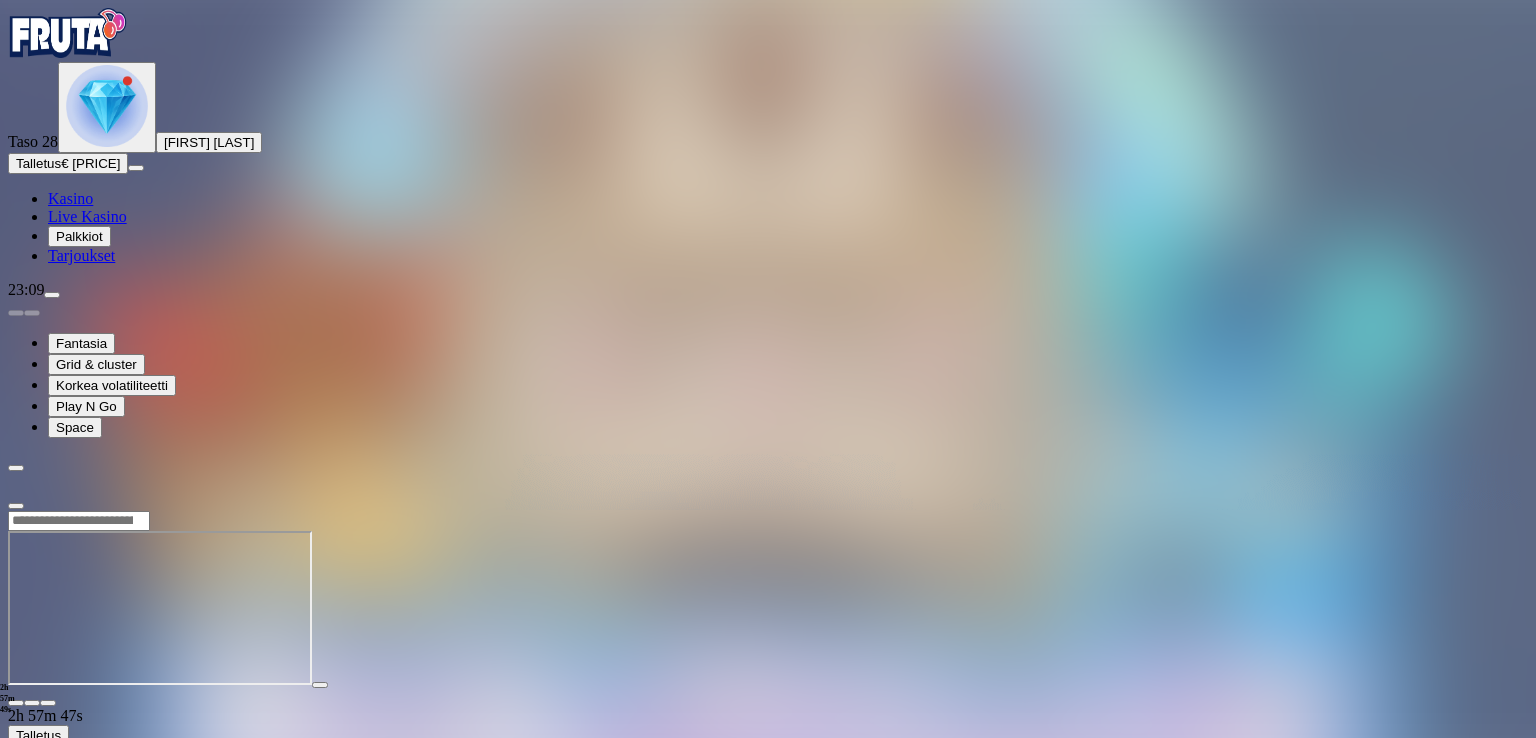scroll, scrollTop: 0, scrollLeft: 0, axis: both 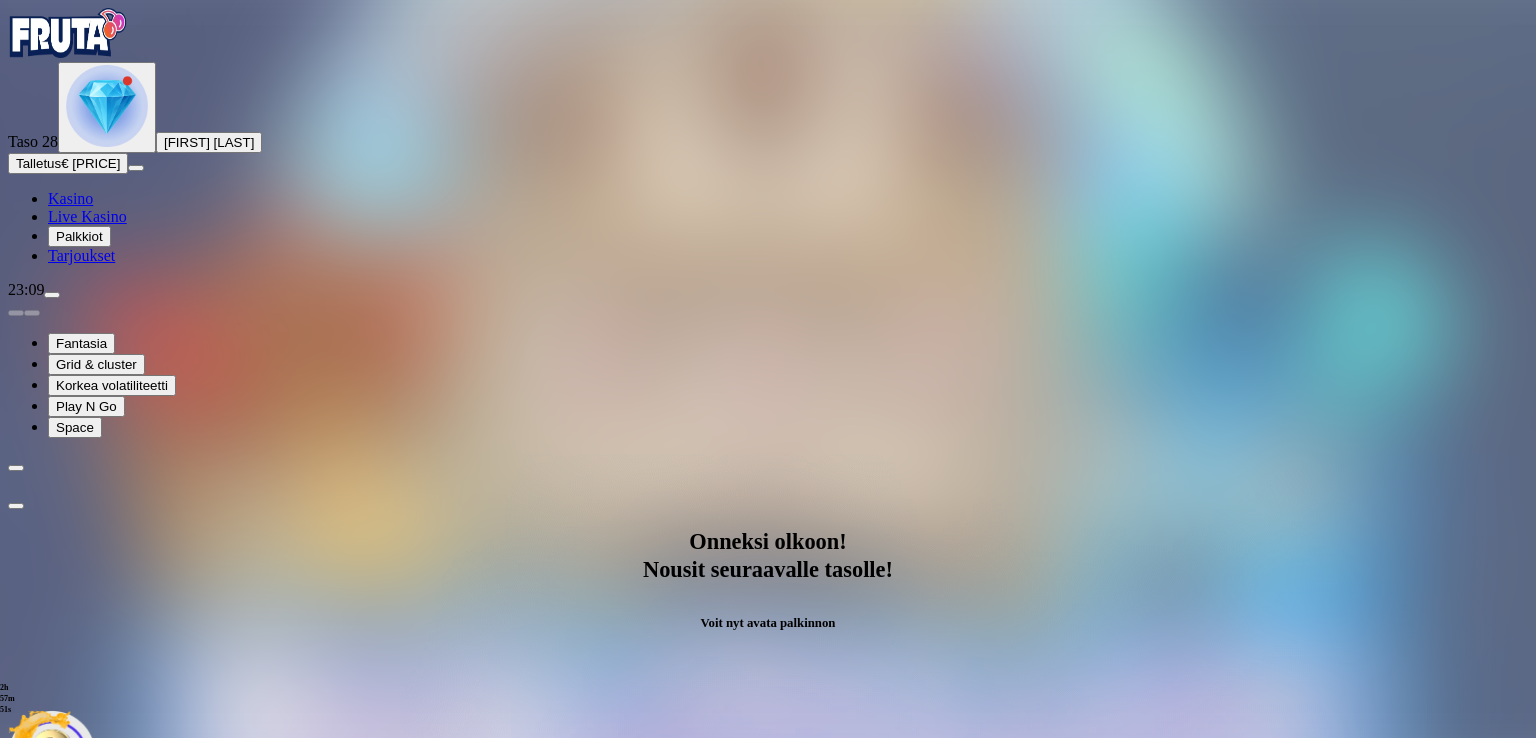 click on "Avaa palkinto" at bounding box center (768, 950) 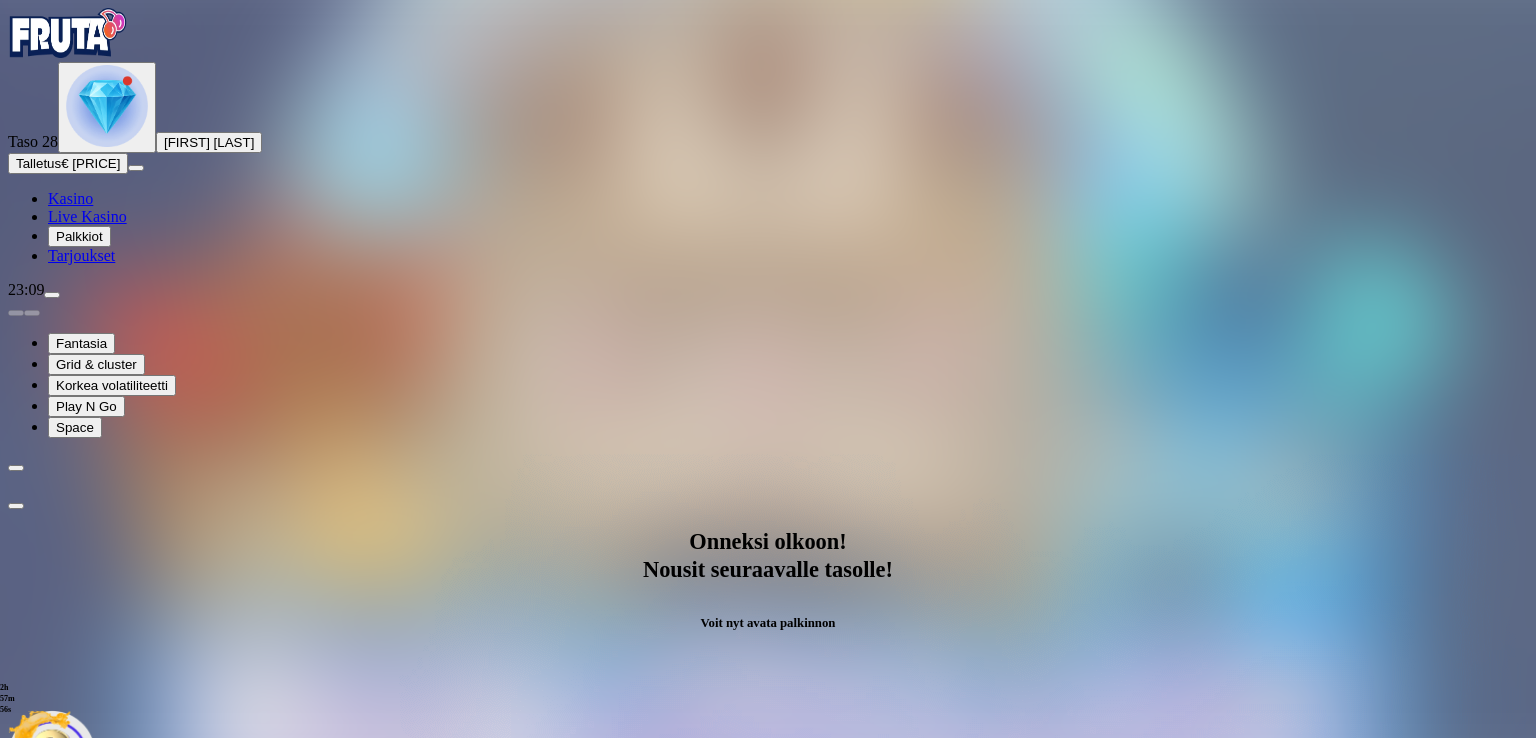 click at bounding box center [88, 1154] 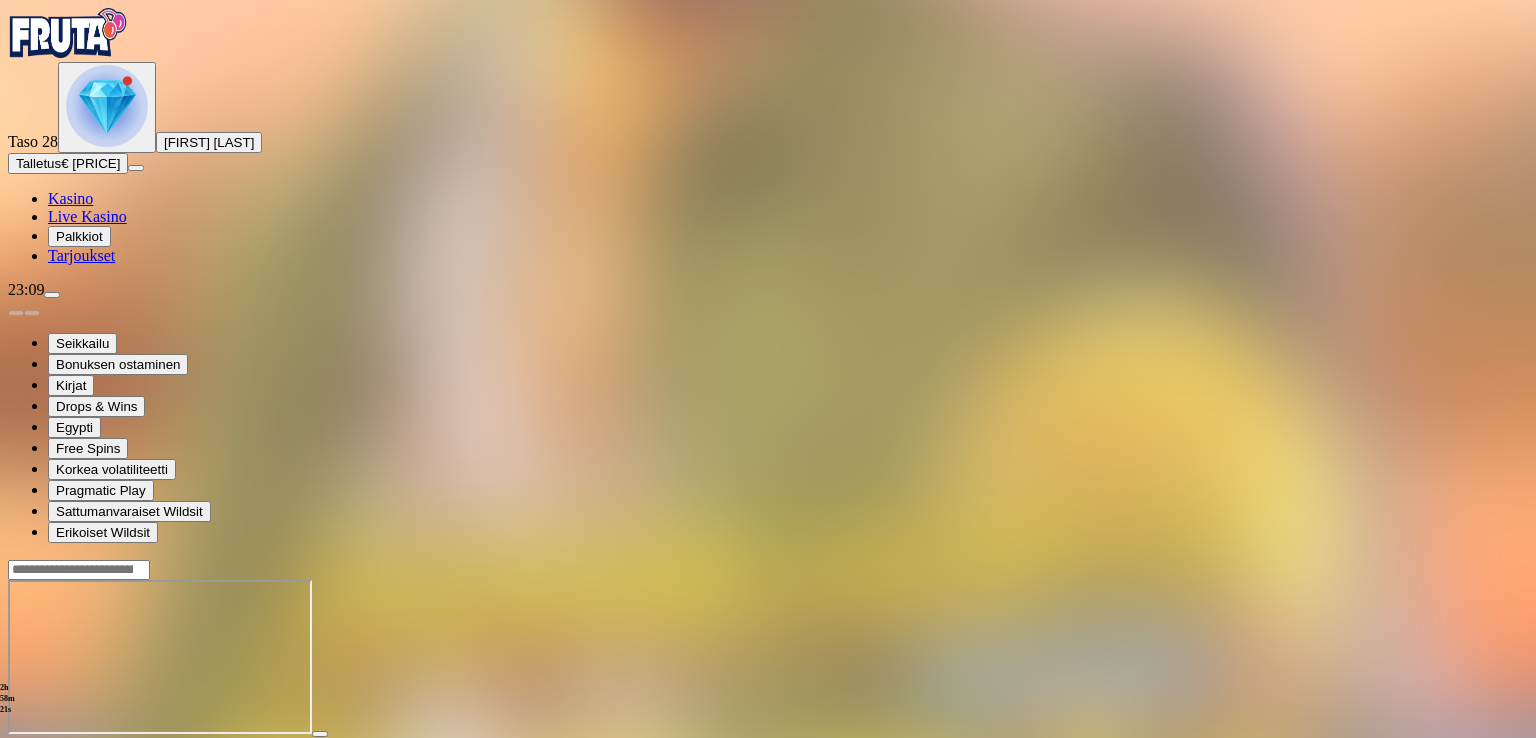 click at bounding box center [107, 106] 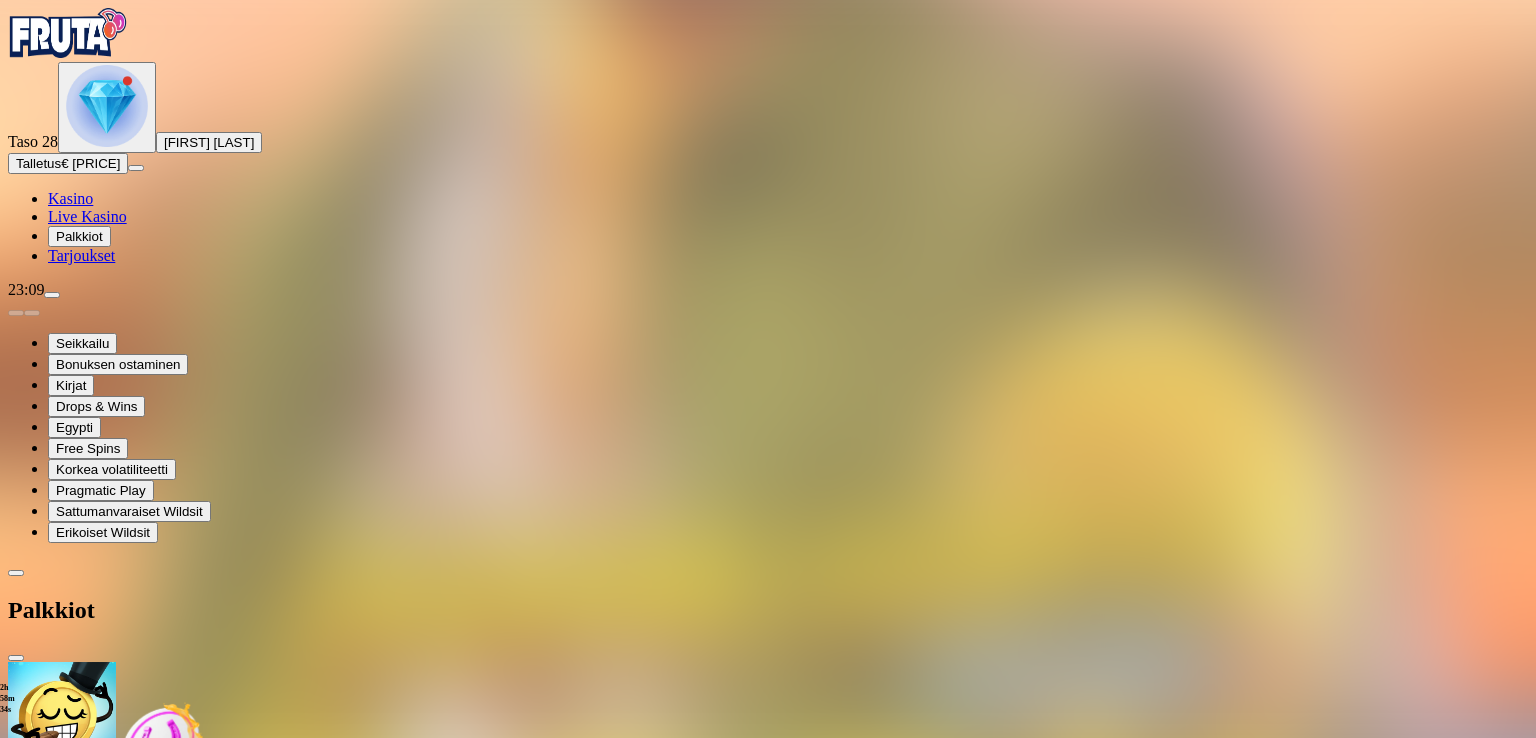 click at bounding box center [112, 2371] 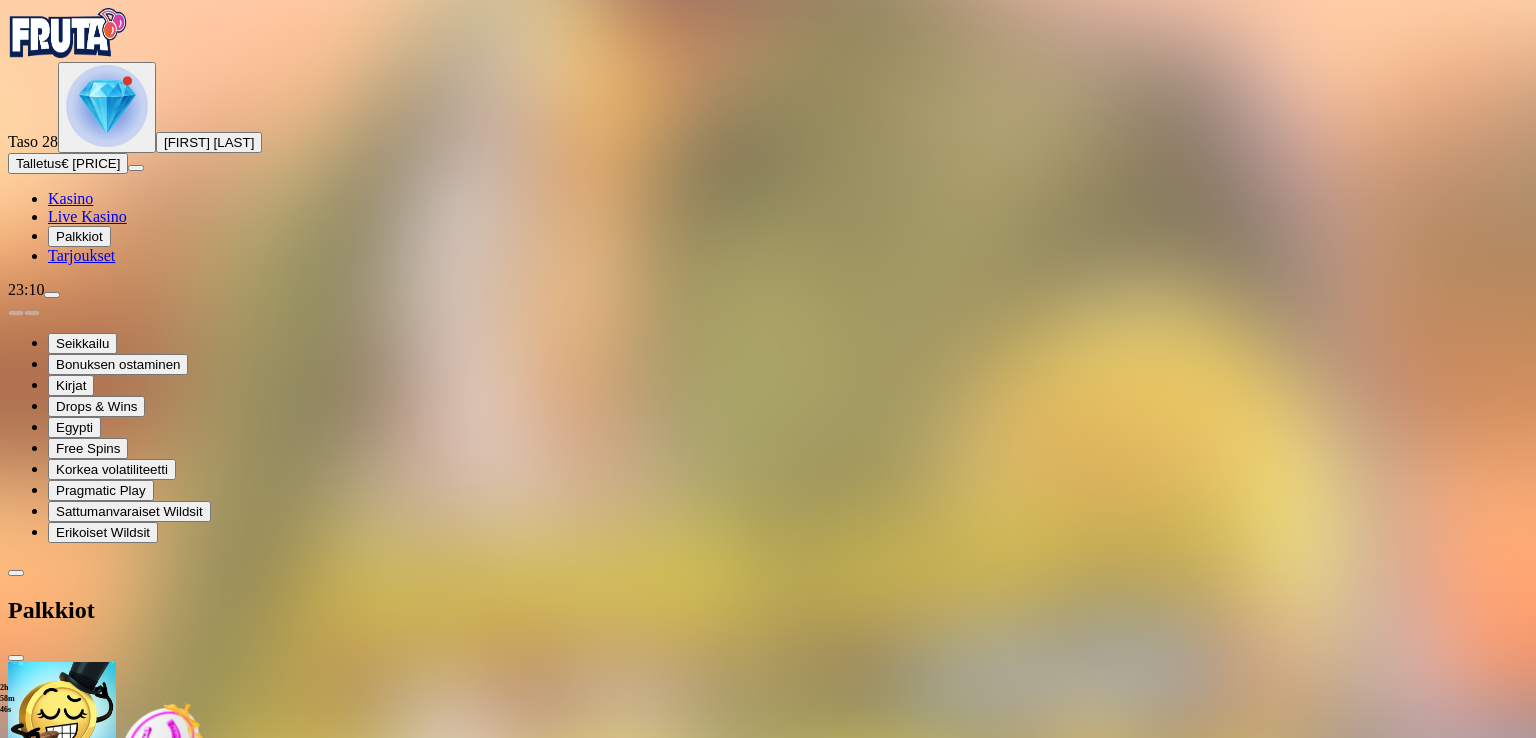 click at bounding box center (112, 2163) 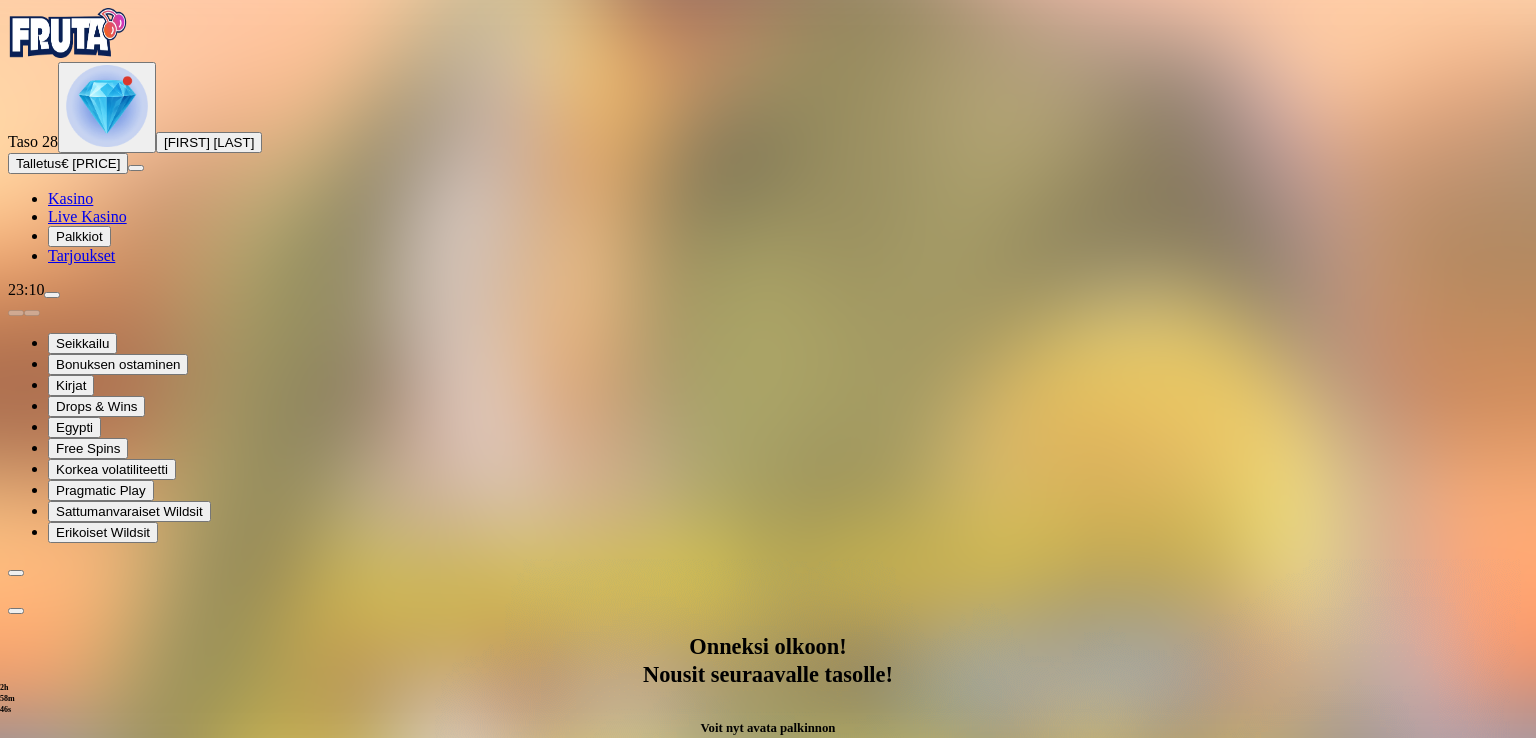 scroll, scrollTop: 0, scrollLeft: 0, axis: both 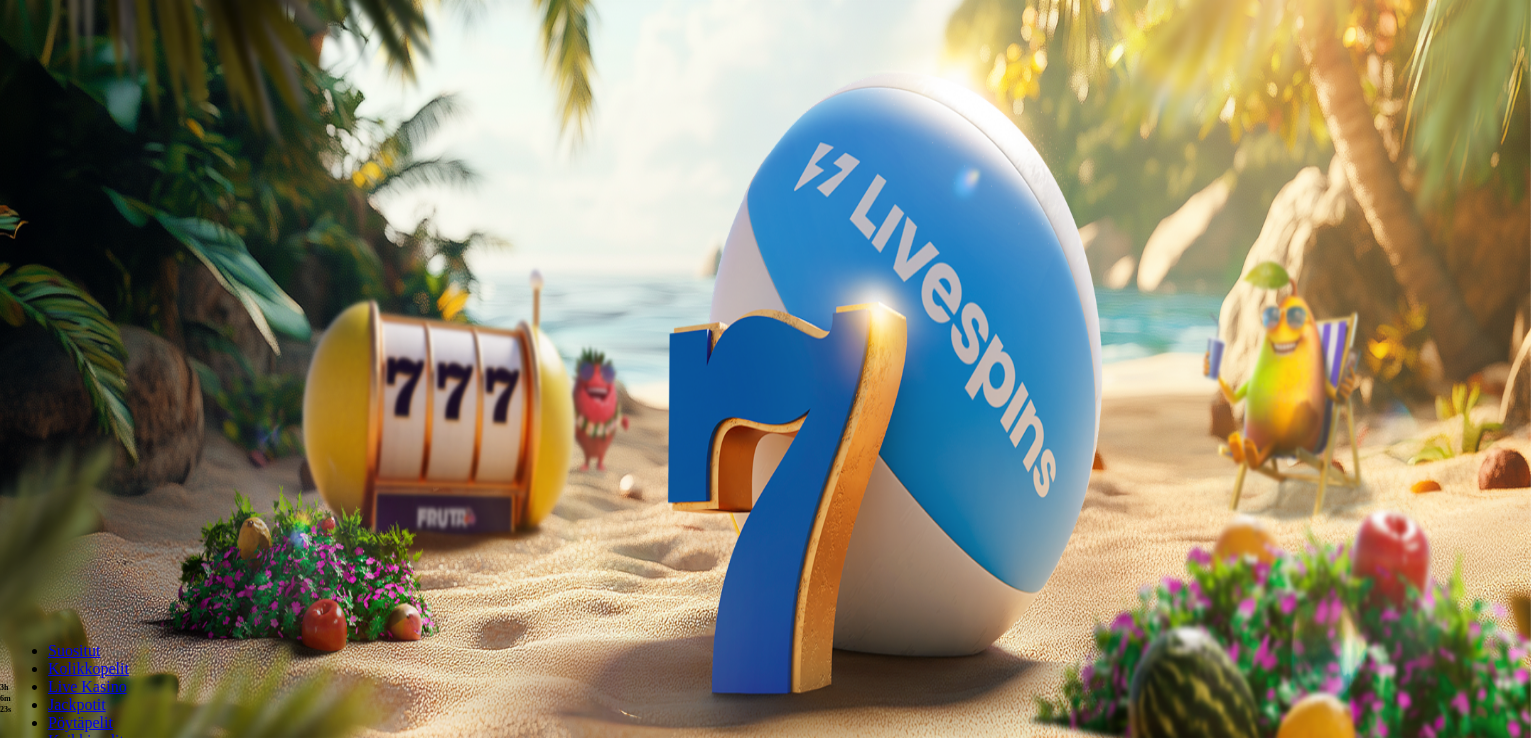 click on "Talletus" at bounding box center (38, 163) 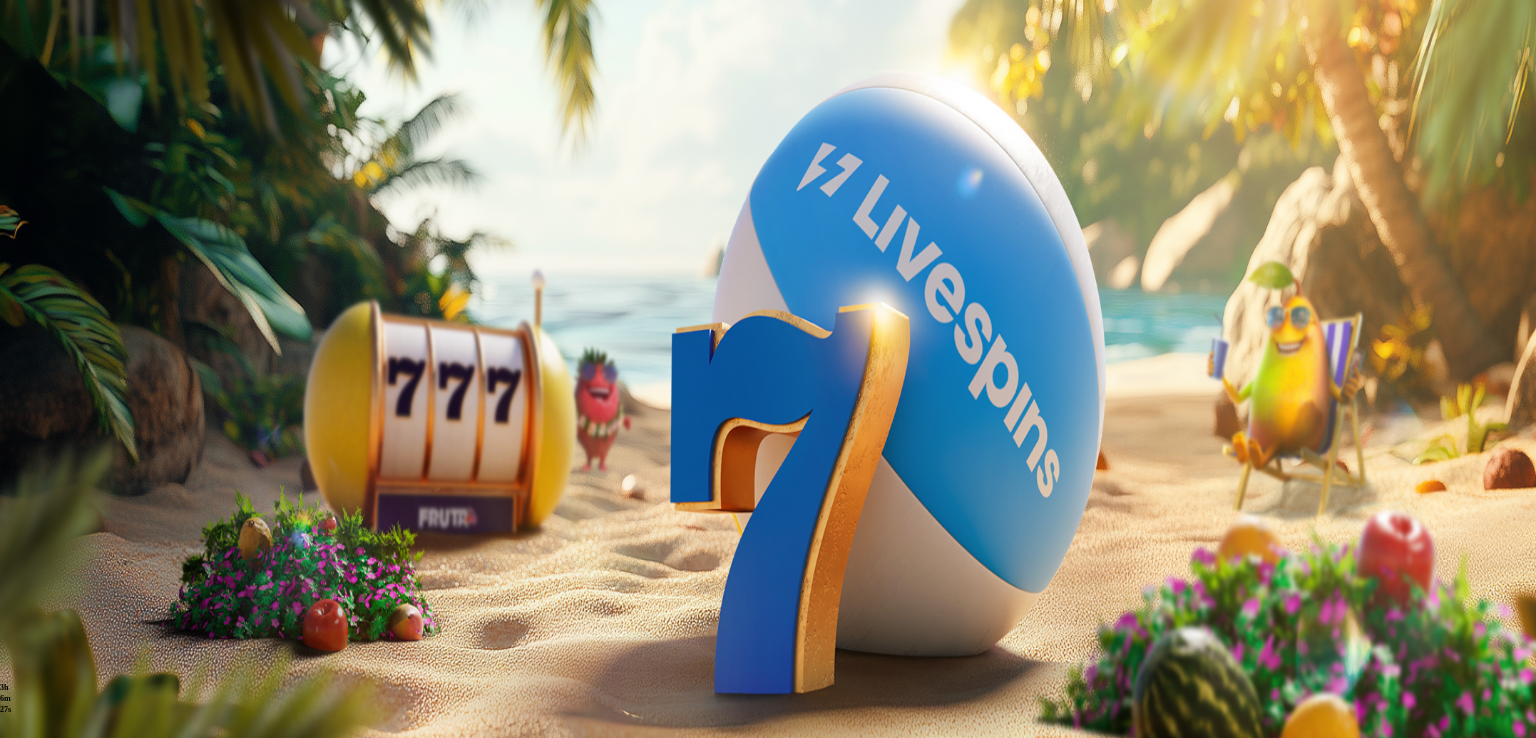 click on "***" at bounding box center [79, 1810] 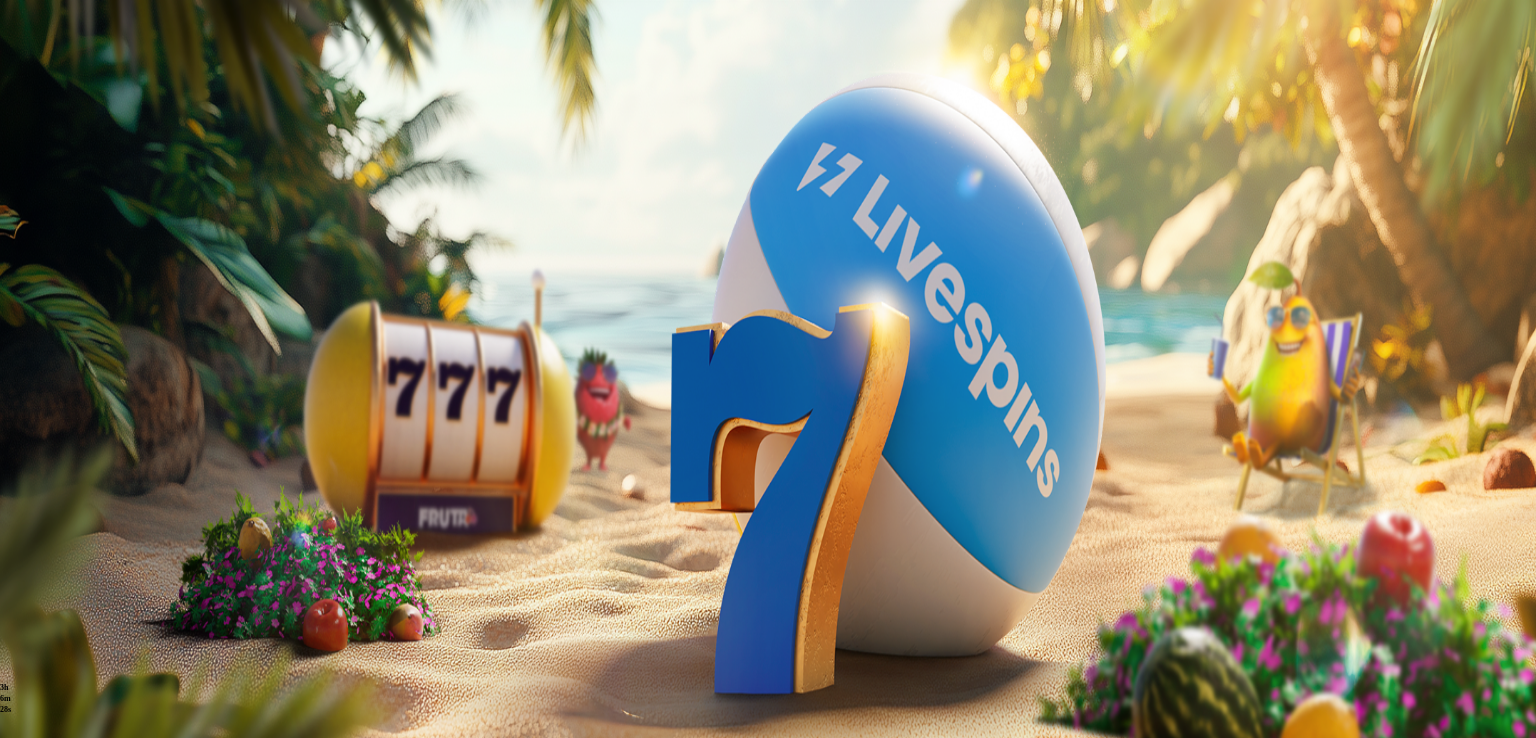 click on "***" at bounding box center [79, 1810] 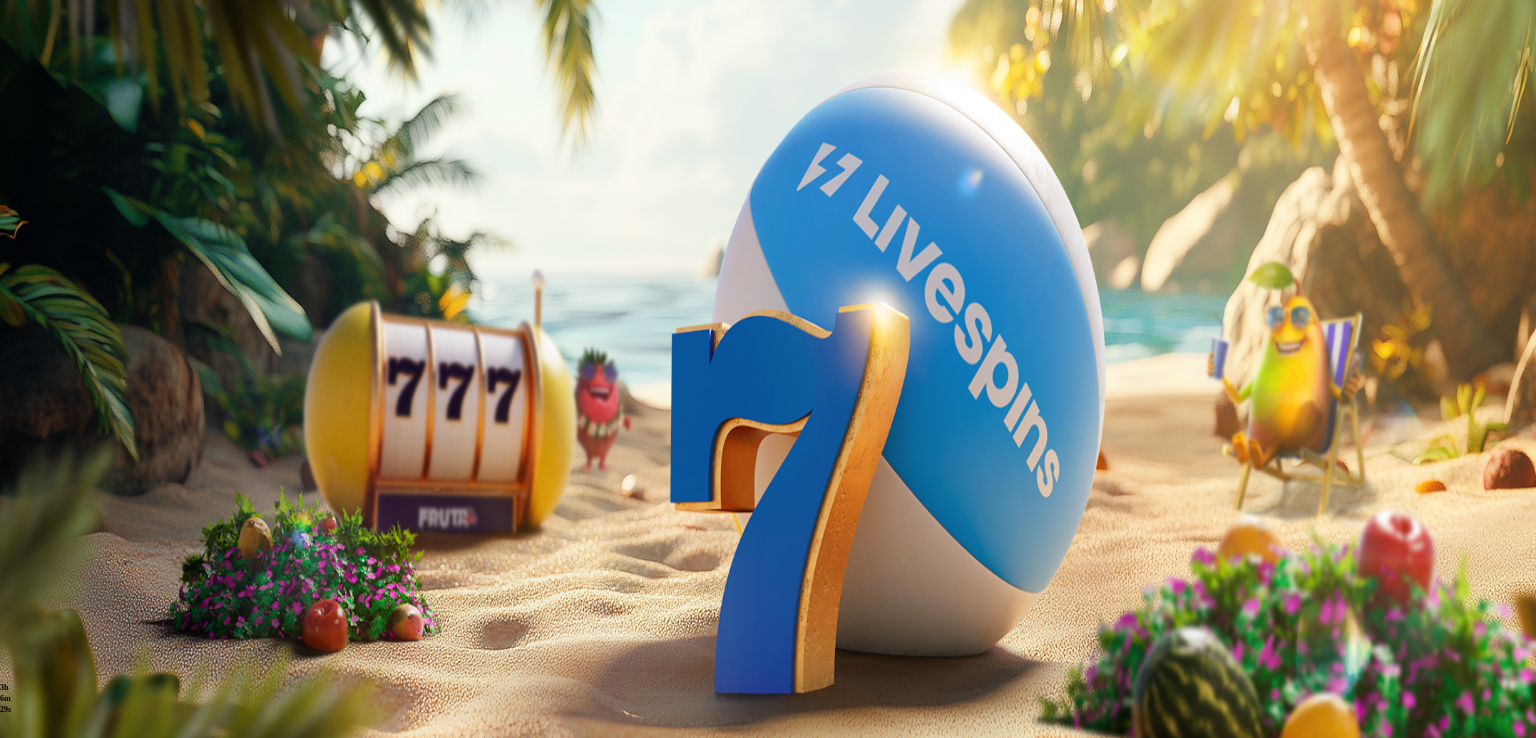 click on "***" at bounding box center [79, 1810] 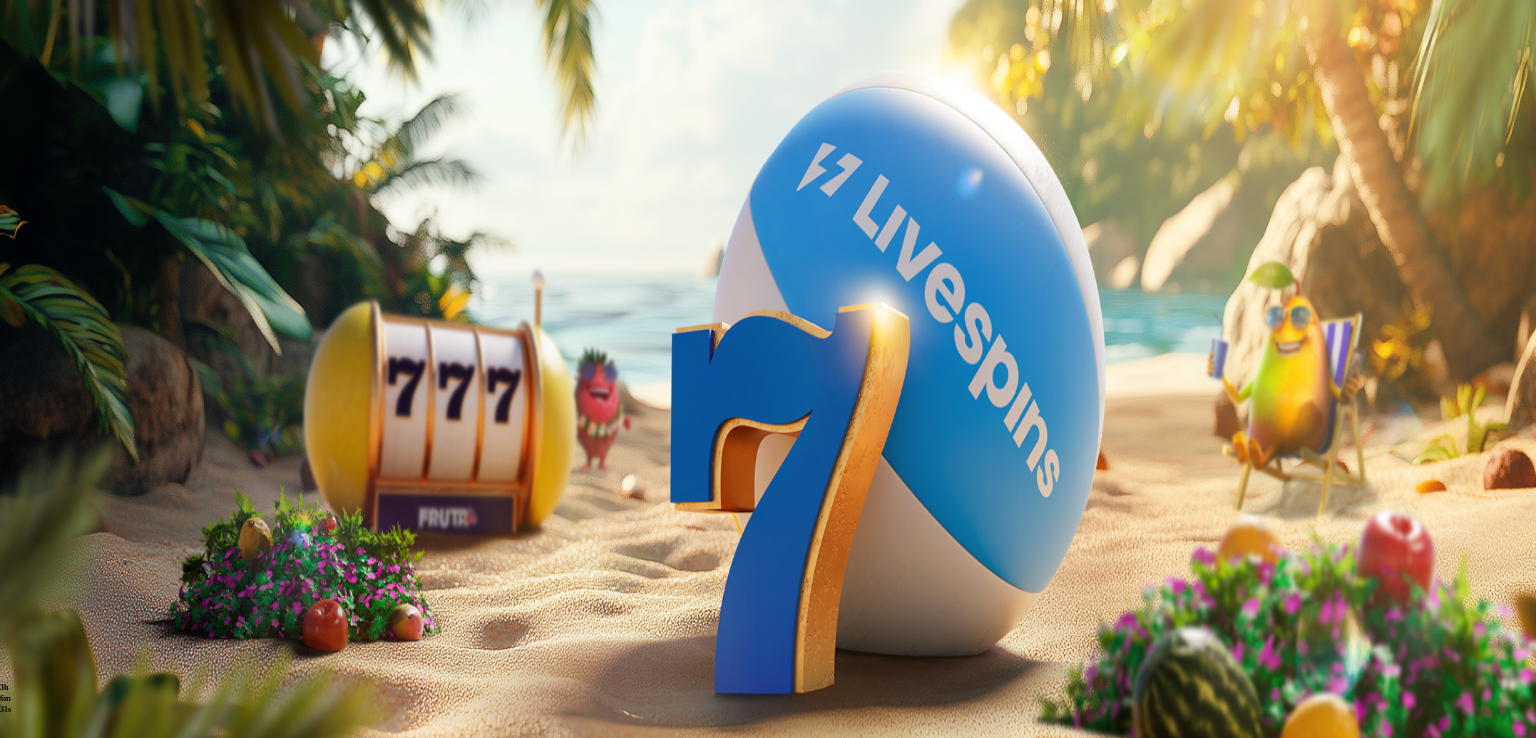 type on "***" 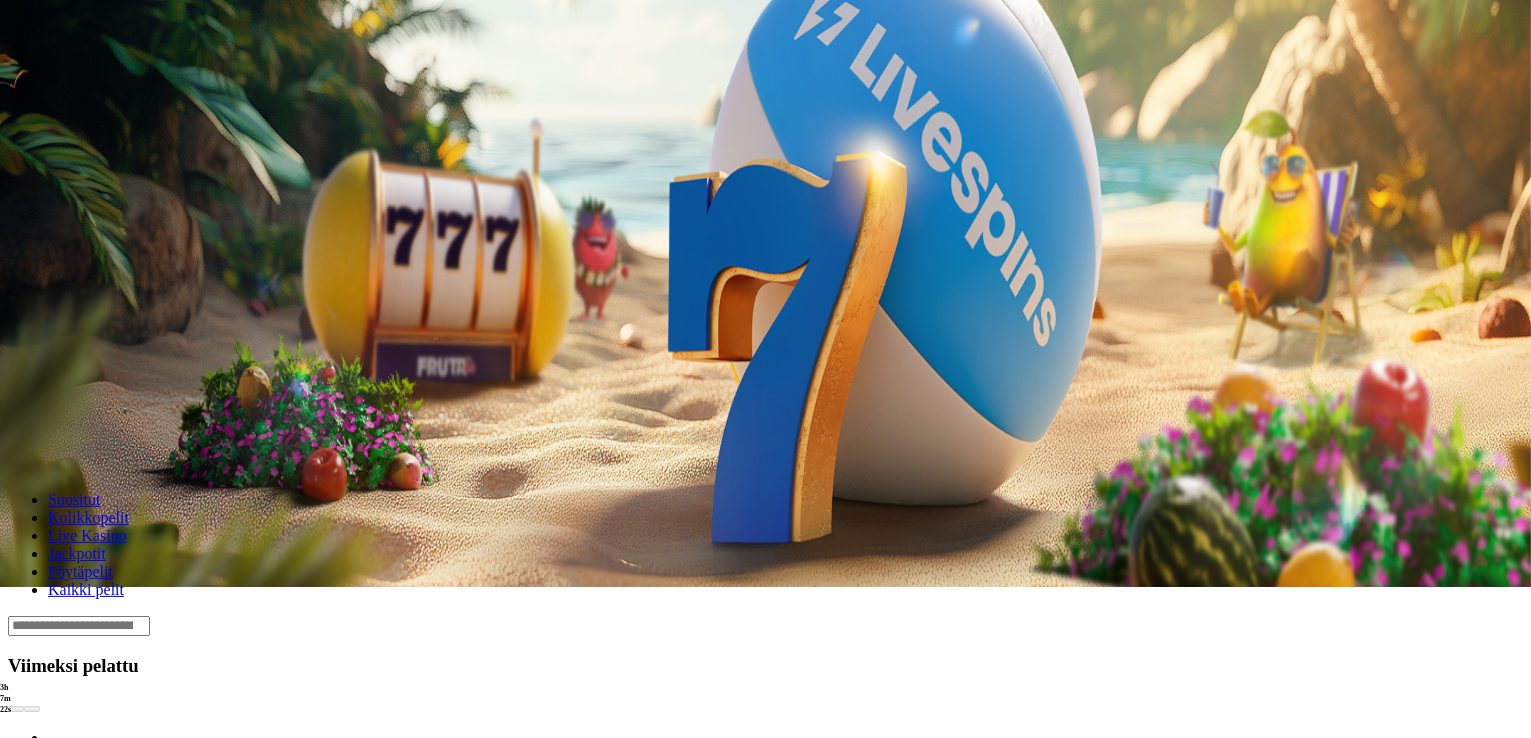 scroll, scrollTop: 152, scrollLeft: 0, axis: vertical 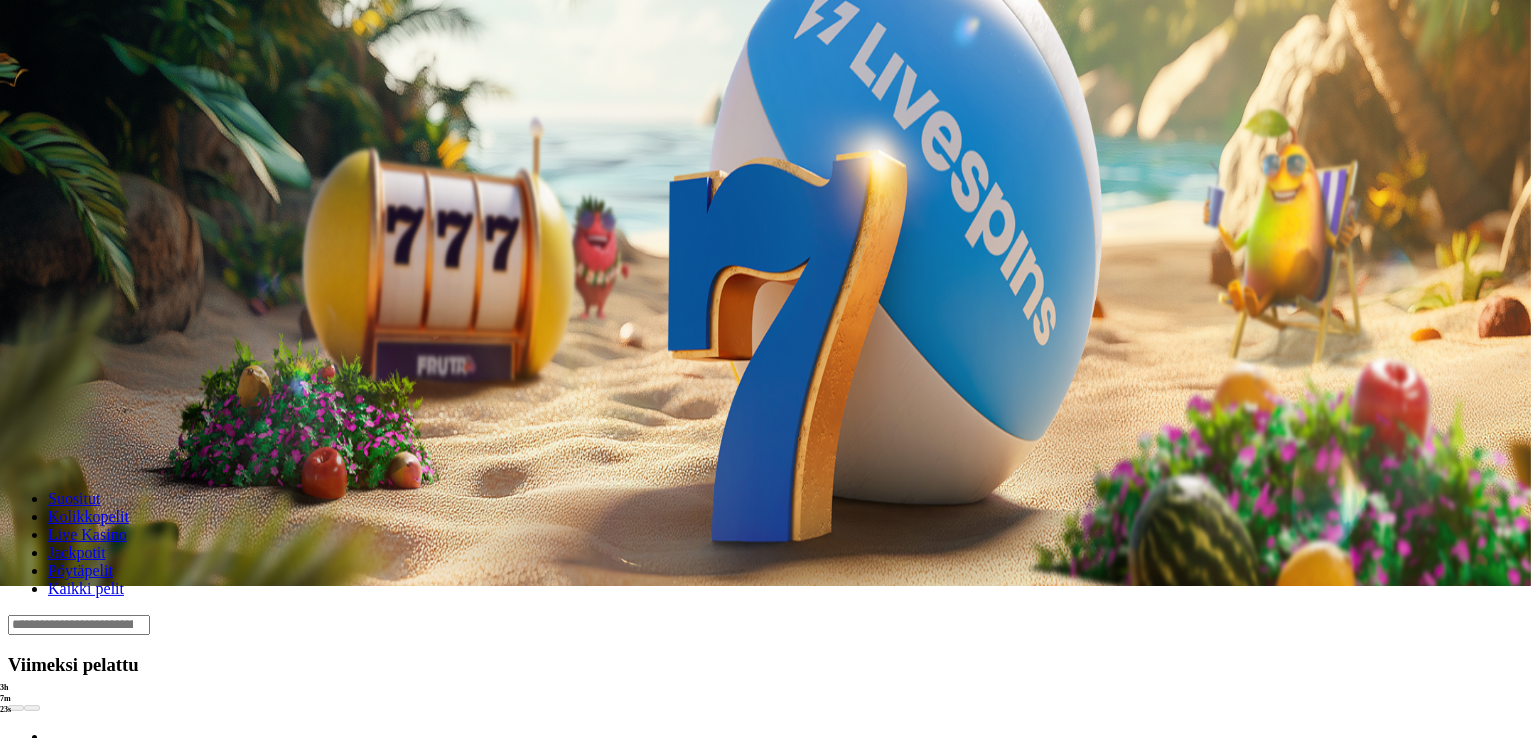 click on "Pelaa nyt" at bounding box center (77, 850) 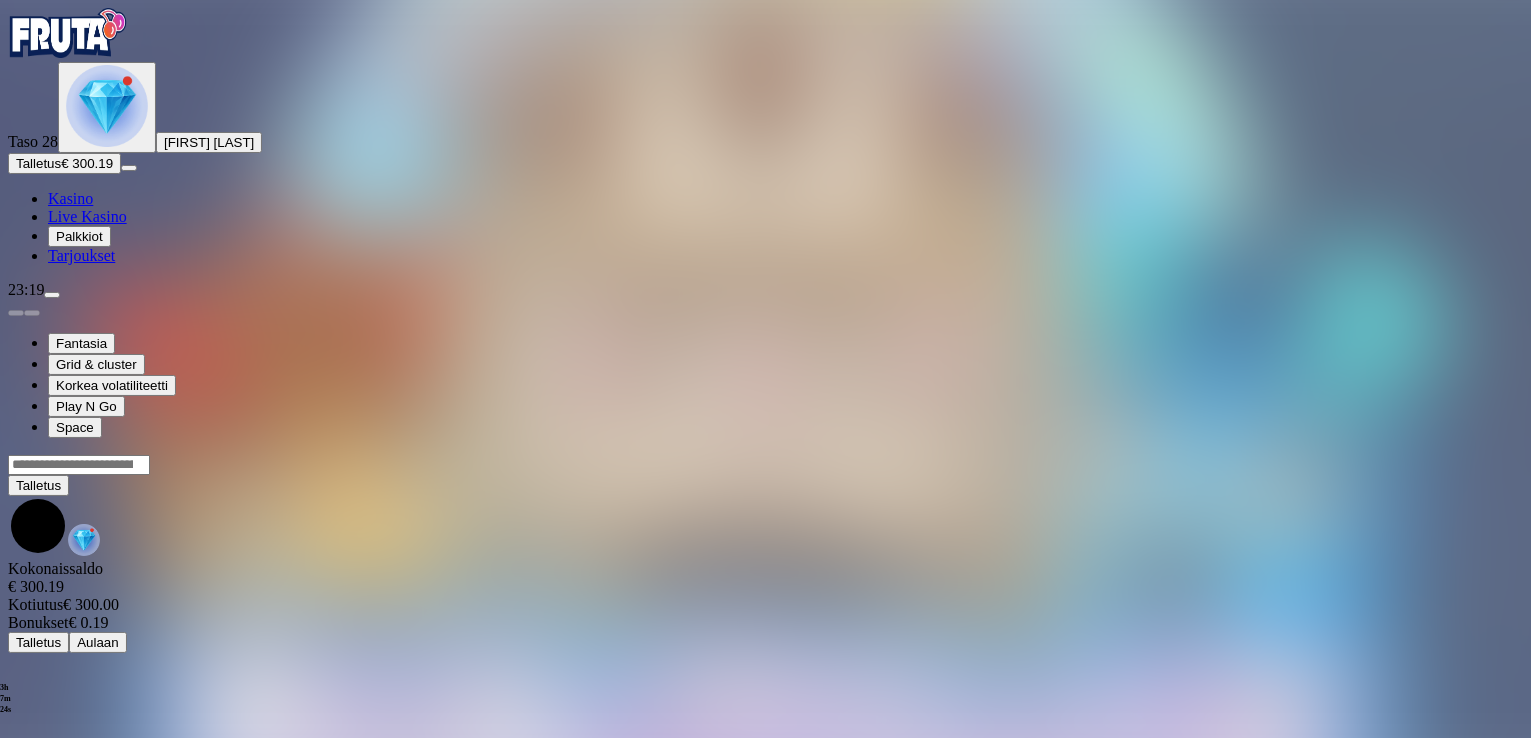 scroll, scrollTop: 0, scrollLeft: 0, axis: both 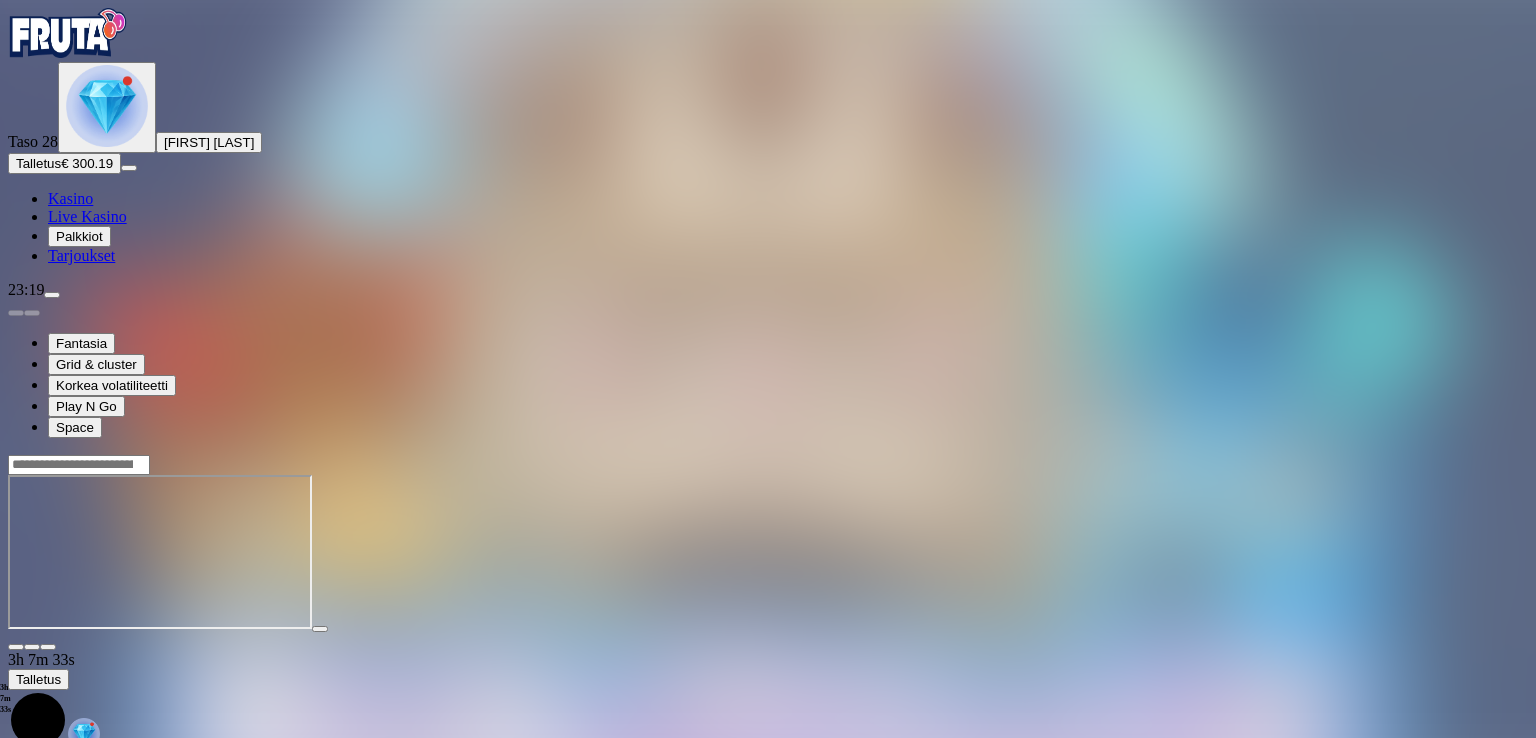 click at bounding box center [48, 647] 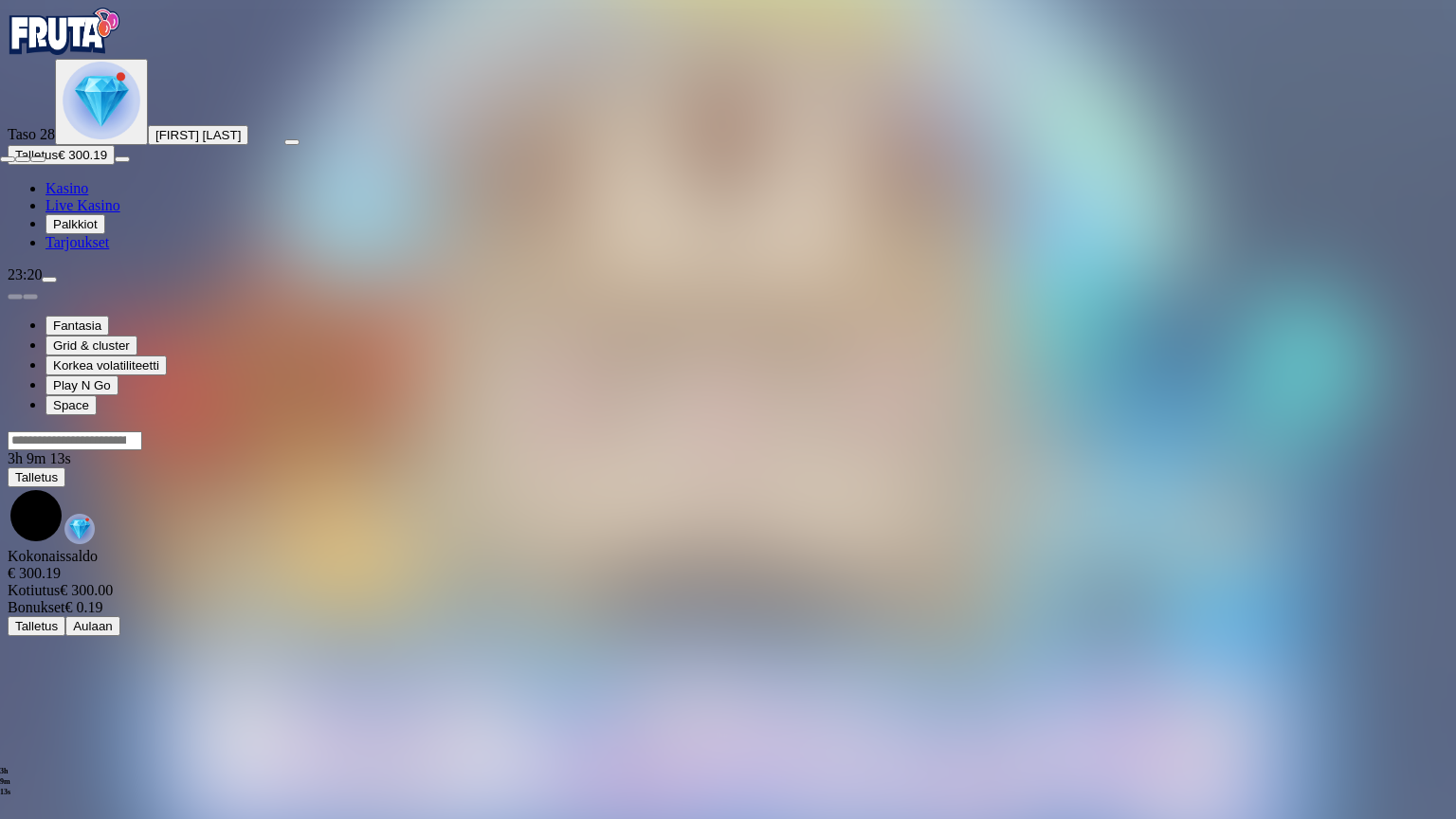 click at bounding box center (38, 159) 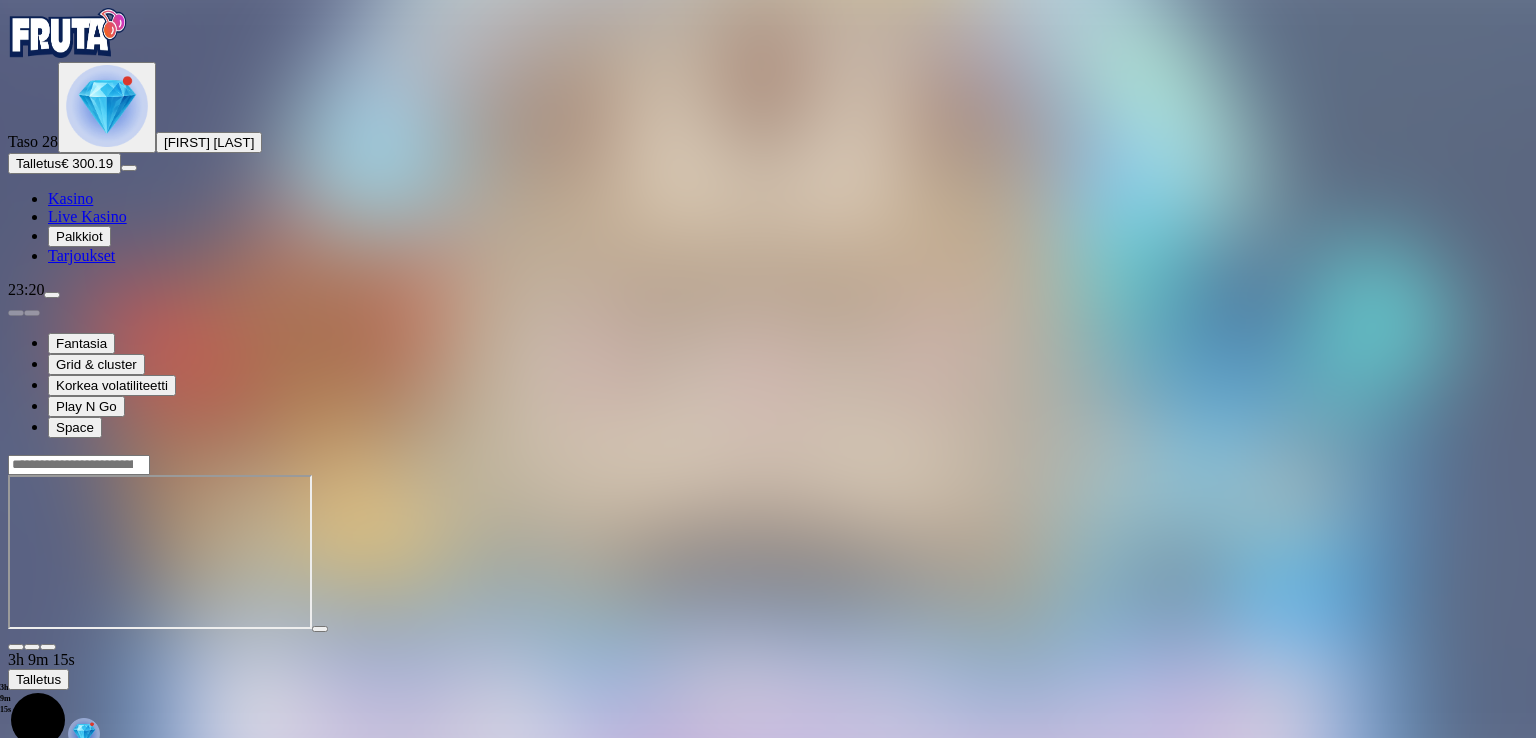 click at bounding box center (16, 647) 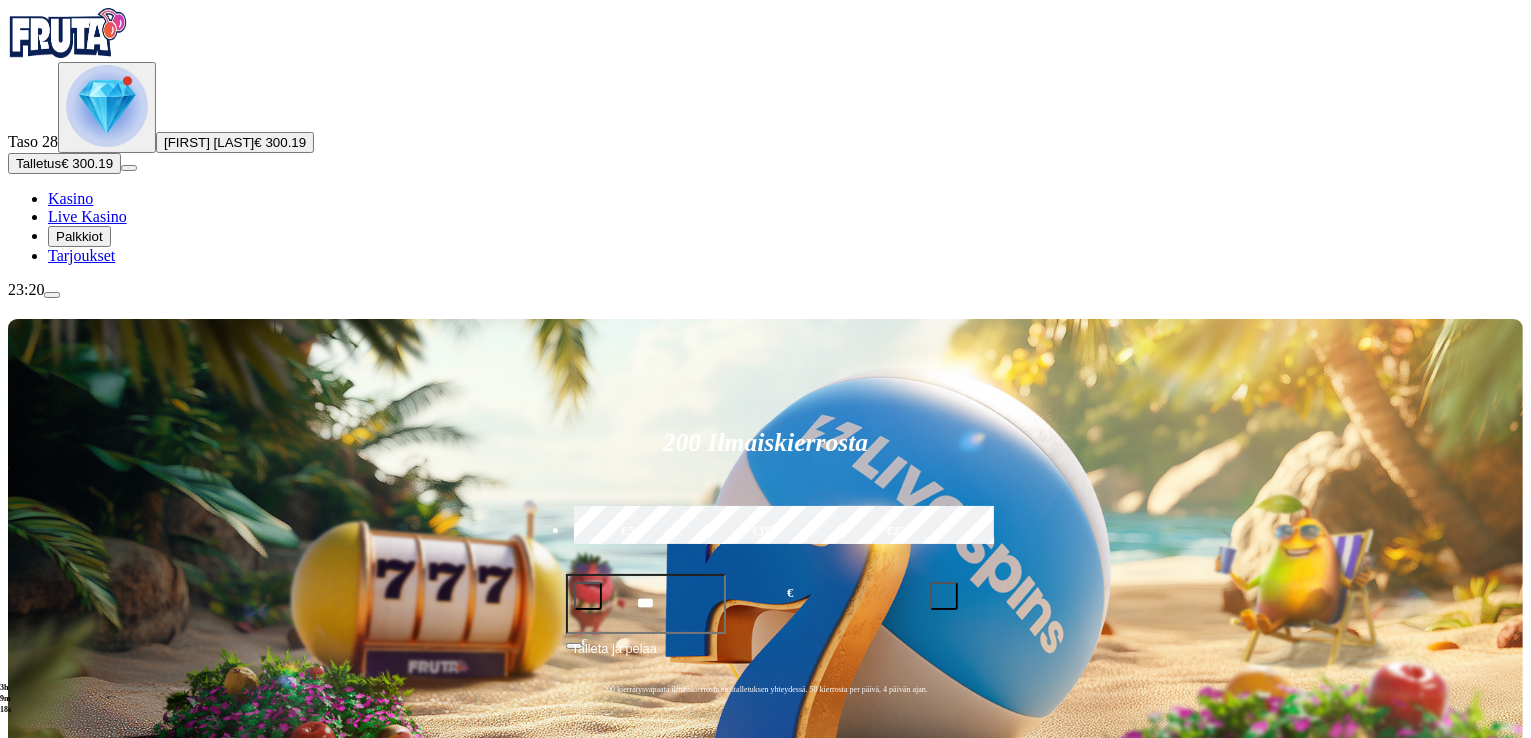 scroll, scrollTop: 148, scrollLeft: 0, axis: vertical 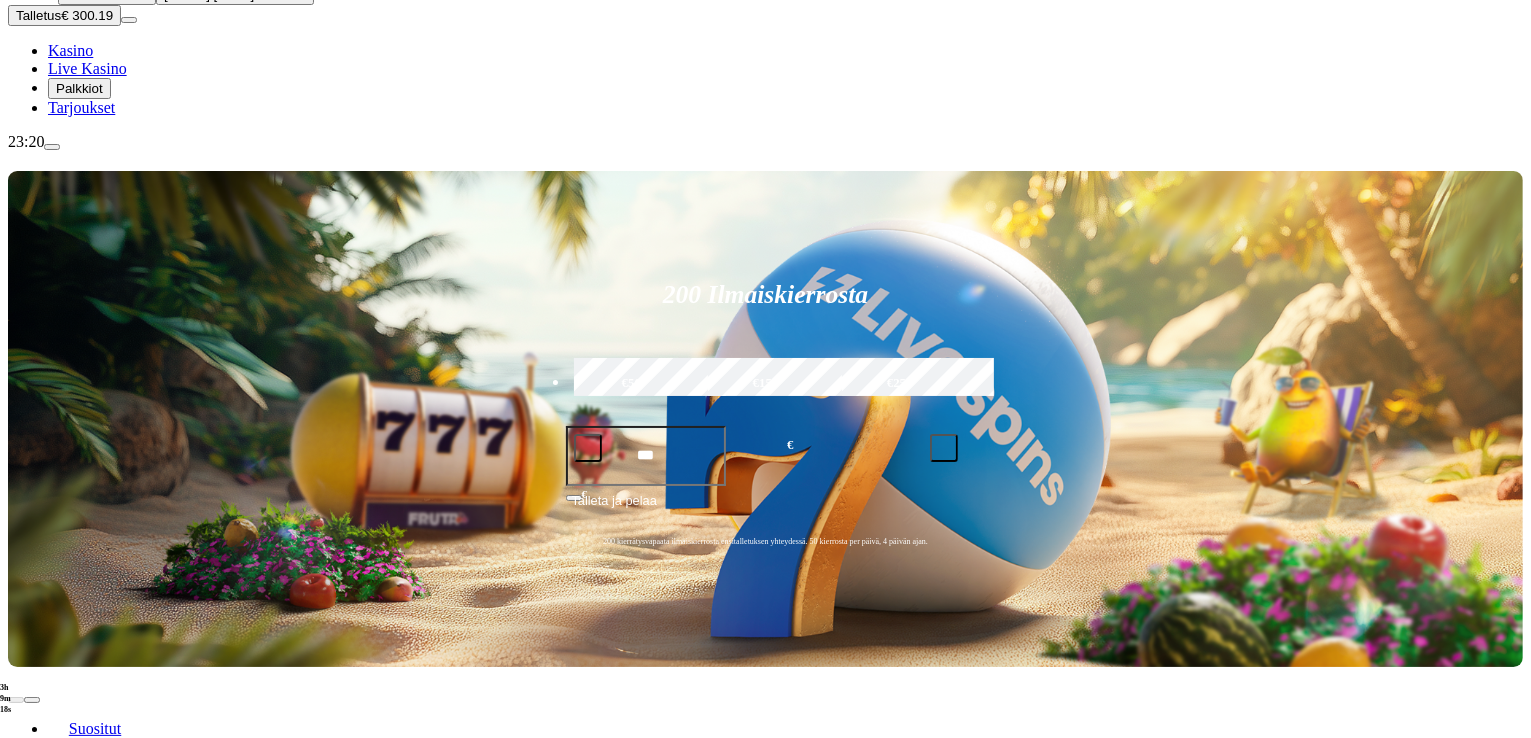 click on "Pelaa nyt" at bounding box center [77, 1174] 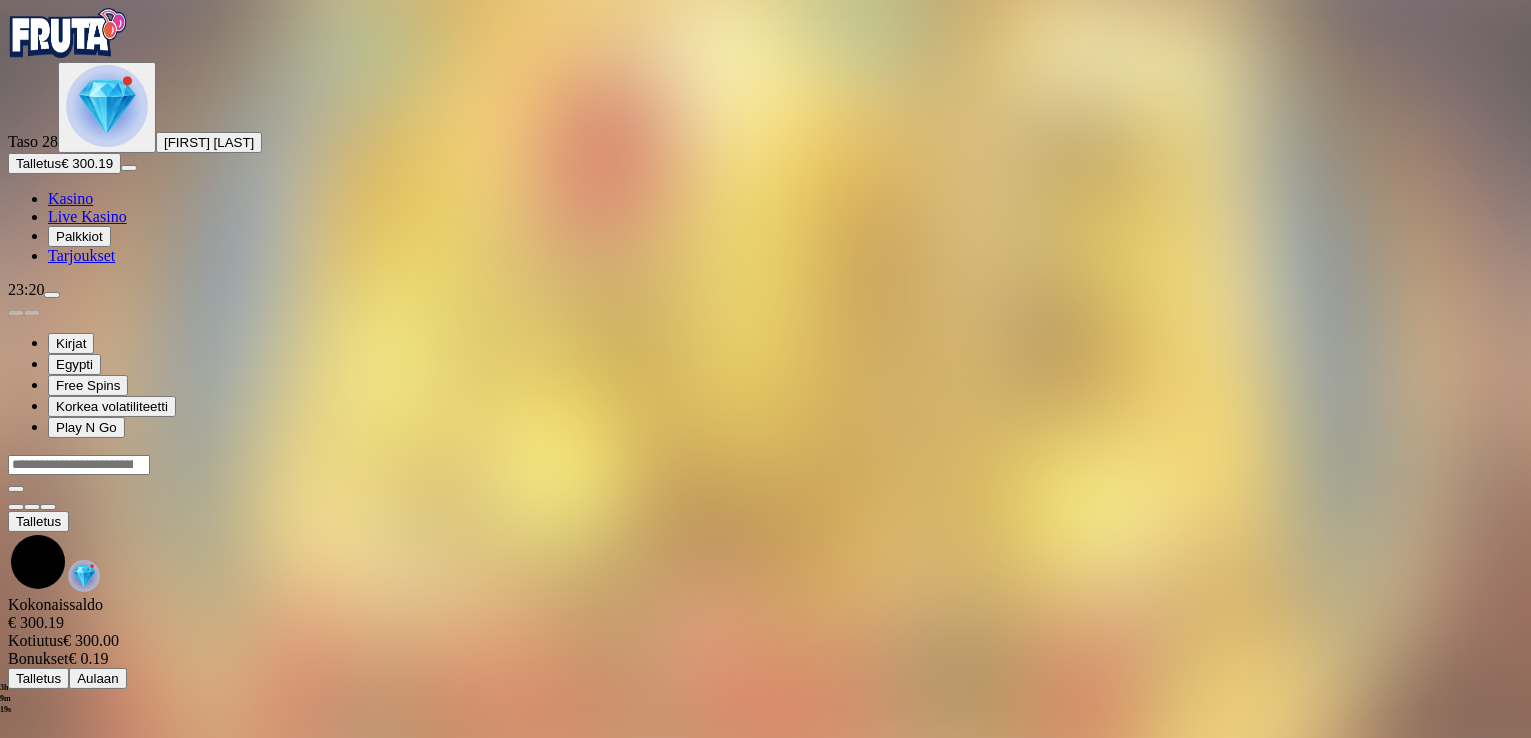 scroll, scrollTop: 0, scrollLeft: 0, axis: both 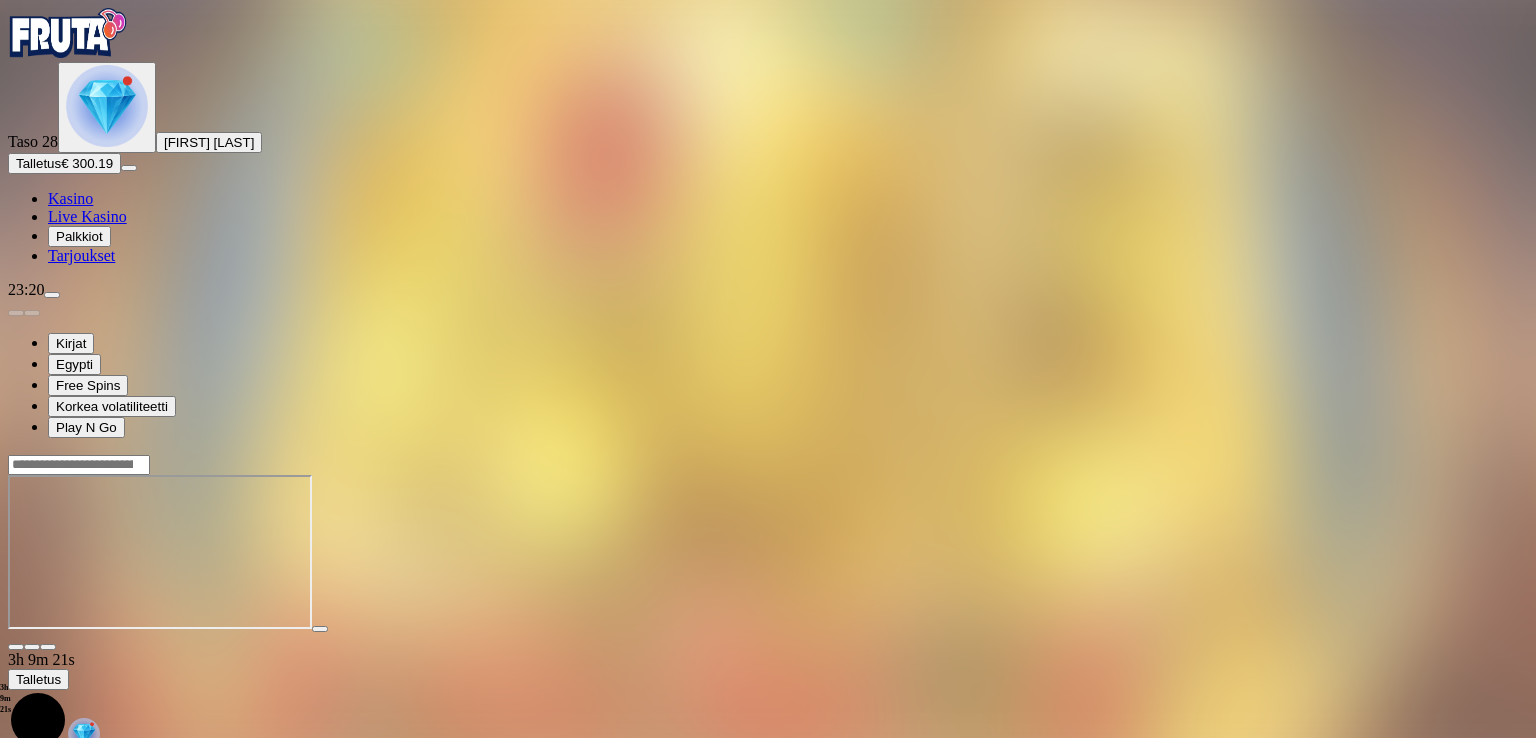 click at bounding box center (48, 647) 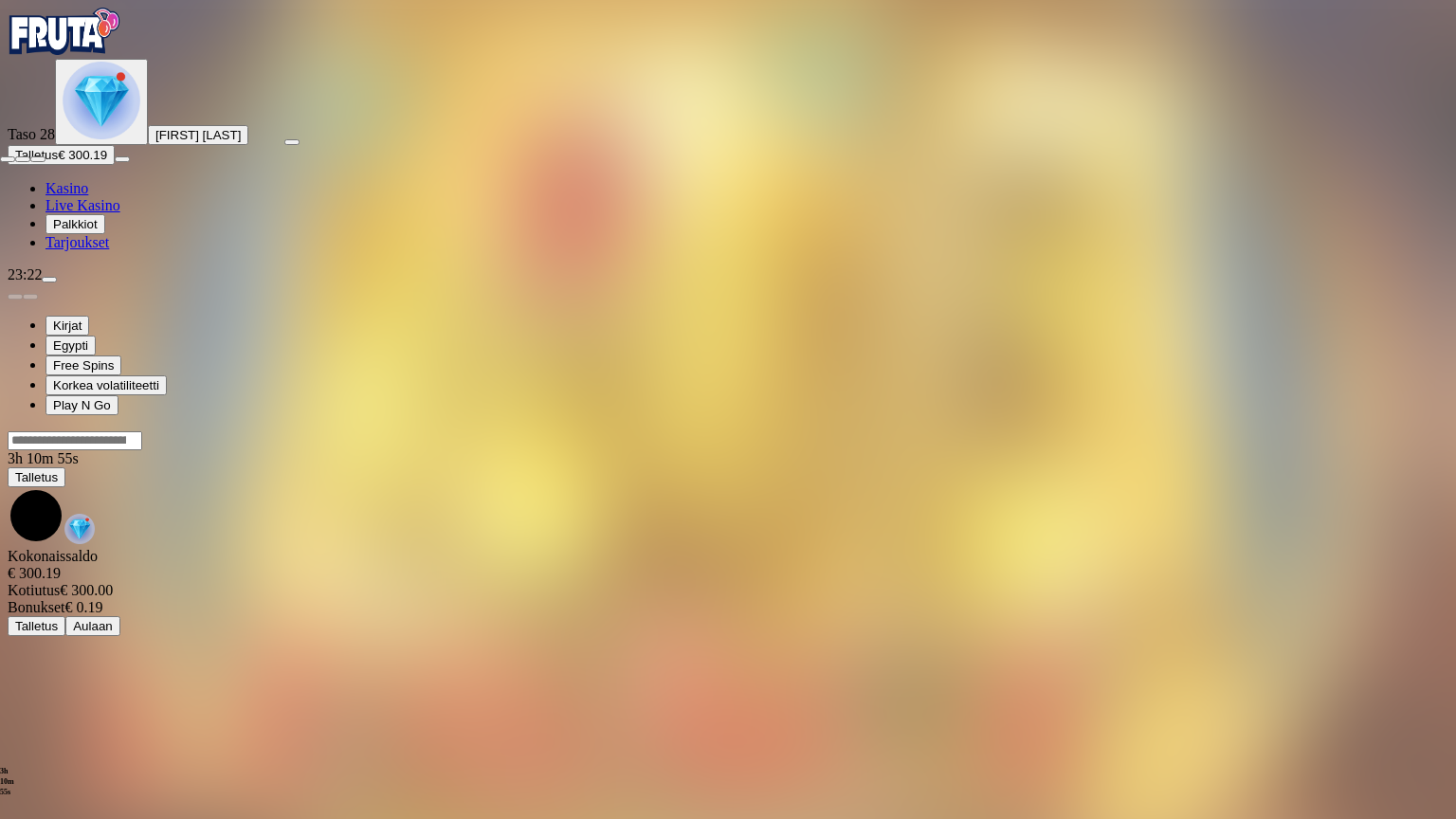 click at bounding box center (38, 159) 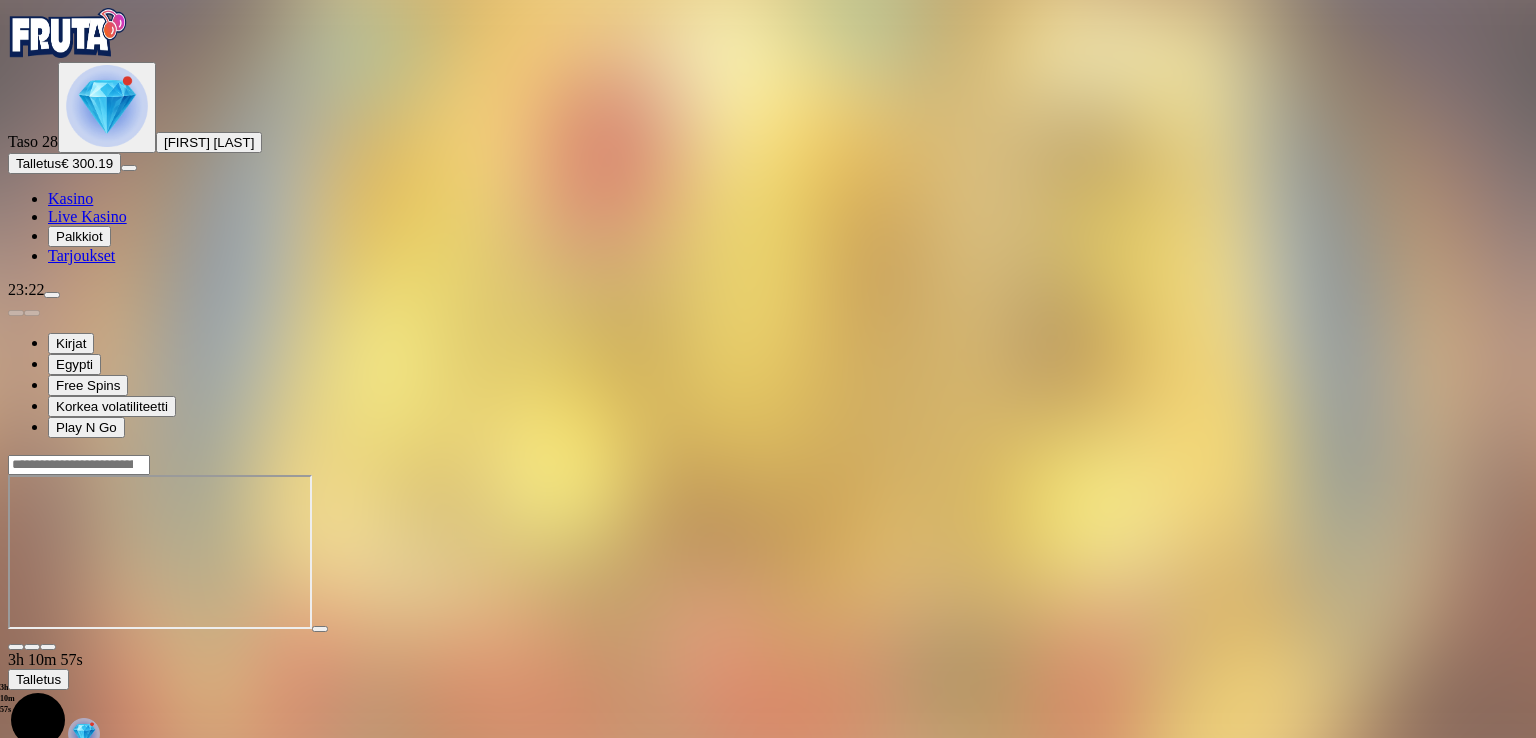 click at bounding box center (16, 647) 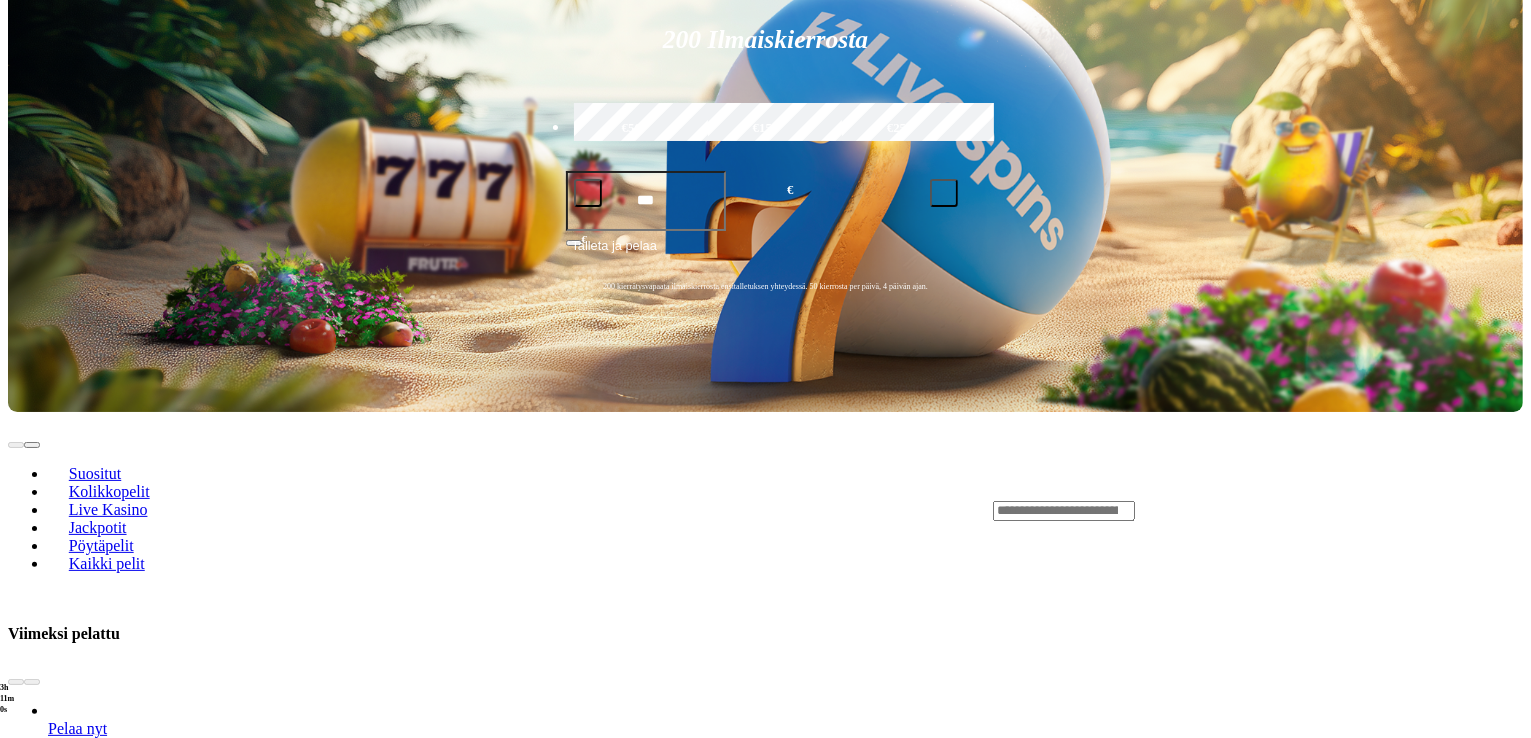 scroll, scrollTop: 404, scrollLeft: 0, axis: vertical 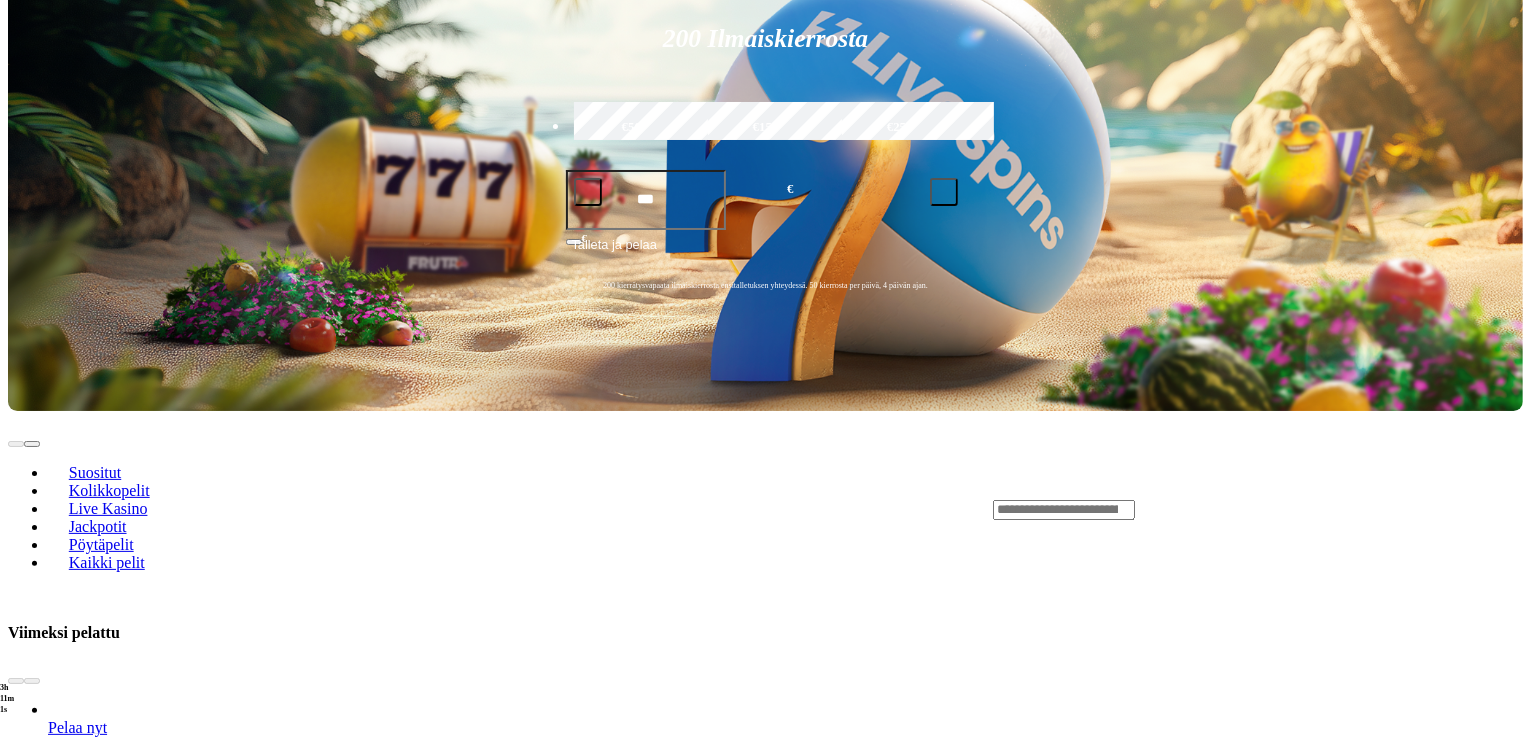click on "Pelaa nyt" at bounding box center [77, 823] 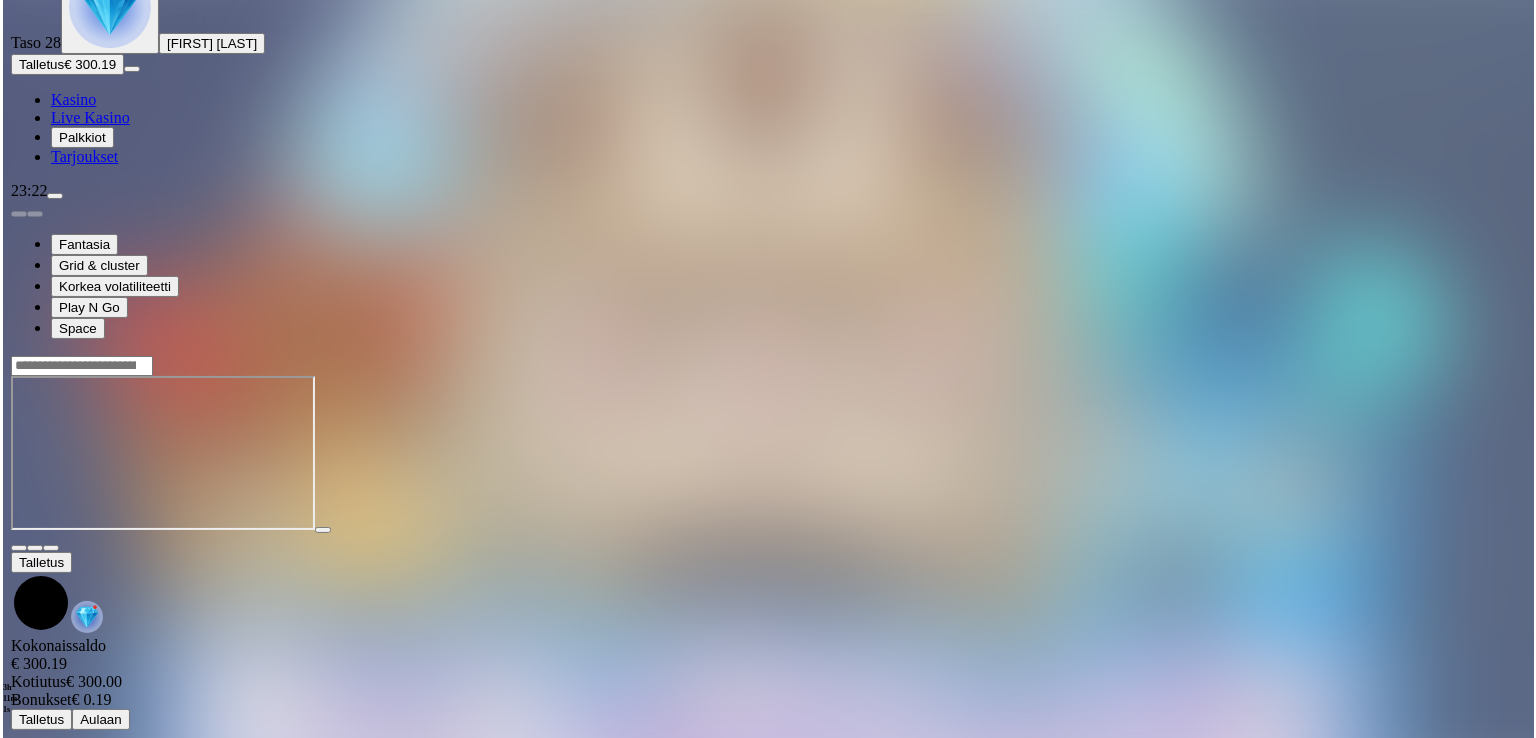 scroll, scrollTop: 0, scrollLeft: 0, axis: both 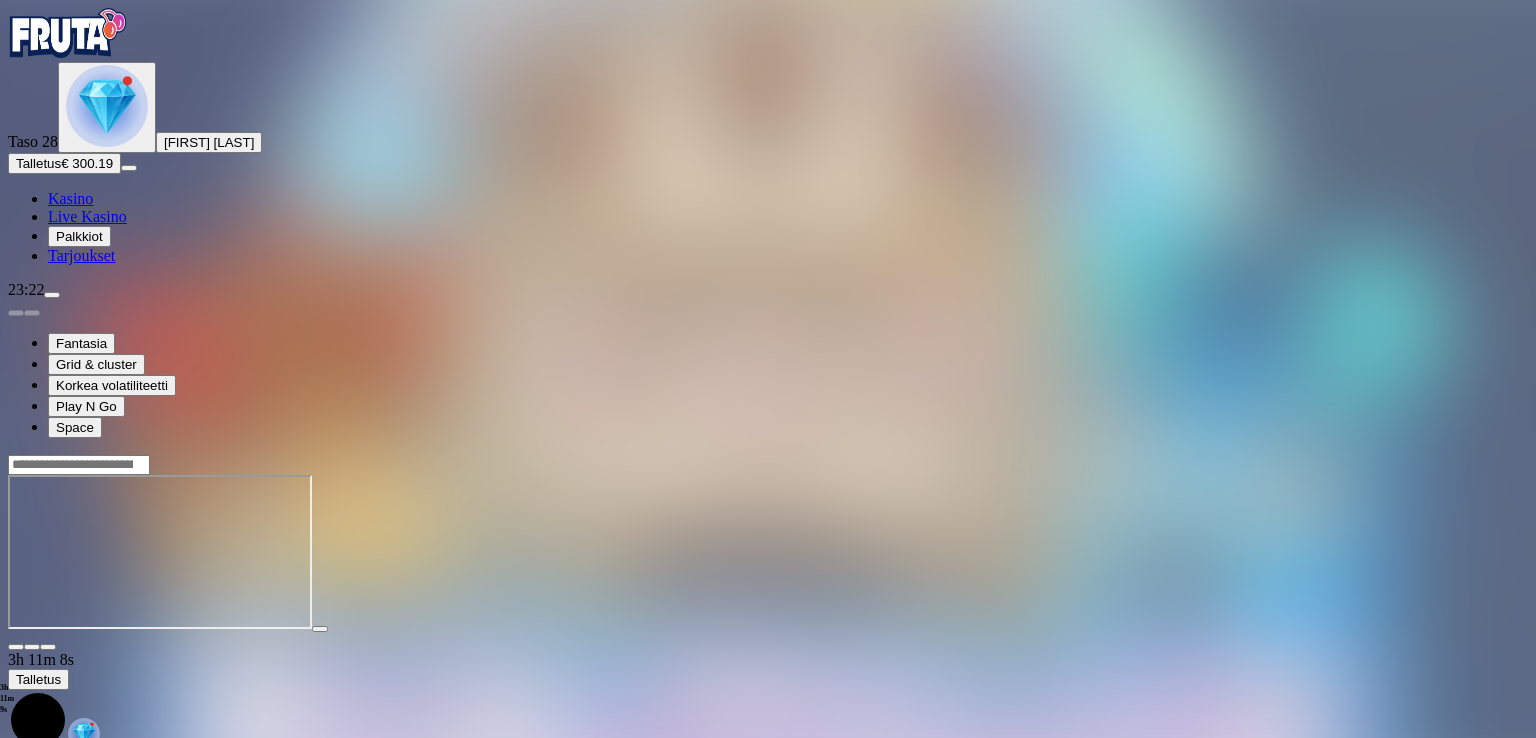 click at bounding box center (48, 647) 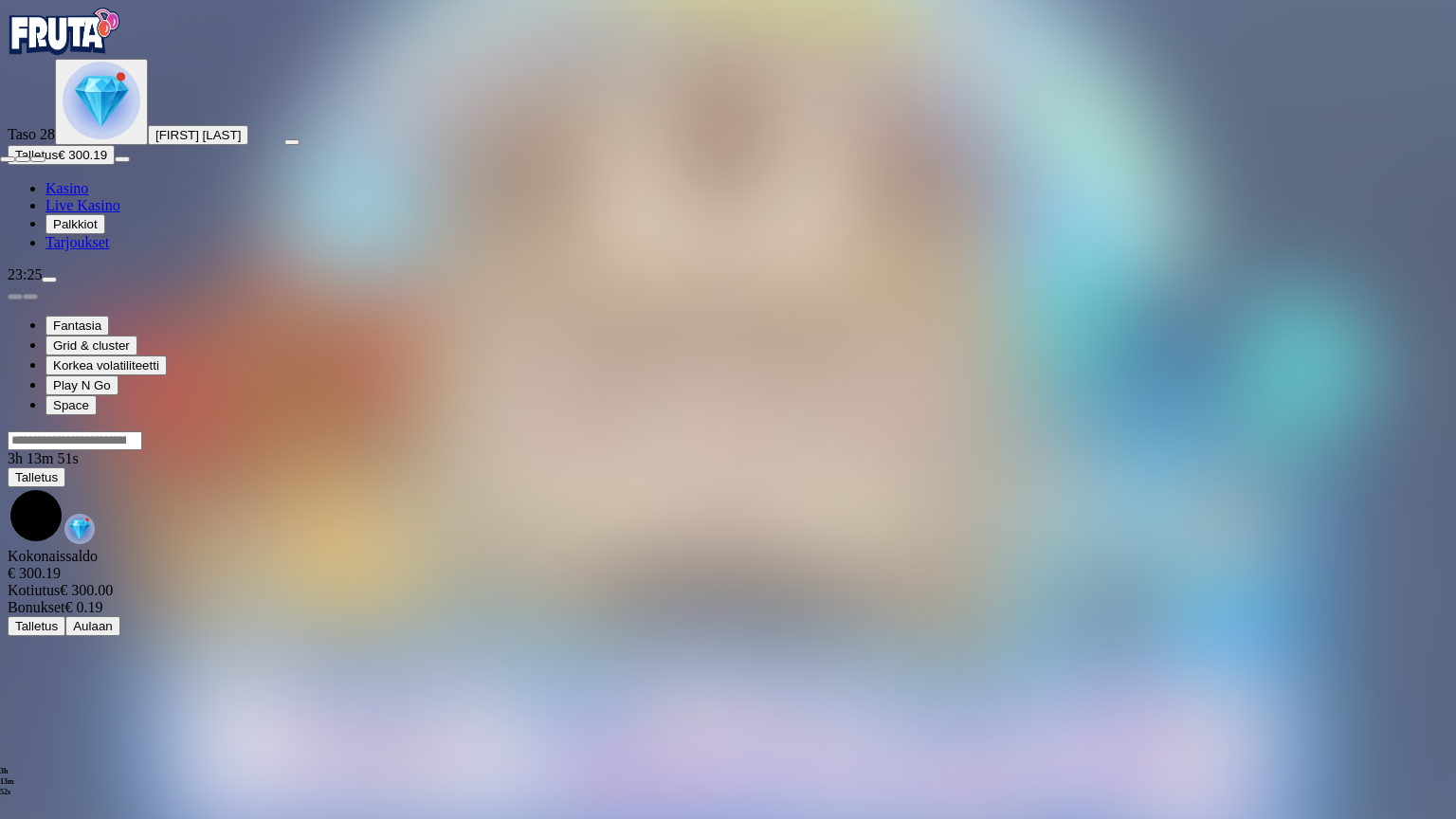click at bounding box center [38, 159] 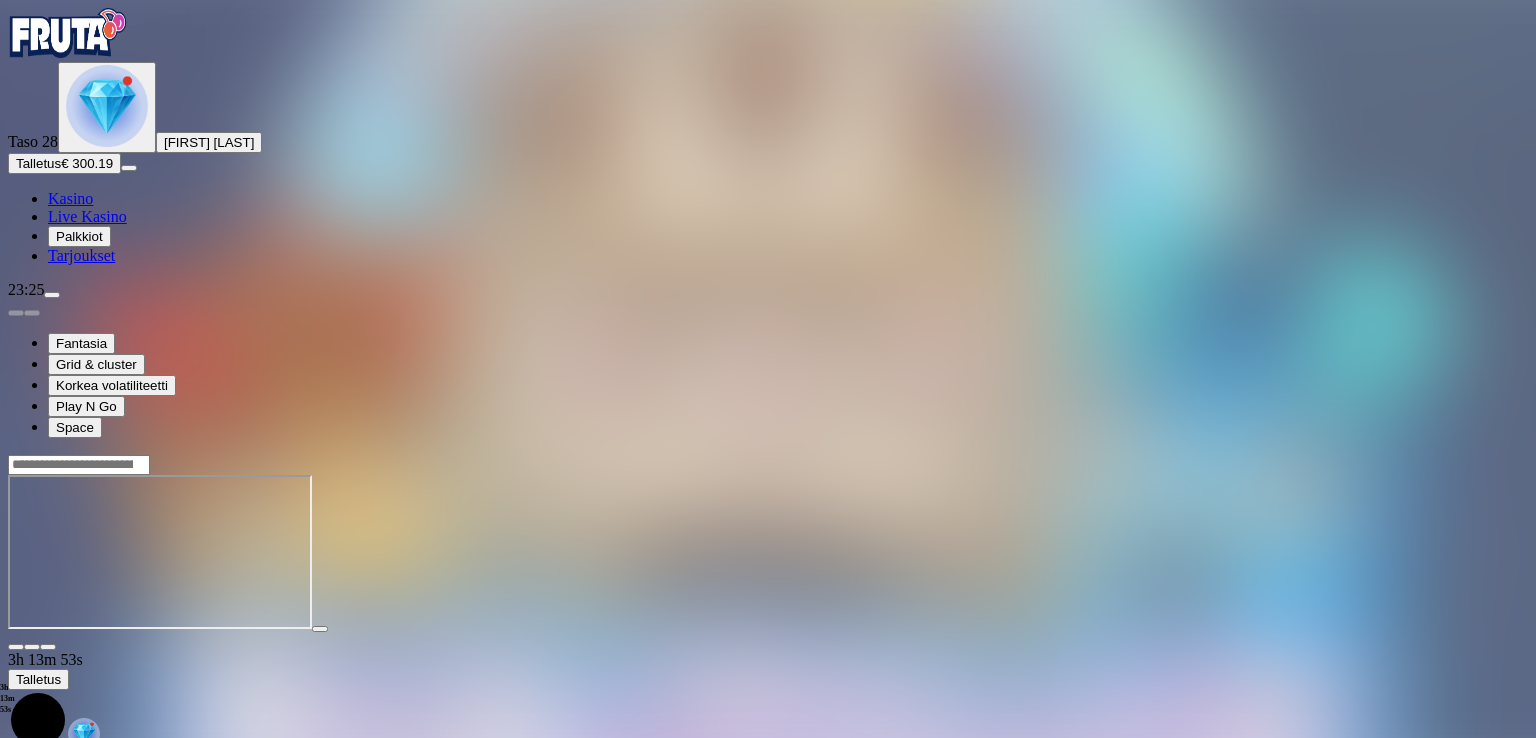 click on "Talletus" at bounding box center [38, 163] 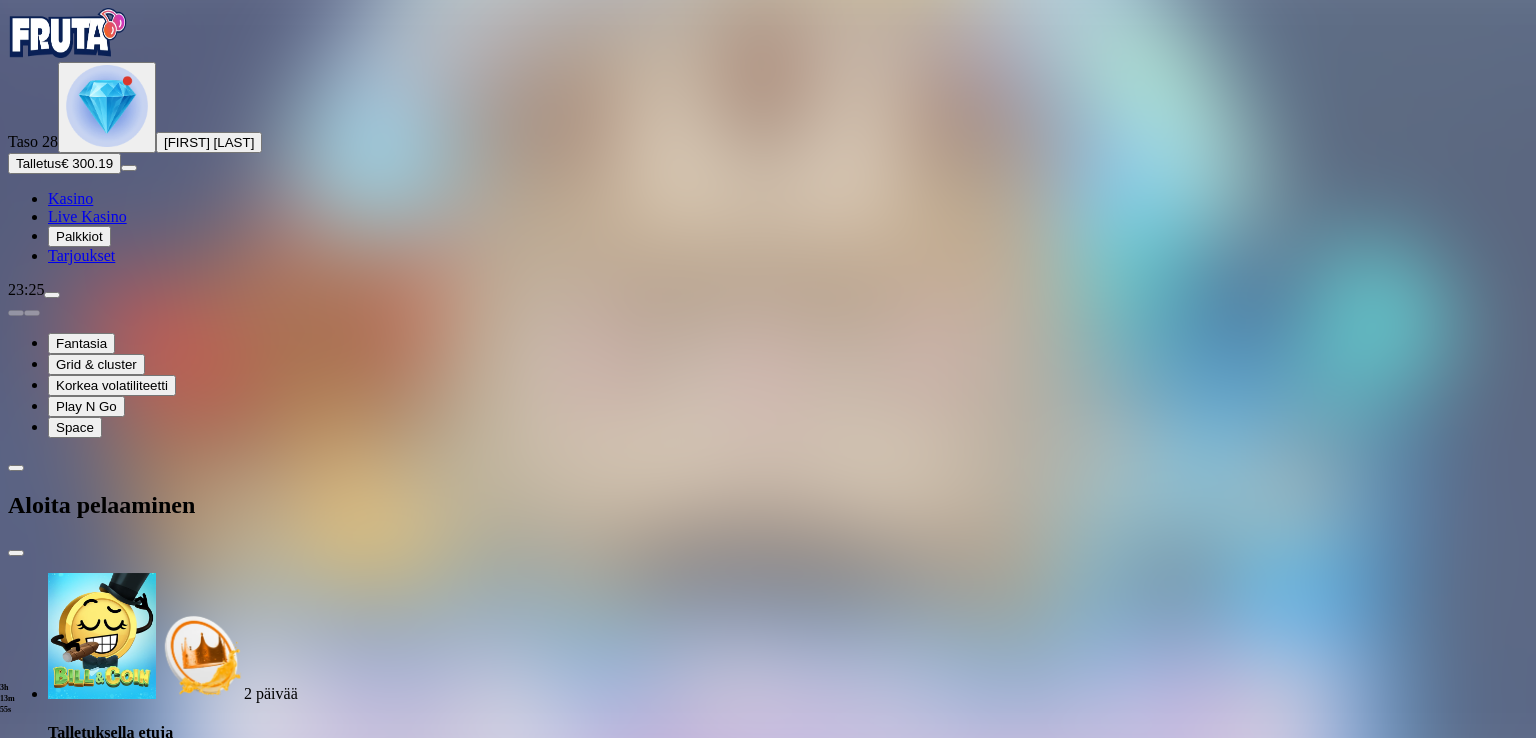 click on "***" at bounding box center [79, 1965] 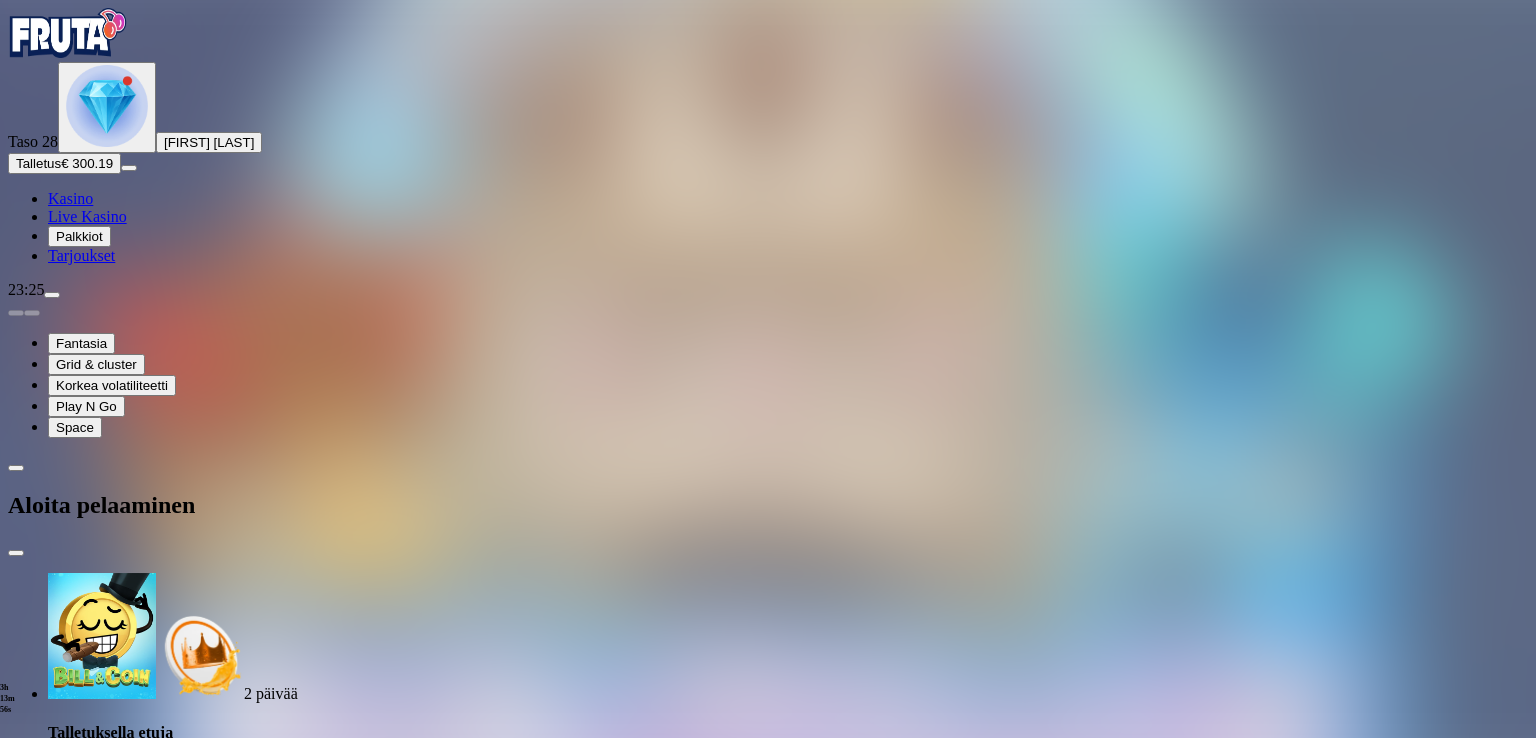click on "***" at bounding box center [79, 1965] 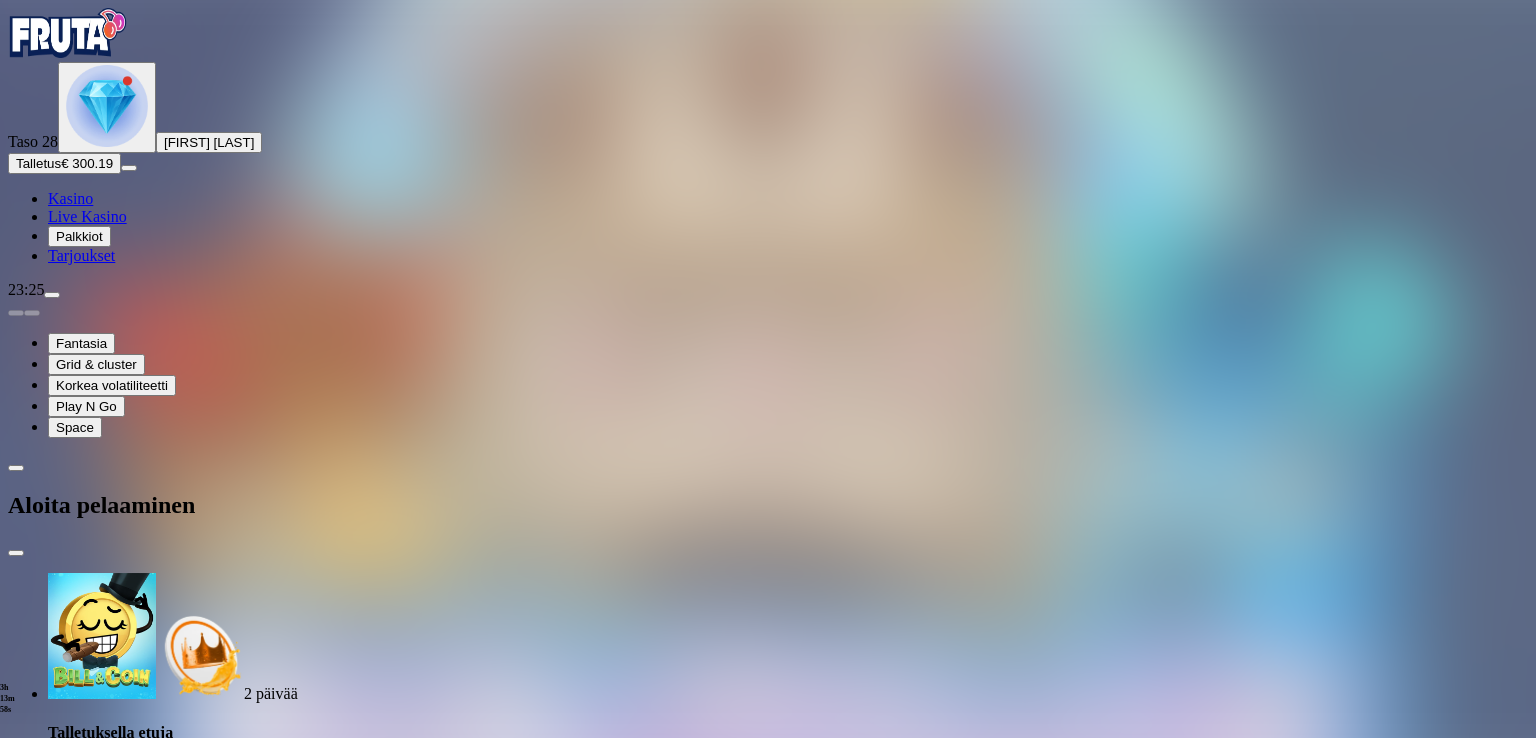 type on "***" 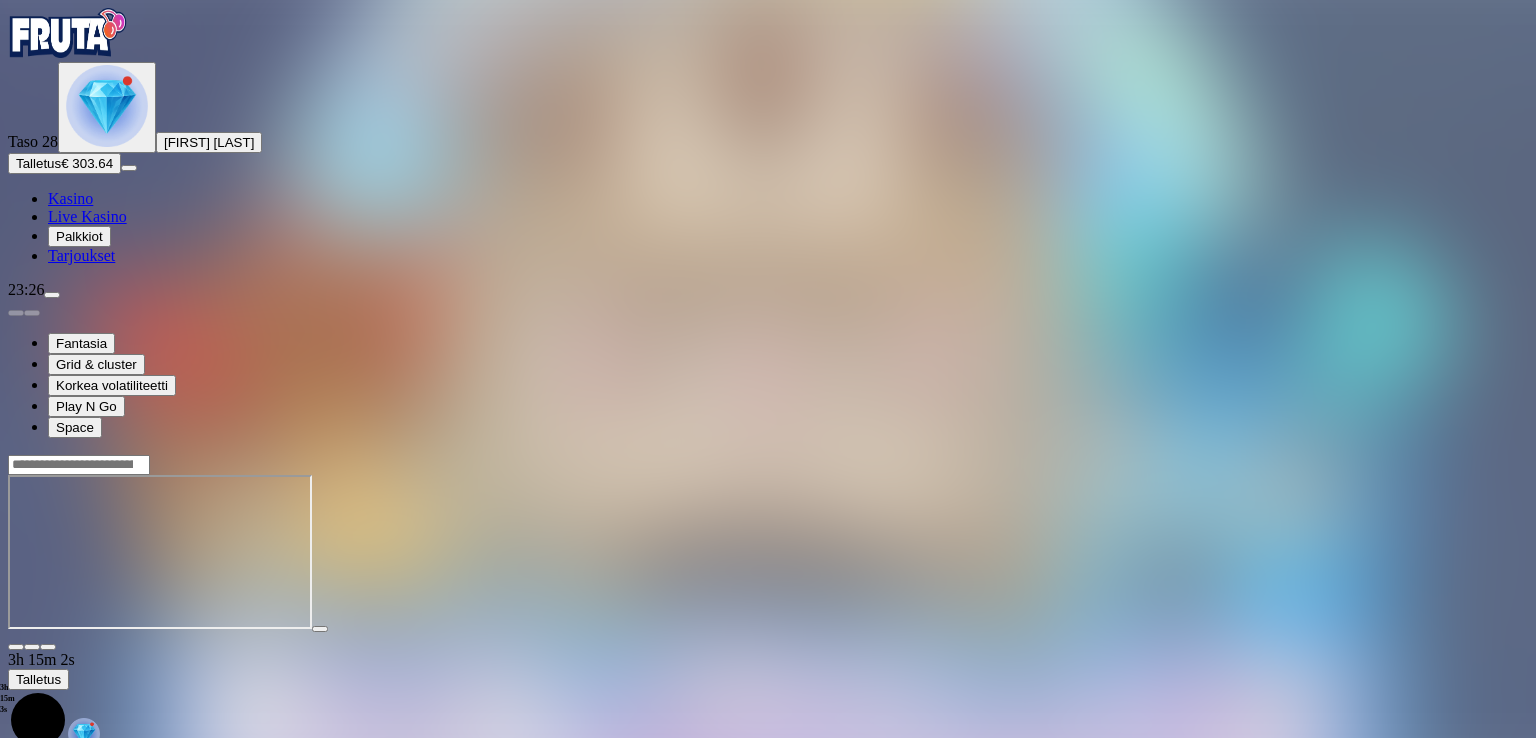 click at bounding box center [48, 647] 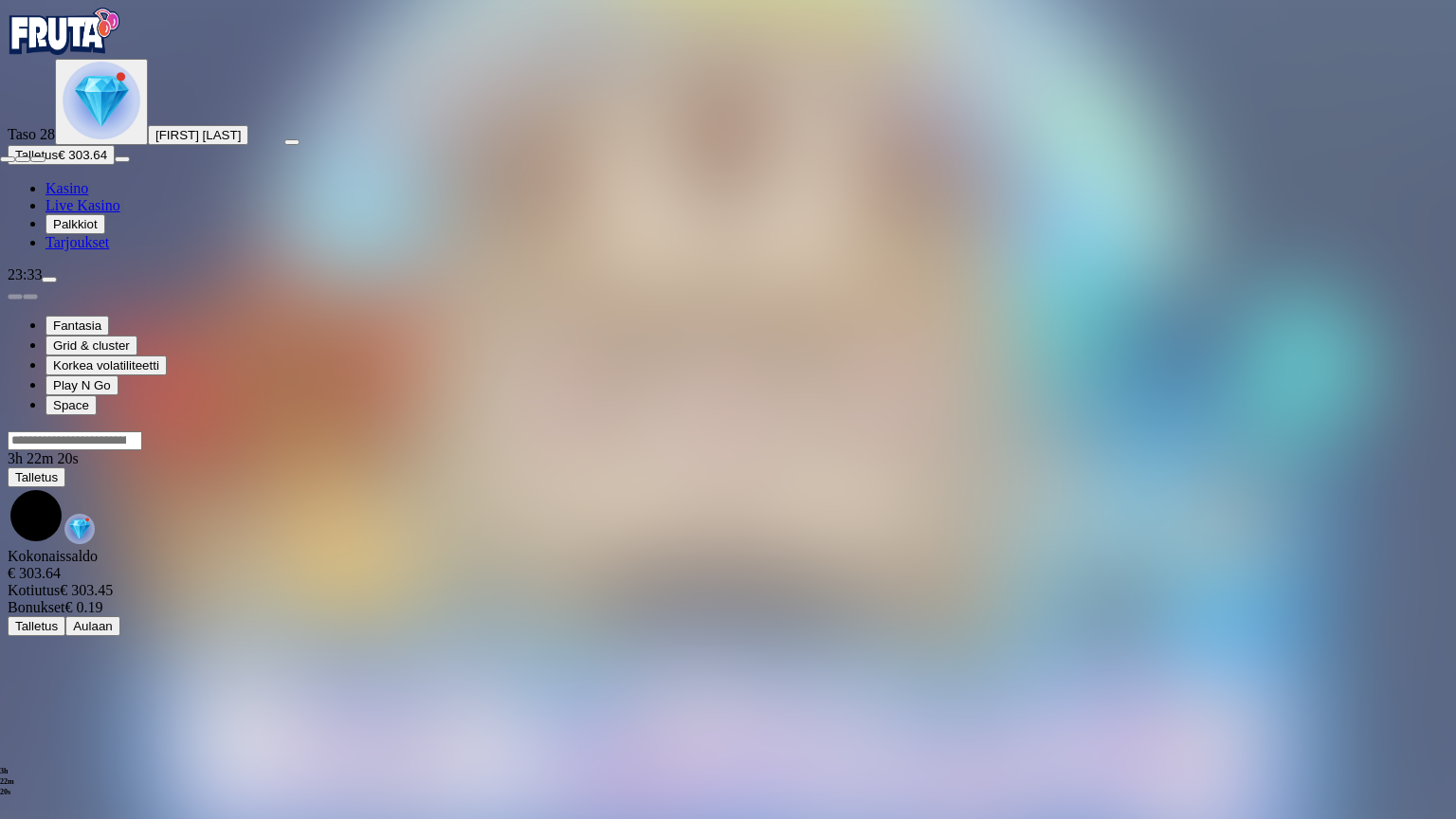 click at bounding box center (38, 159) 